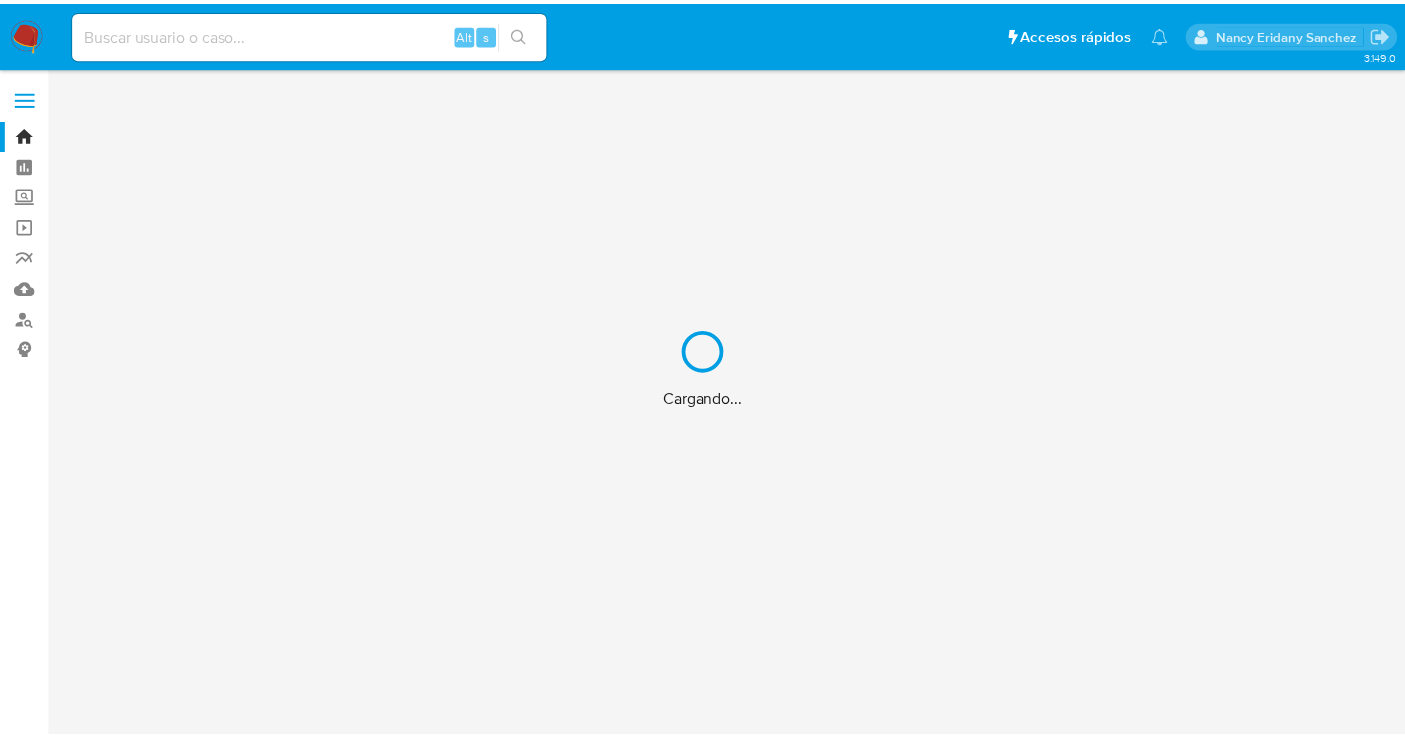 scroll, scrollTop: 0, scrollLeft: 0, axis: both 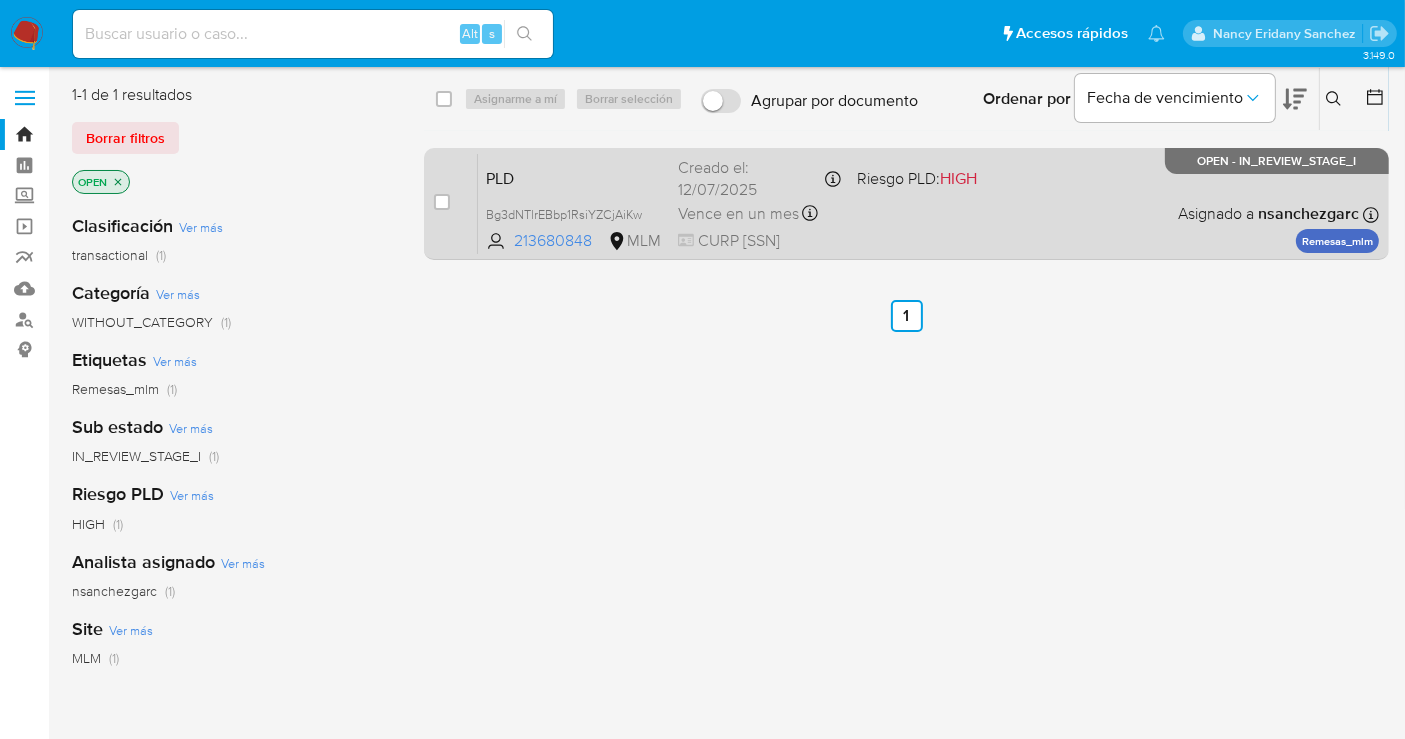 click on "Creado el: 12/07/2025   Creado el: 12/07/2025 02:11:00" at bounding box center [759, 178] 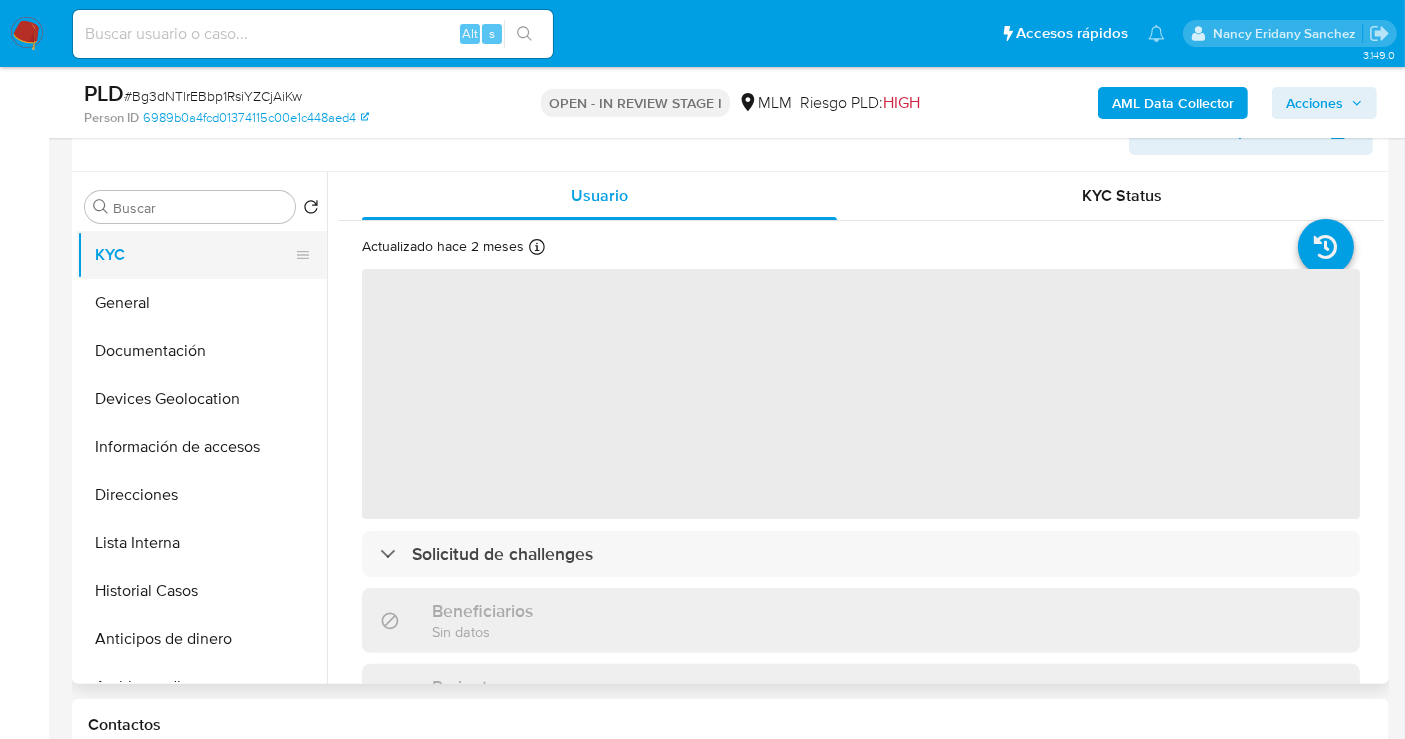 scroll, scrollTop: 333, scrollLeft: 0, axis: vertical 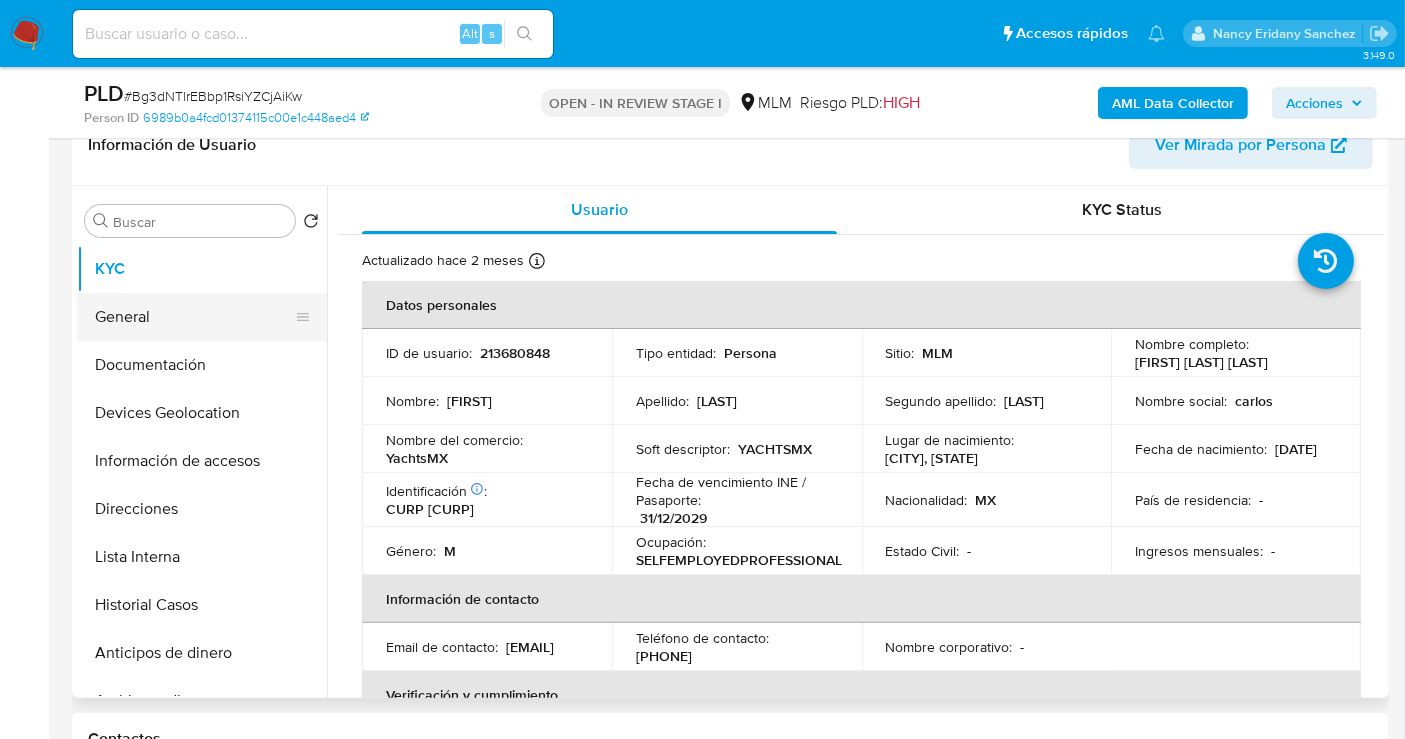 click on "General" at bounding box center [194, 317] 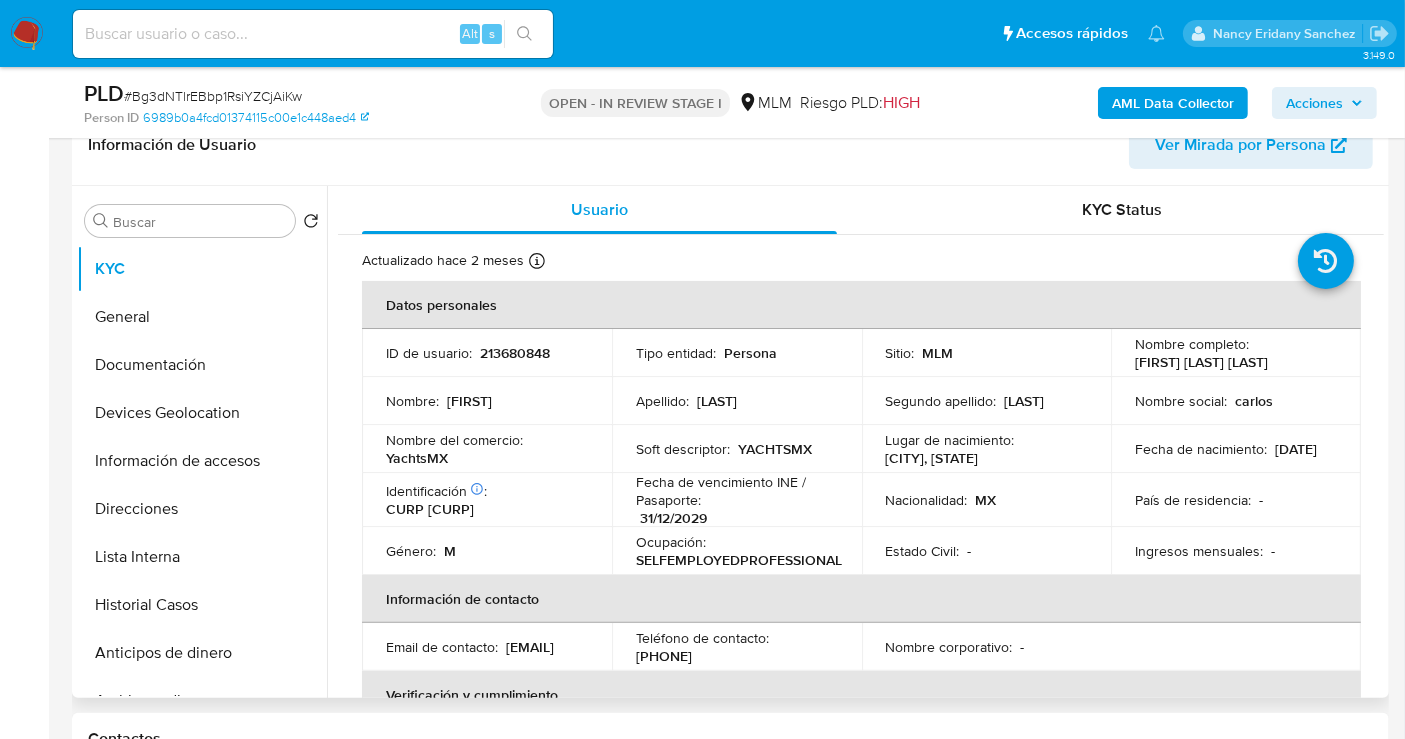 select on "10" 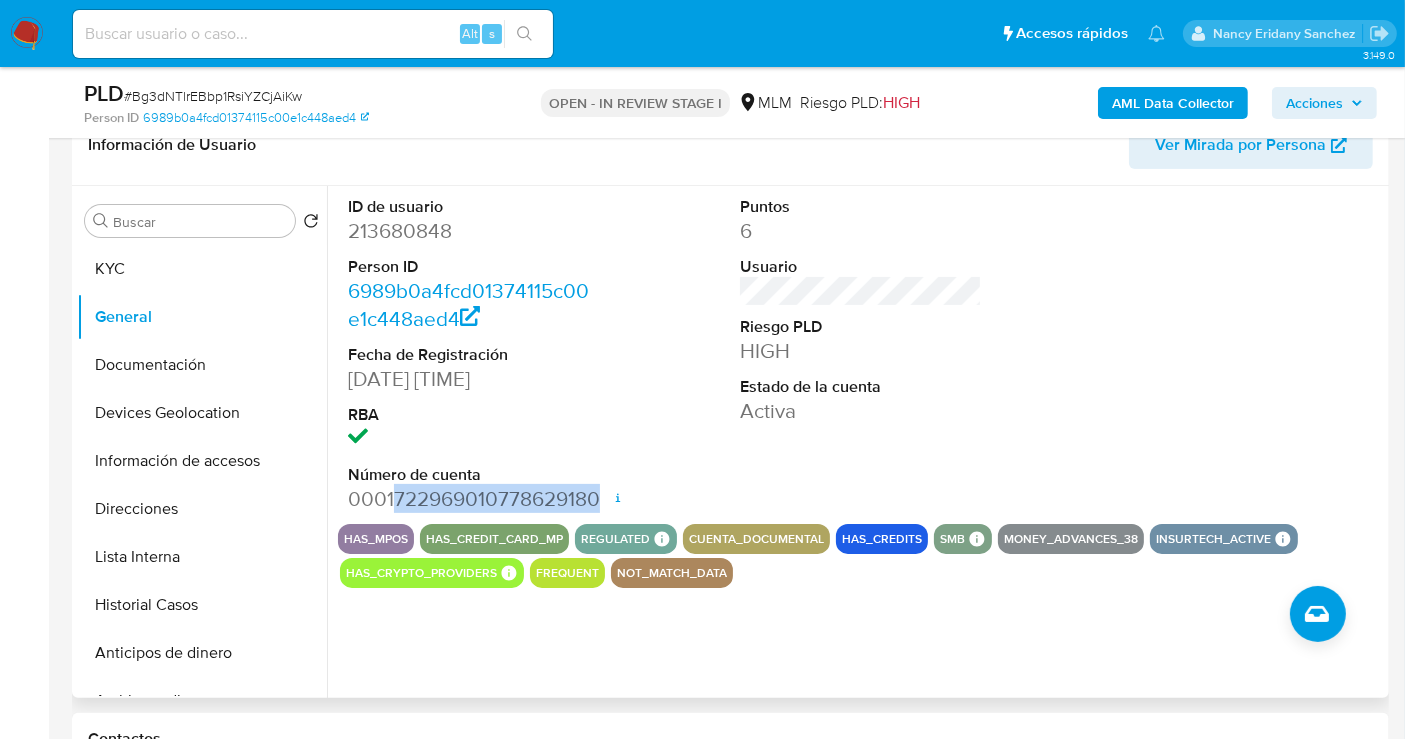 drag, startPoint x: 394, startPoint y: 495, endPoint x: 596, endPoint y: 492, distance: 202.02228 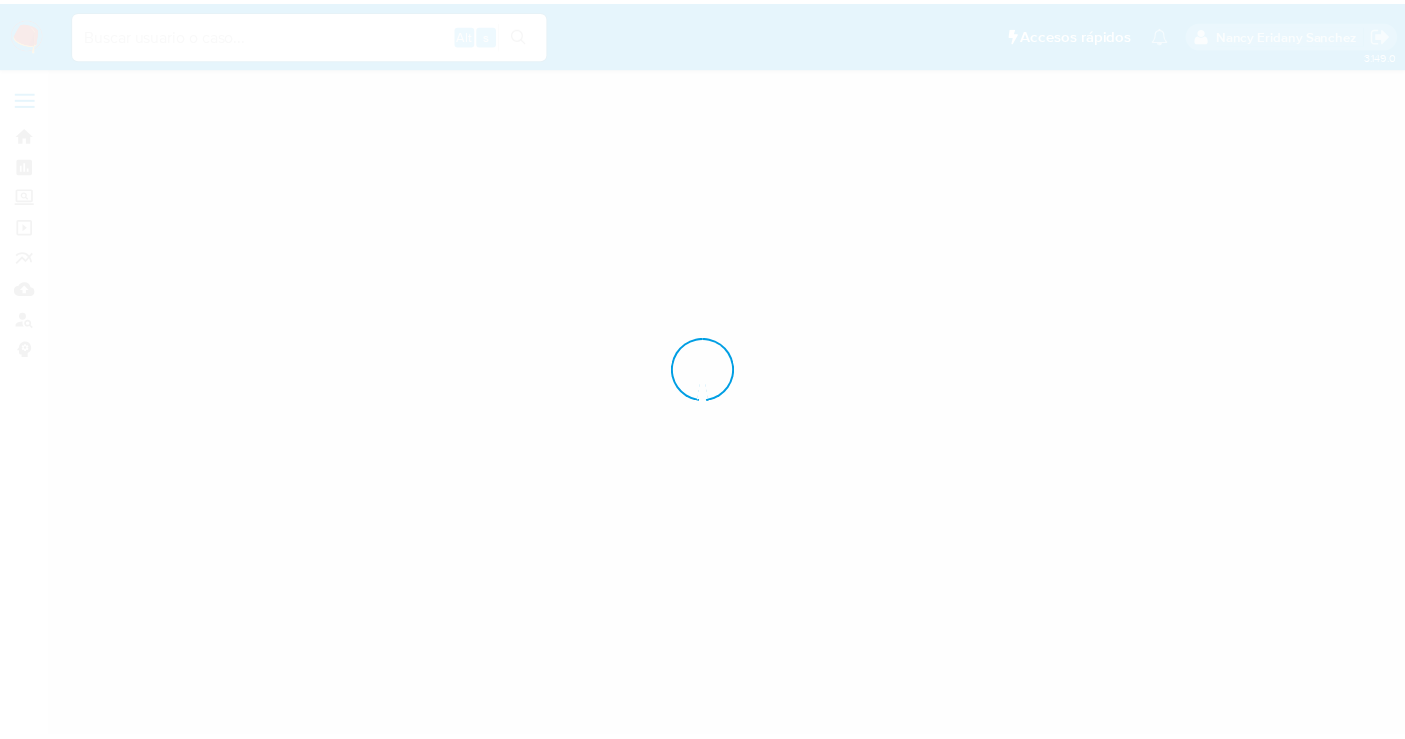 scroll, scrollTop: 0, scrollLeft: 0, axis: both 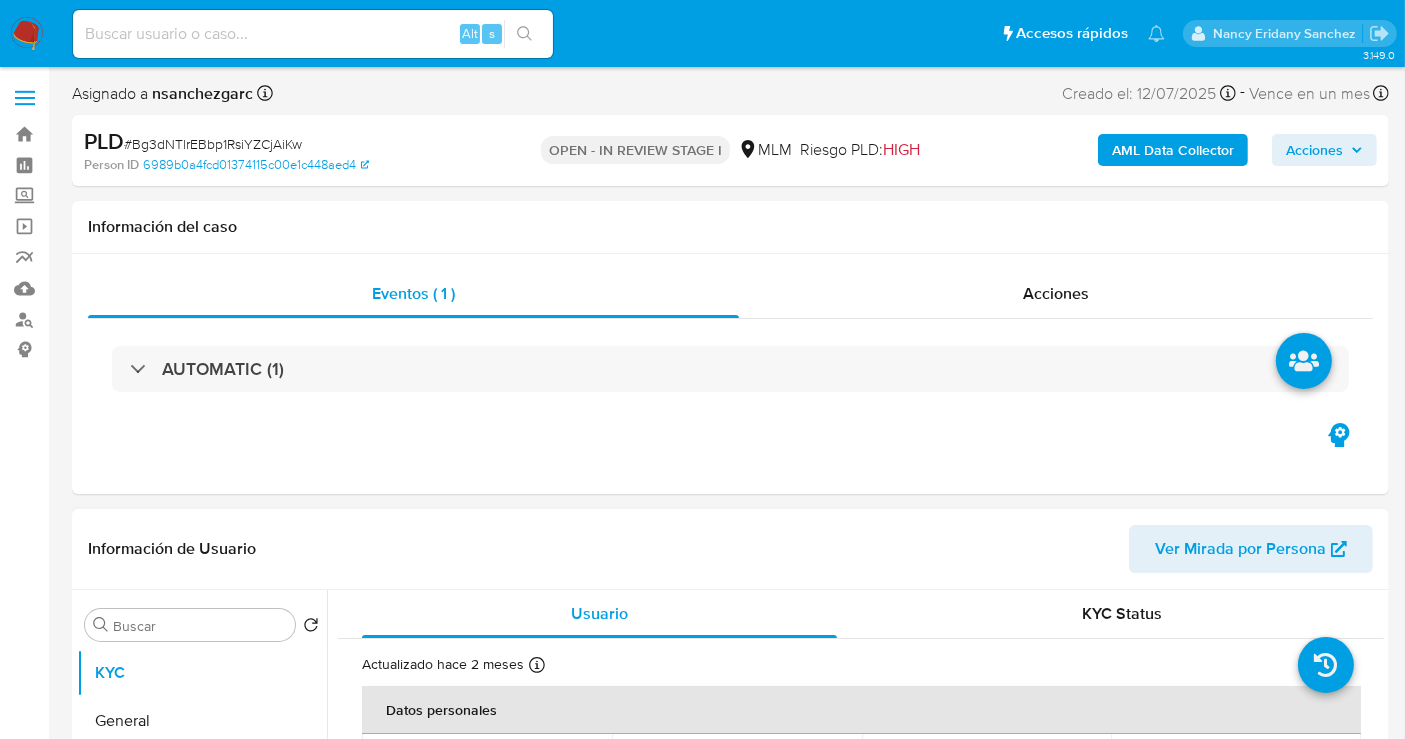 select on "10" 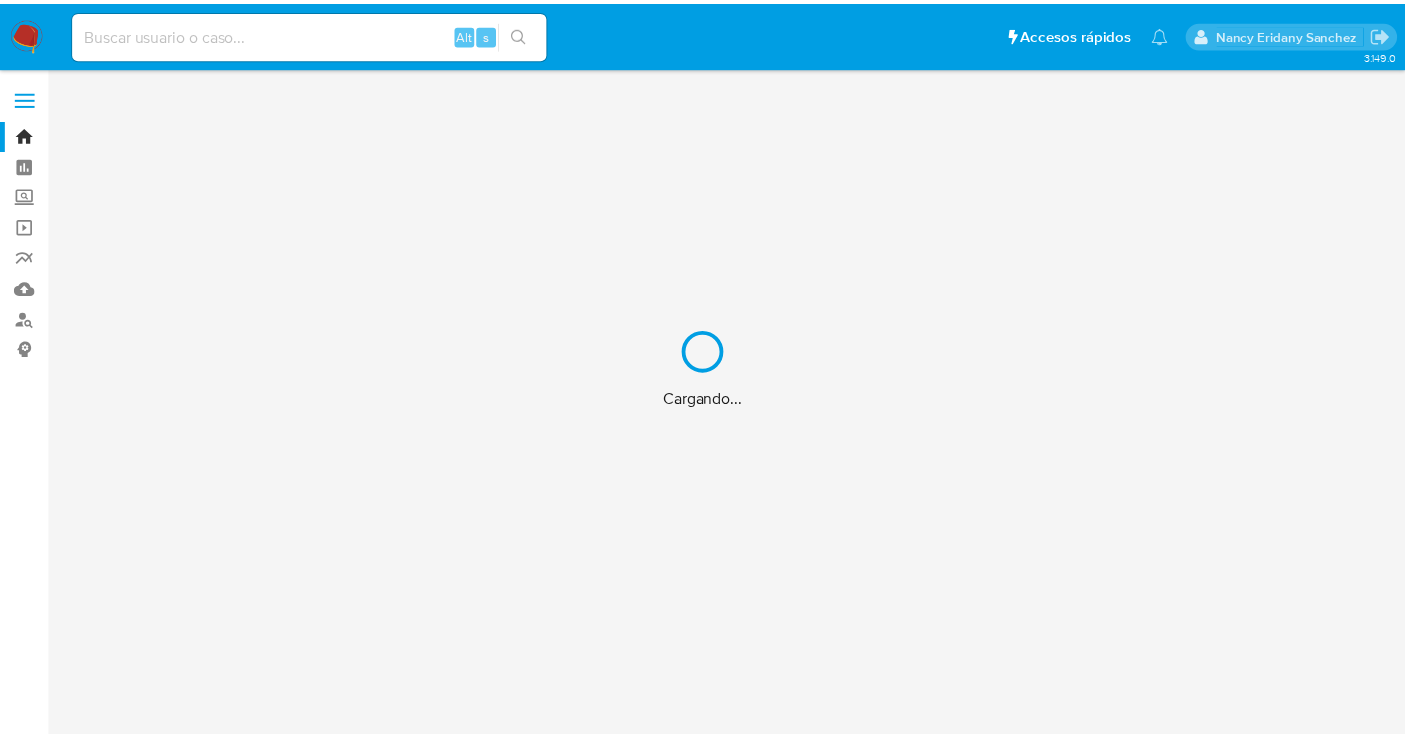 scroll, scrollTop: 0, scrollLeft: 0, axis: both 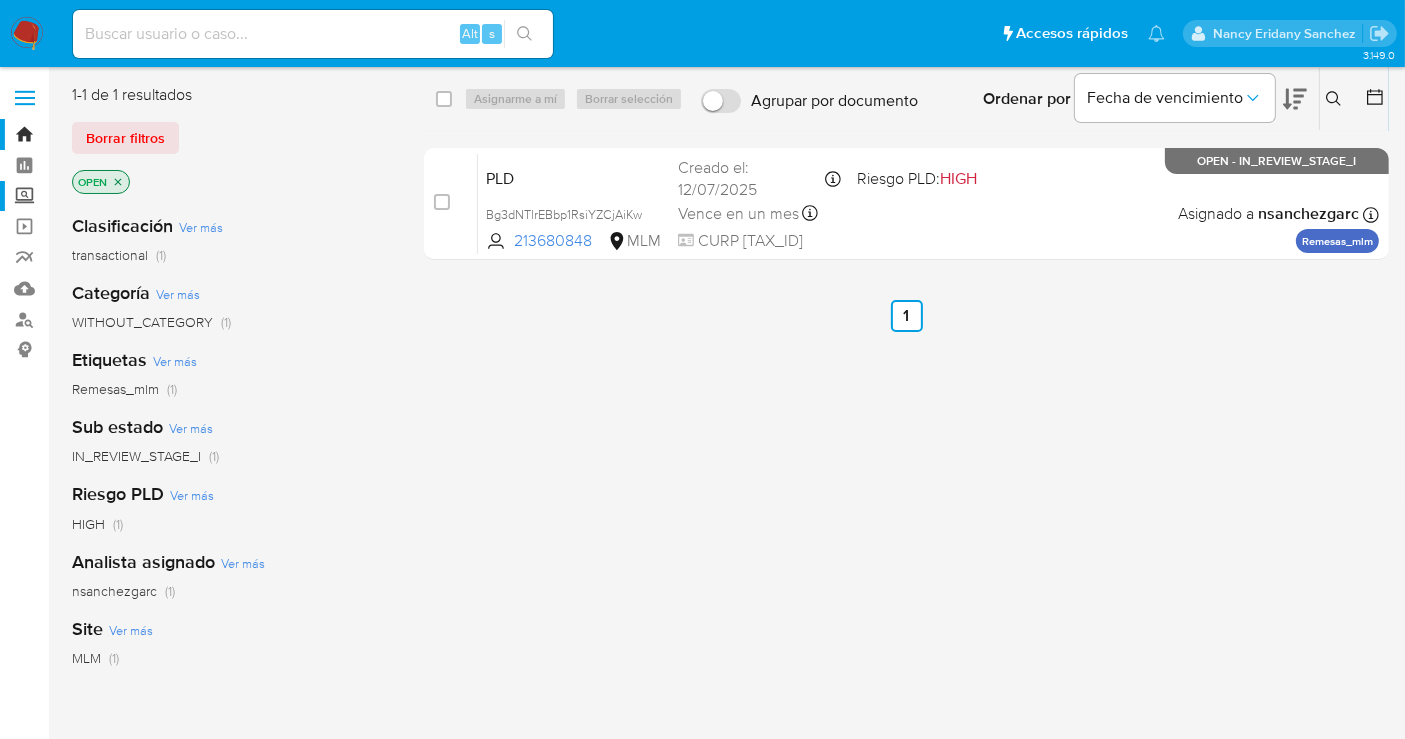click on "Screening" at bounding box center [119, 196] 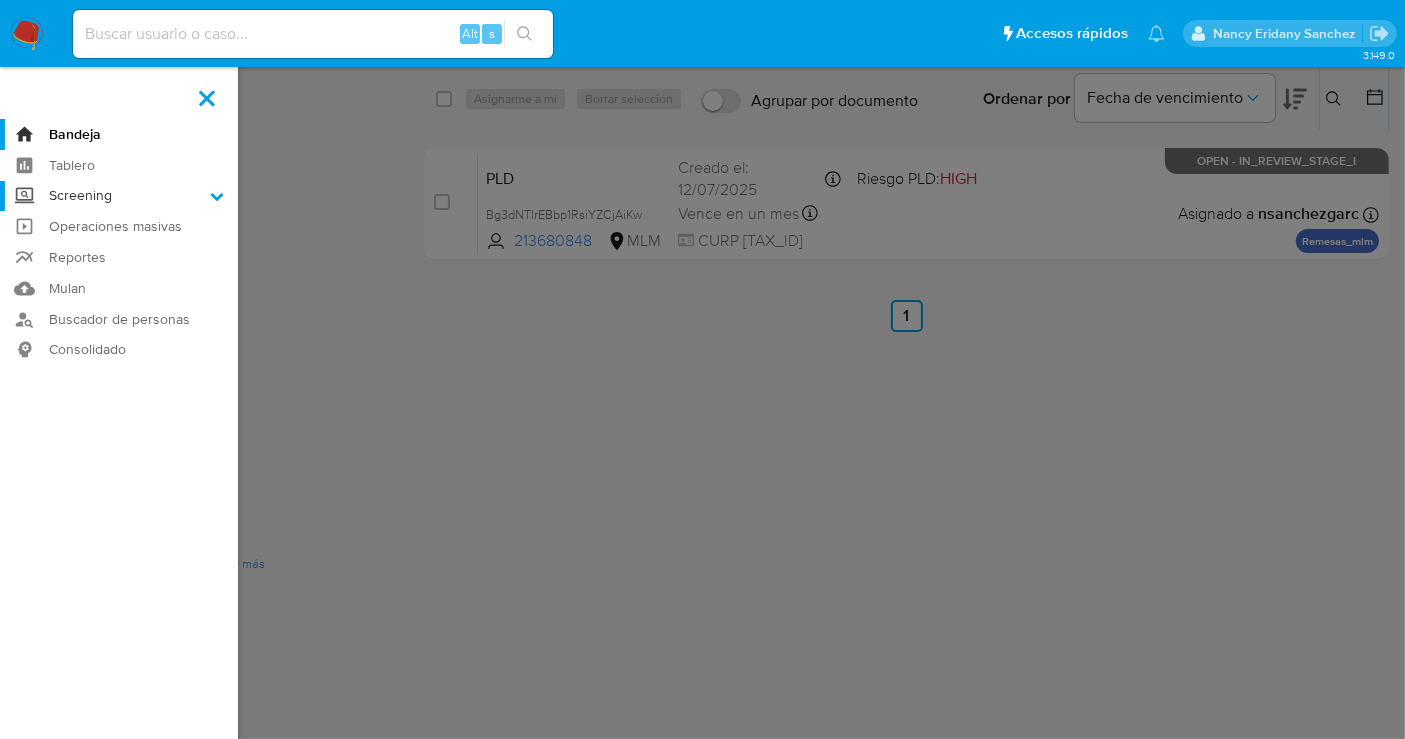 click on "Screening" at bounding box center (0, 0) 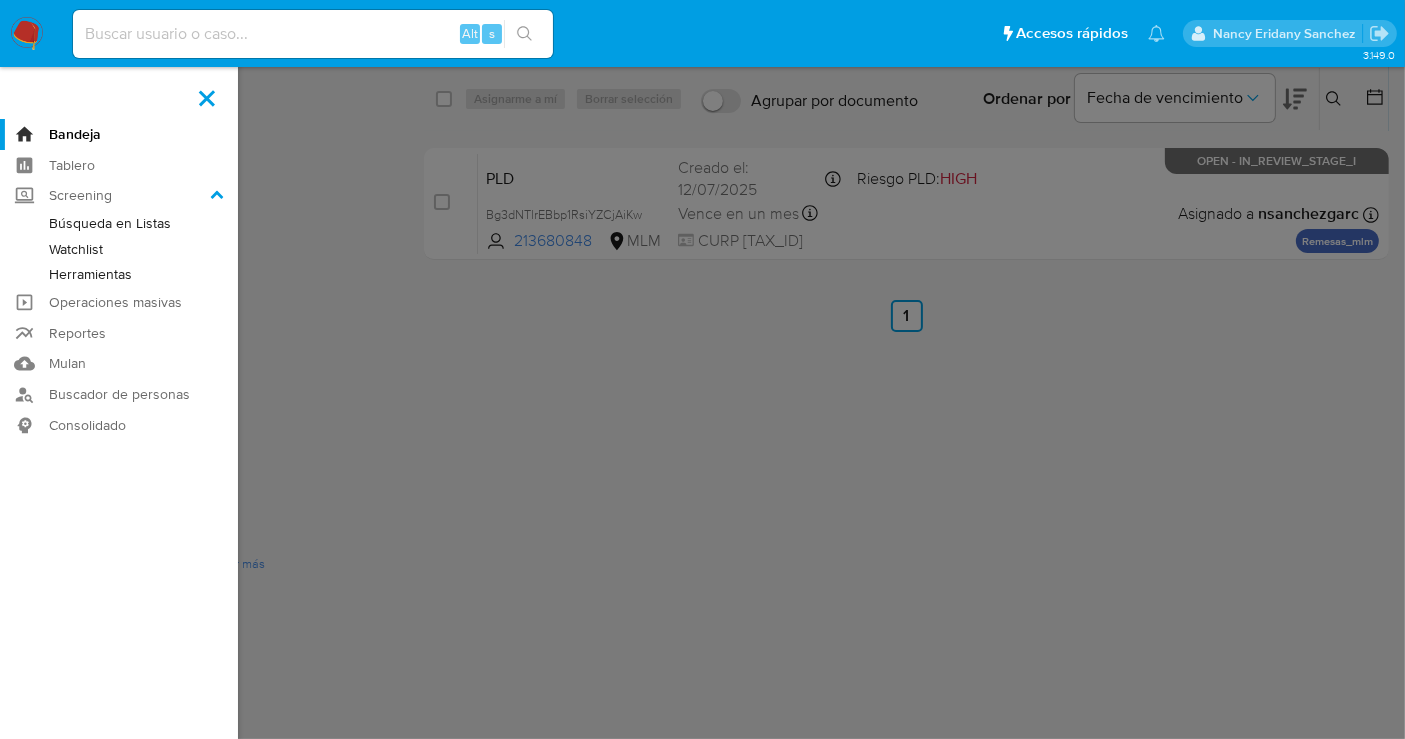 click on "Herramientas" at bounding box center (119, 274) 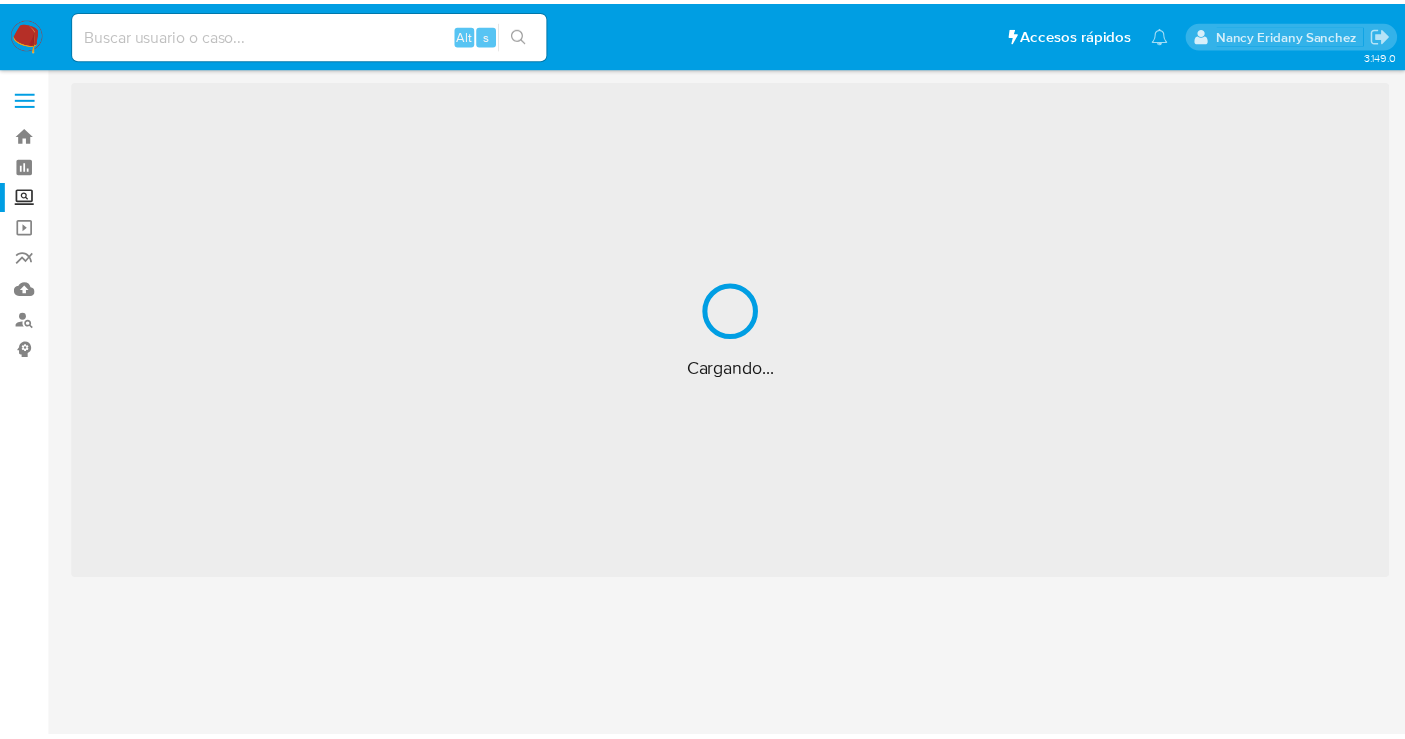 scroll, scrollTop: 0, scrollLeft: 0, axis: both 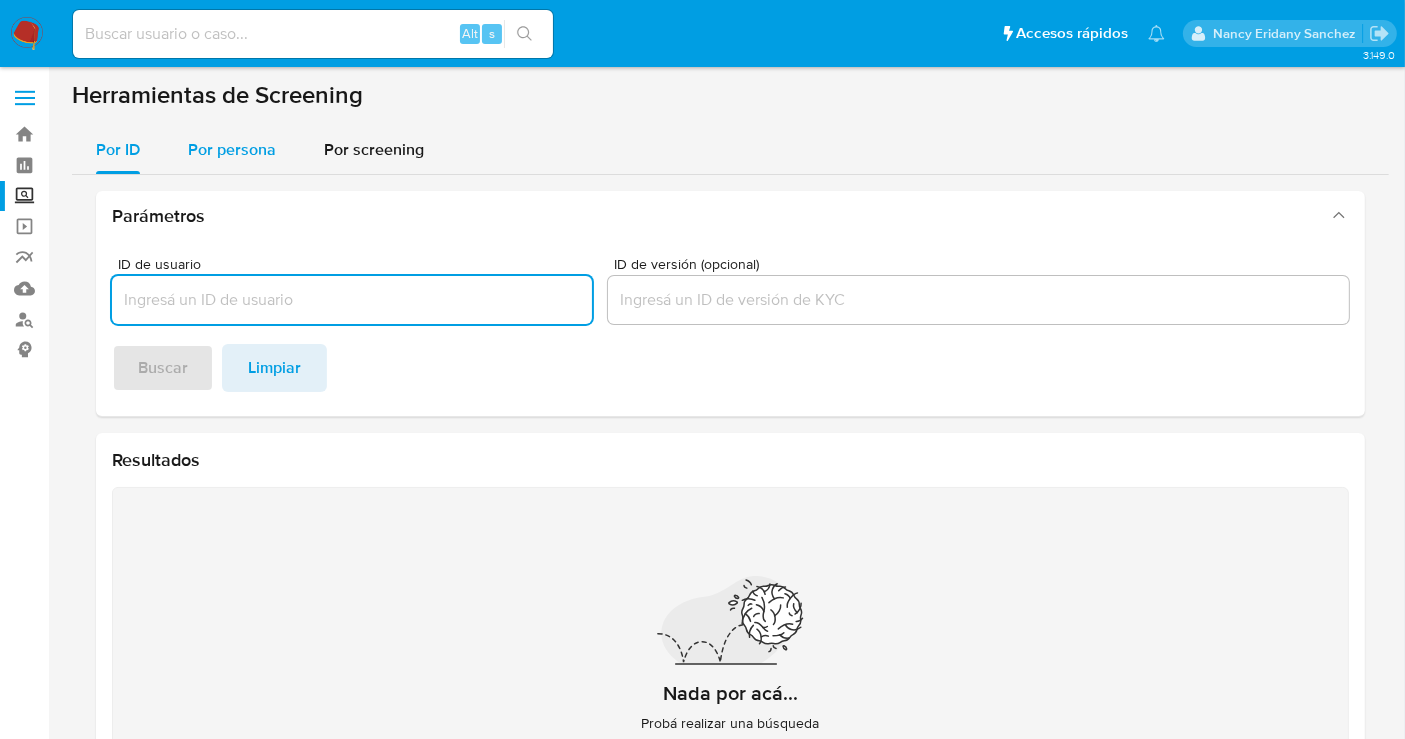 click on "Por persona" at bounding box center [232, 149] 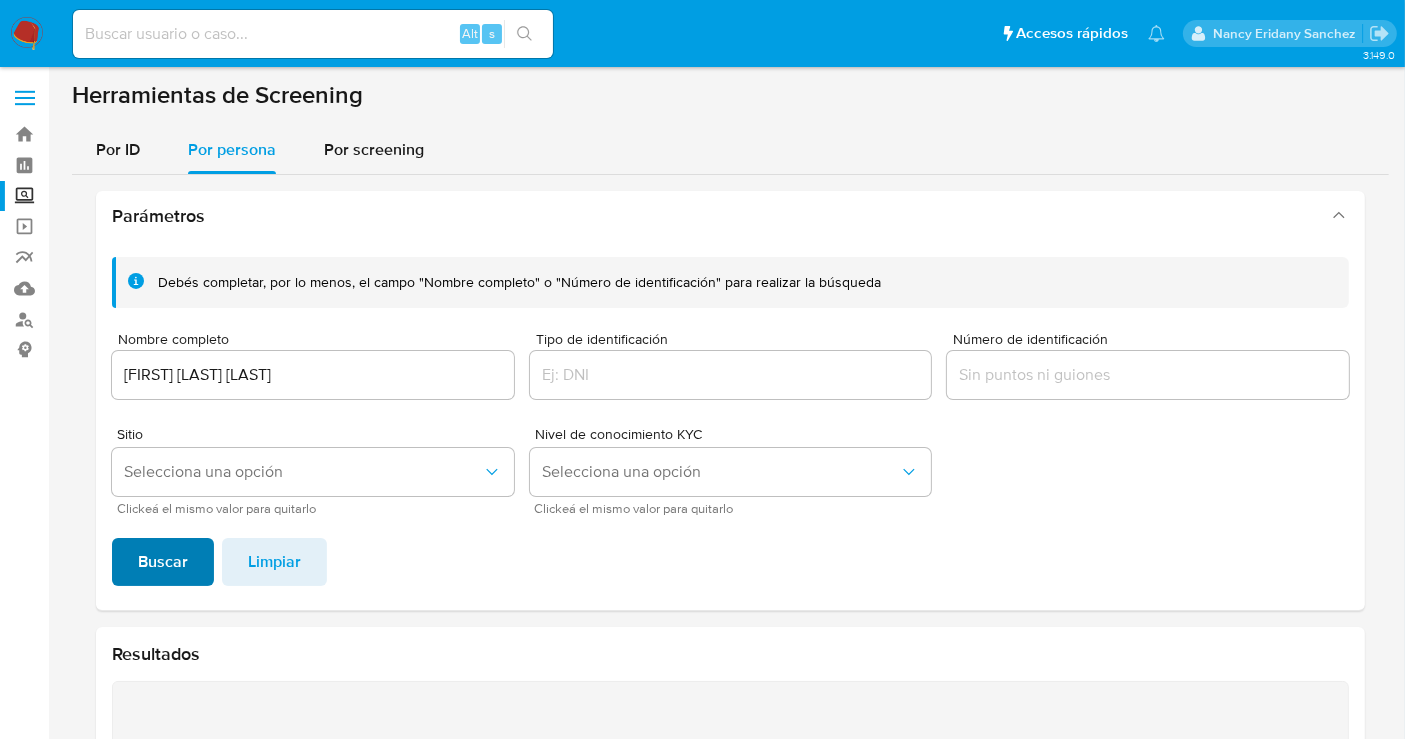 click on "Buscar" at bounding box center [163, 562] 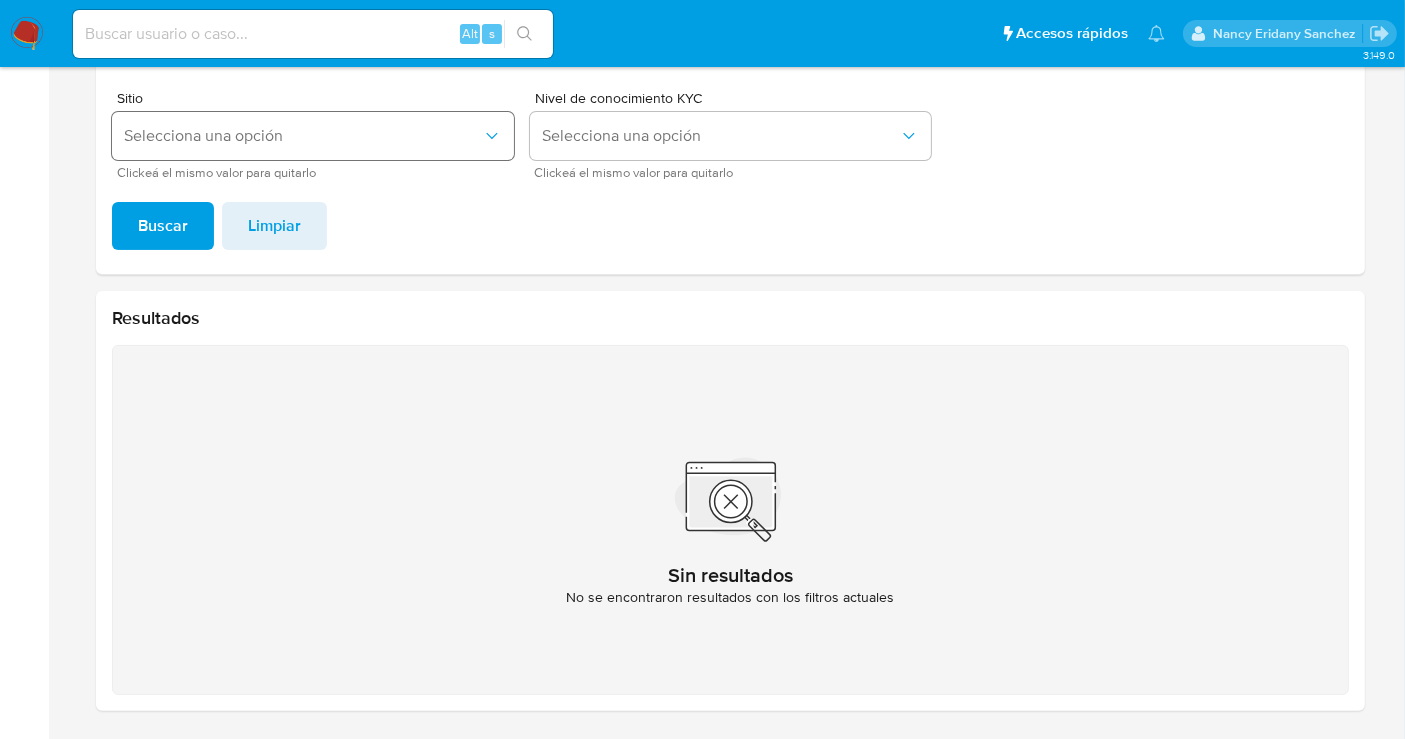 click on "Selecciona una opción" at bounding box center [303, 136] 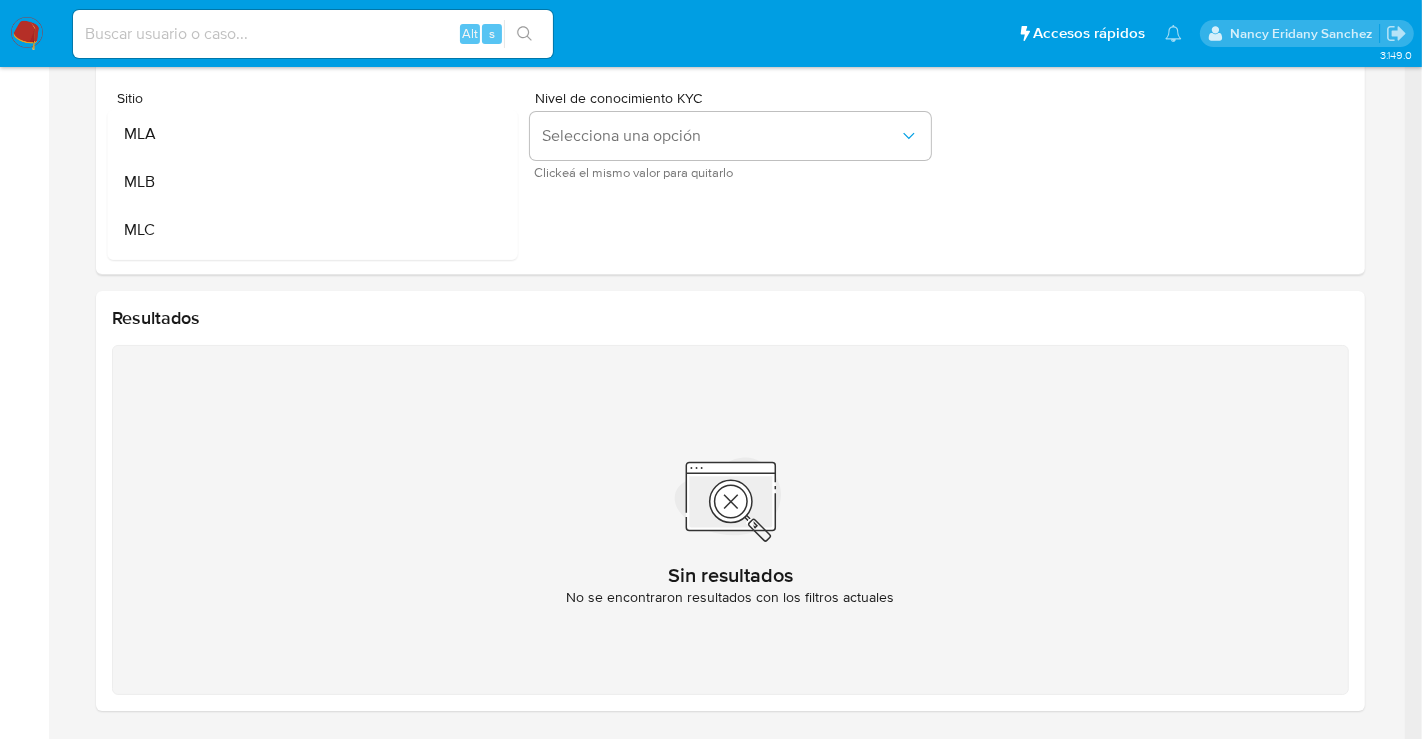 click on "Debés completar, por lo menos, el campo "Nombre completo" o "Número de identificación" para realizar la búsqueda Nombre completo JOSE LUIS BURQUEZ FAUSTO Tipo de identificación Número de identificación Sitio Selecciona una opción MLA MLB MLC MLM MCO MLU Clickeá el mismo valor para quitarlo Nivel de conocimiento KYC Selecciona una opción Clickeá el mismo valor para quitarlo Buscar Limpiar" at bounding box center (730, 89) 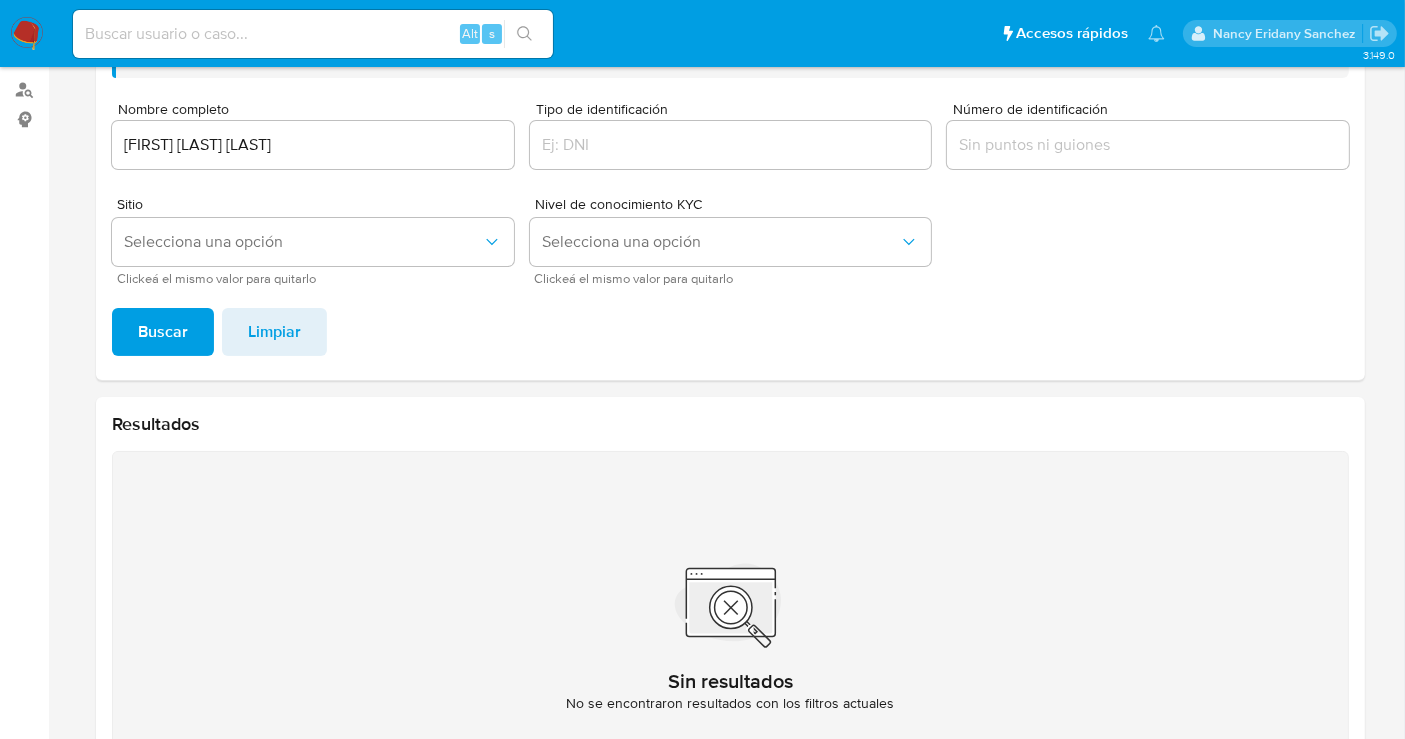 scroll, scrollTop: 114, scrollLeft: 0, axis: vertical 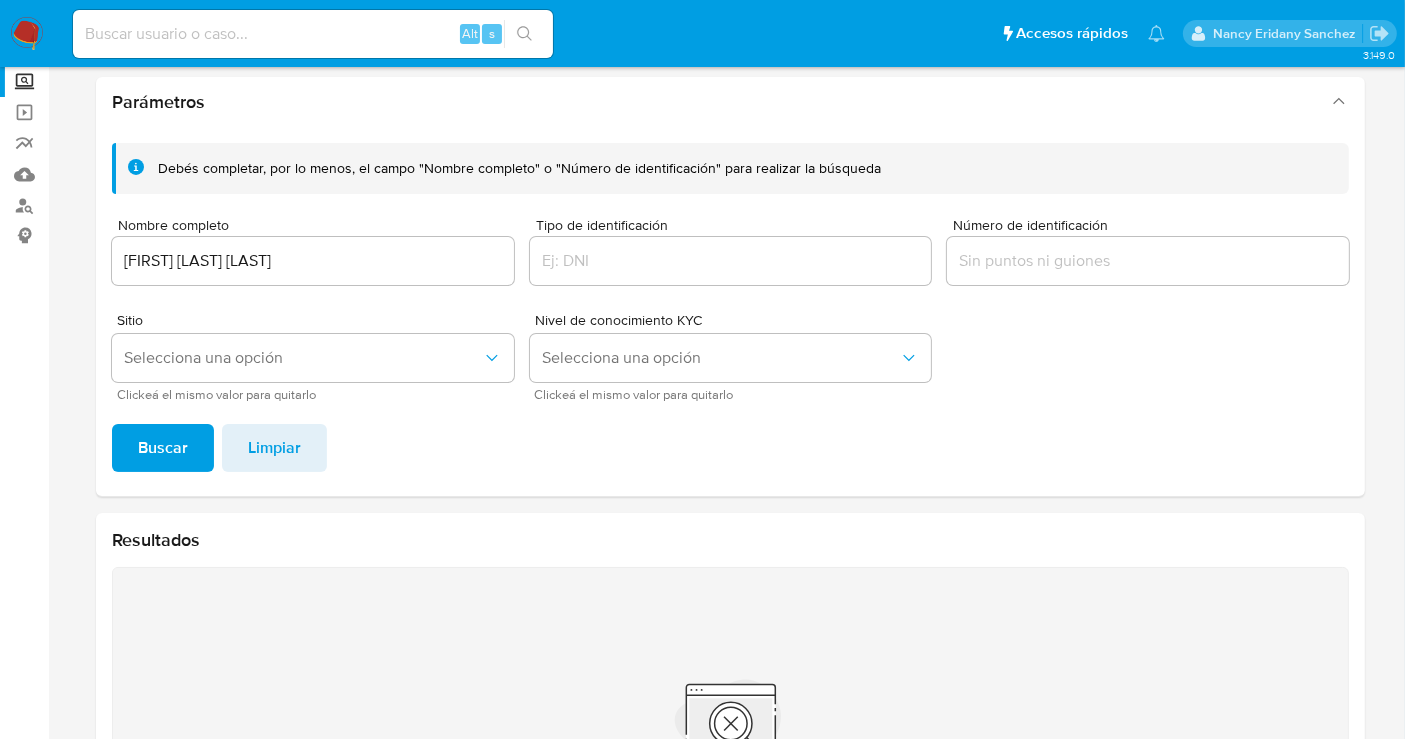 click on "JOSE LUIS BURQUEZ FAUSTO" at bounding box center [313, 261] 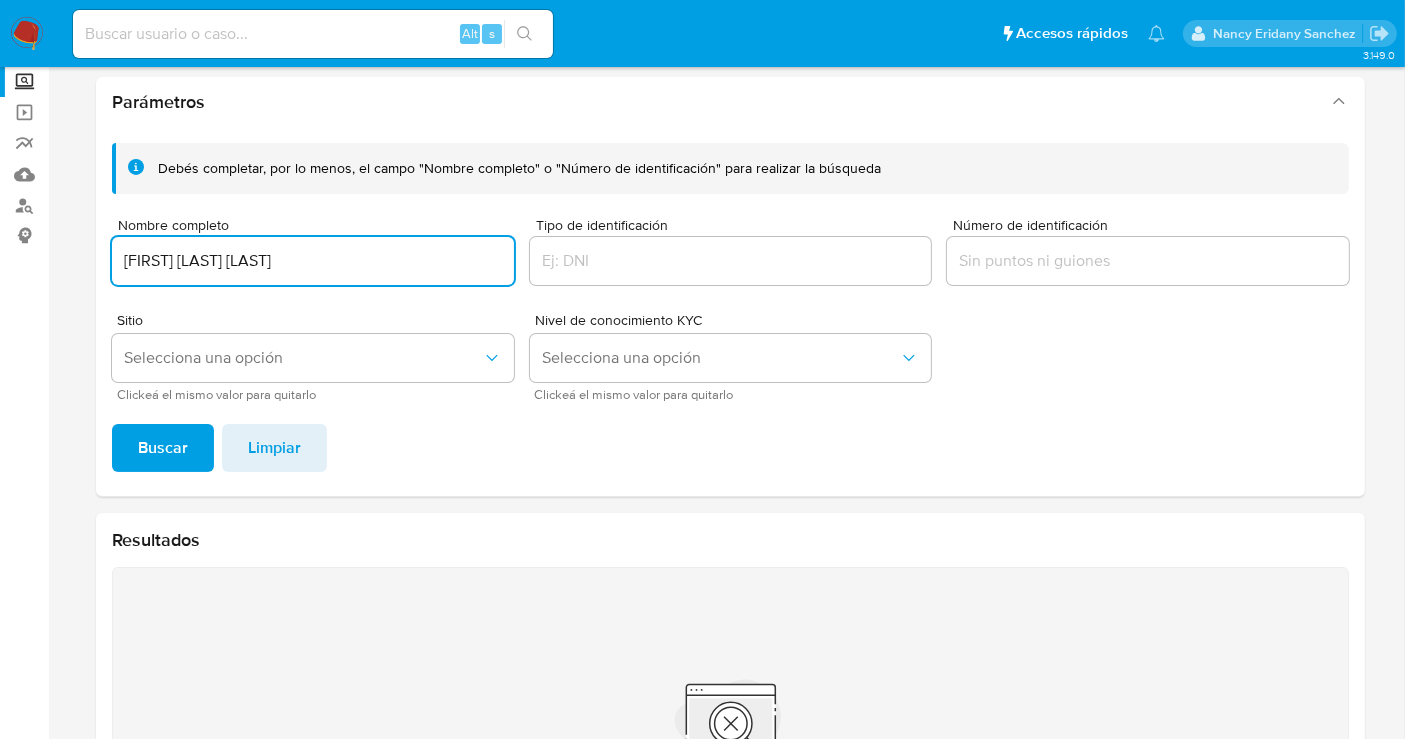 click on "JOSE LUIS BURQUEZ FAUSTO" at bounding box center [313, 261] 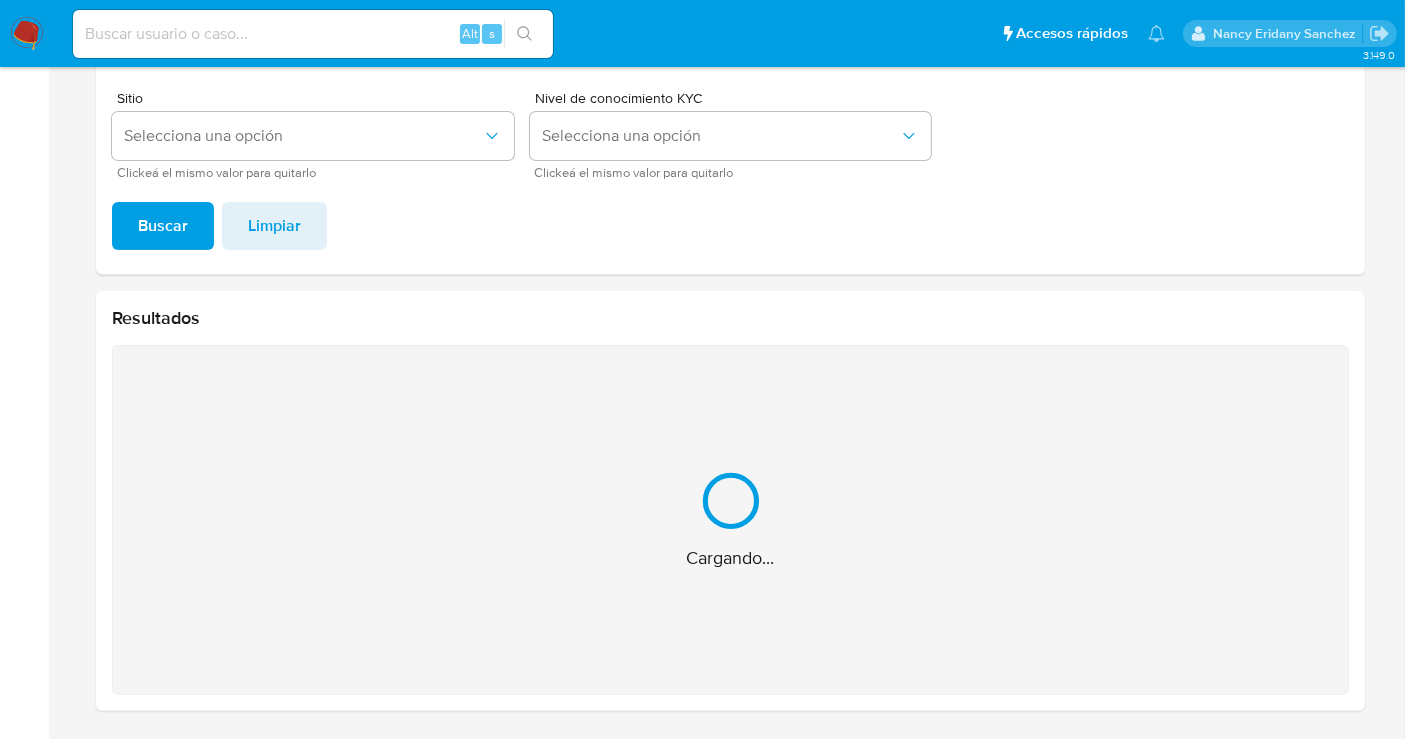 scroll, scrollTop: 17, scrollLeft: 0, axis: vertical 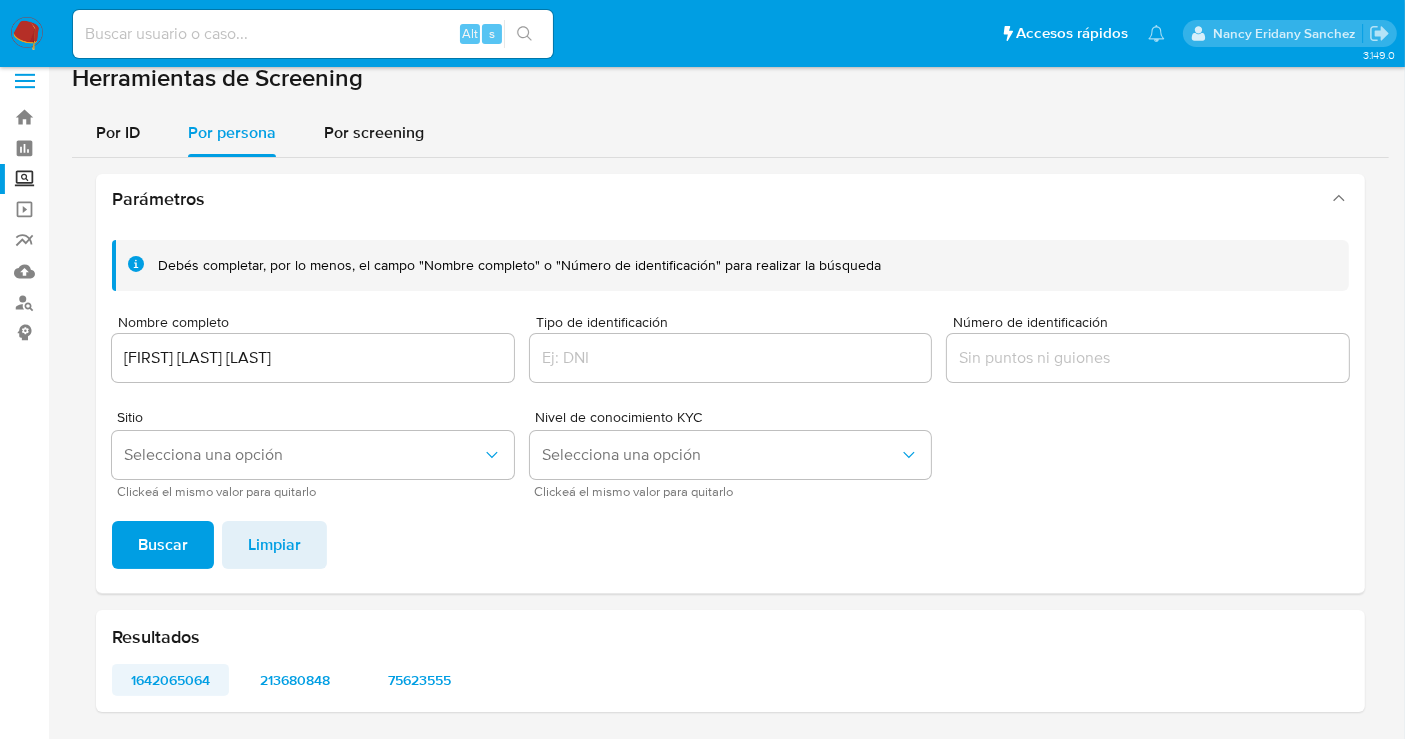 click on "1642065064" at bounding box center (170, 680) 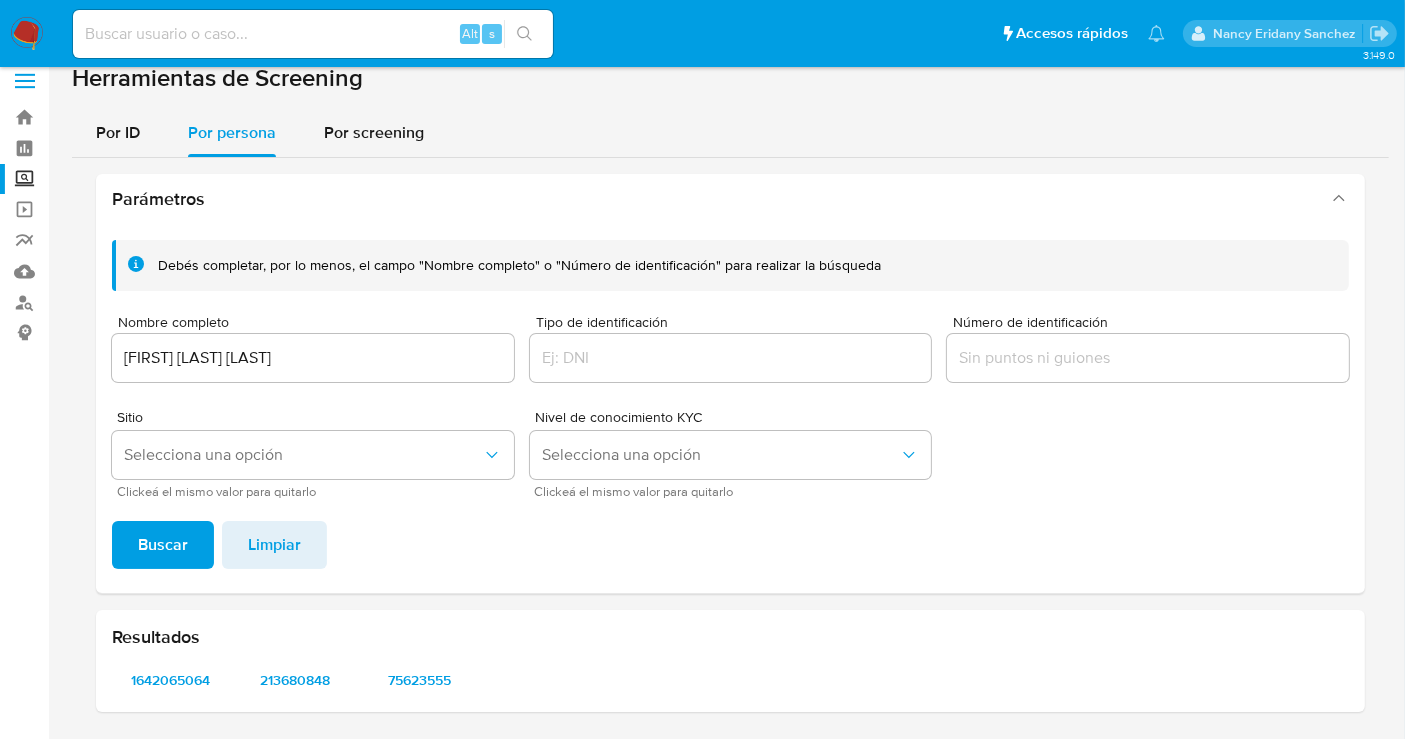 click on "JUAN CARLOS ESQUER RASCON" at bounding box center [313, 358] 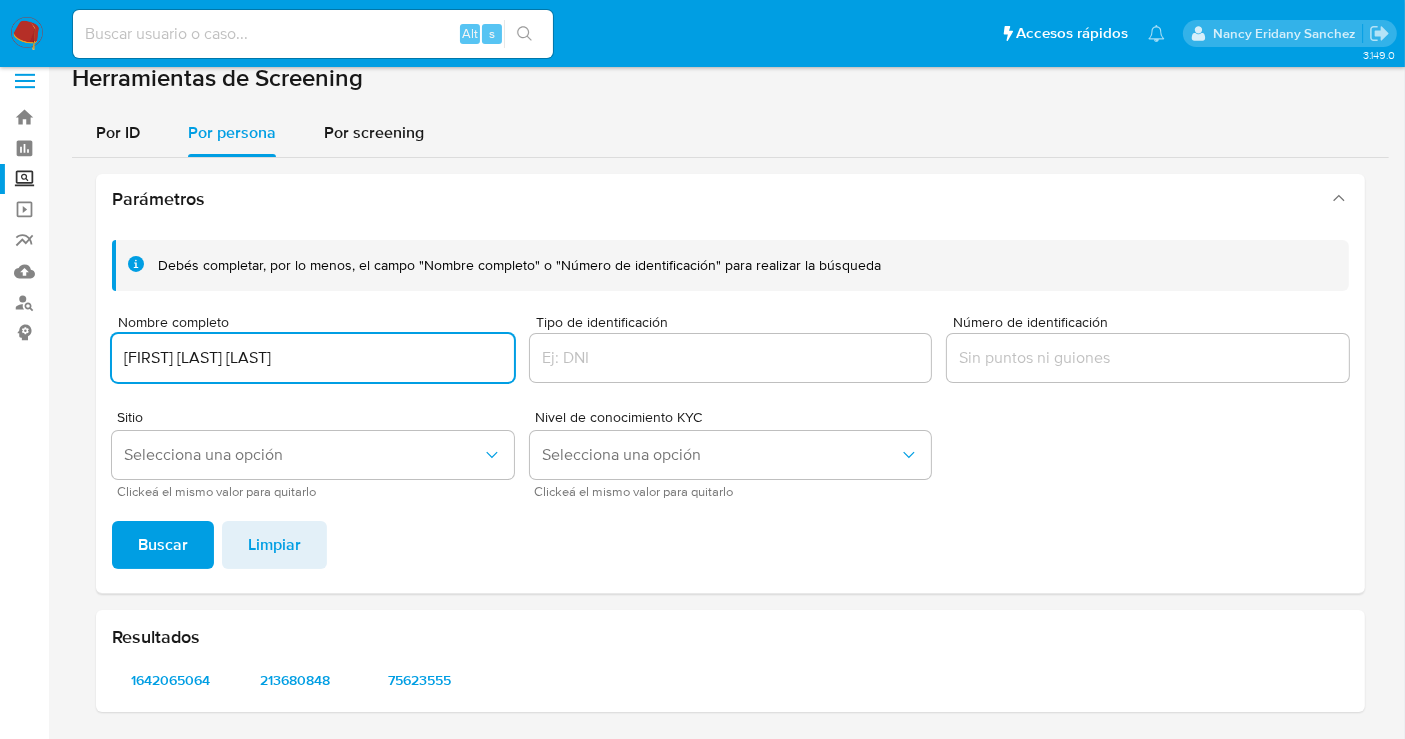 click on "JUAN CARLOS ESQUER RASCON" at bounding box center (313, 358) 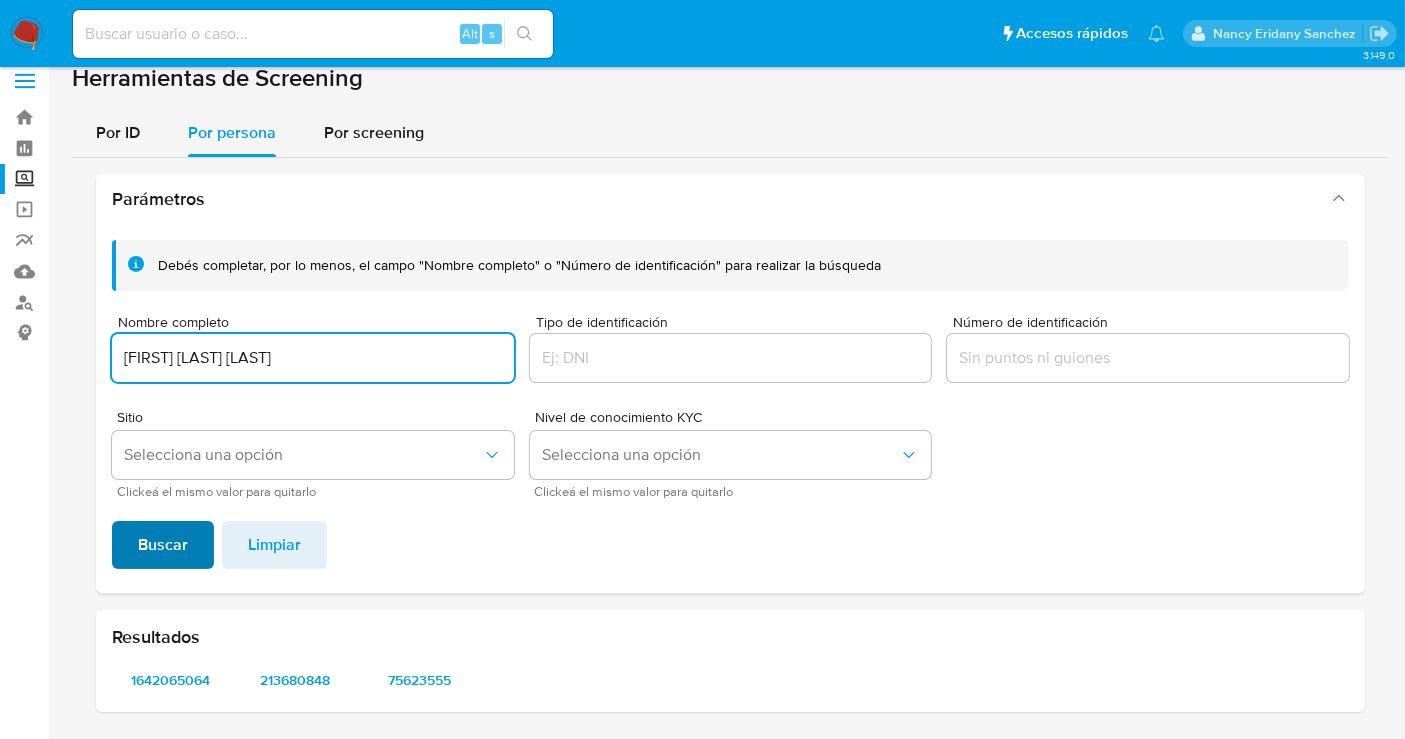 click on "Buscar" at bounding box center [163, 545] 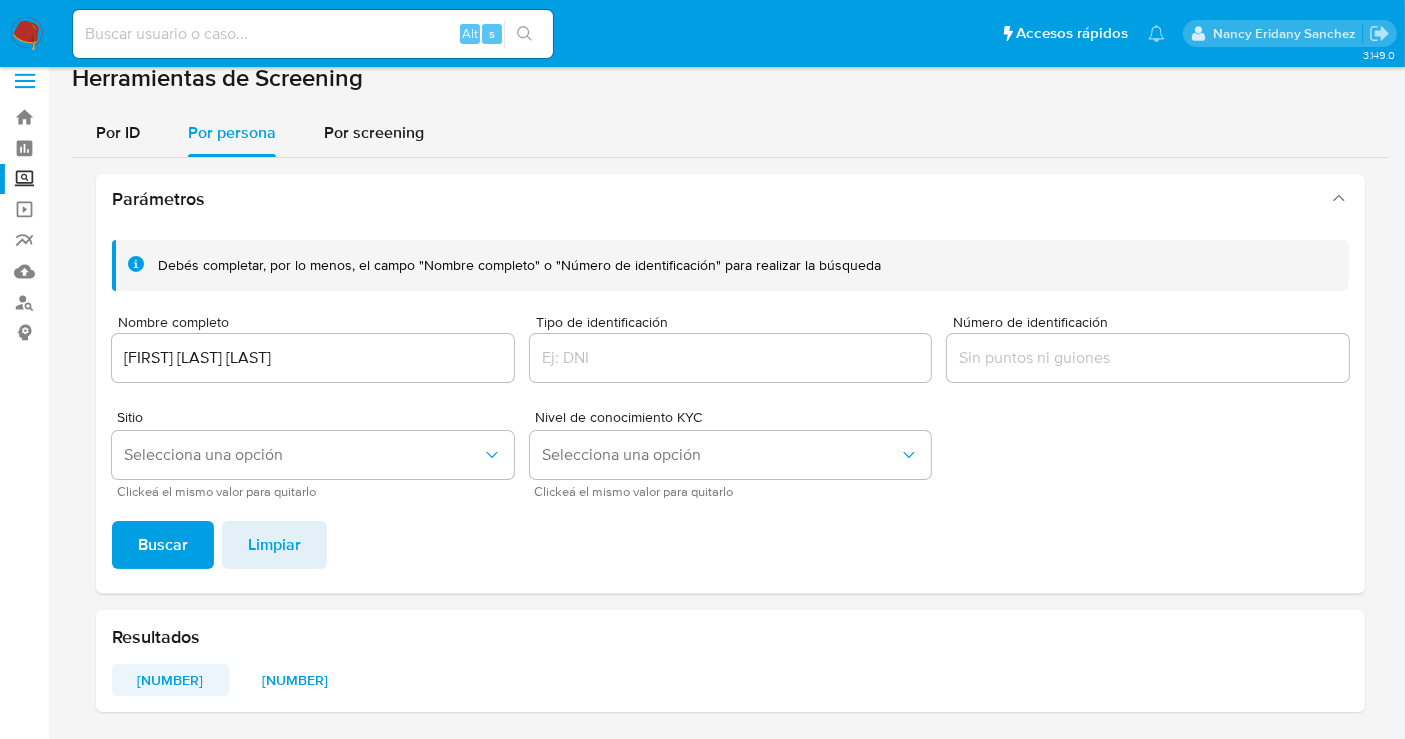 click on "[NUMBER]" at bounding box center [170, 680] 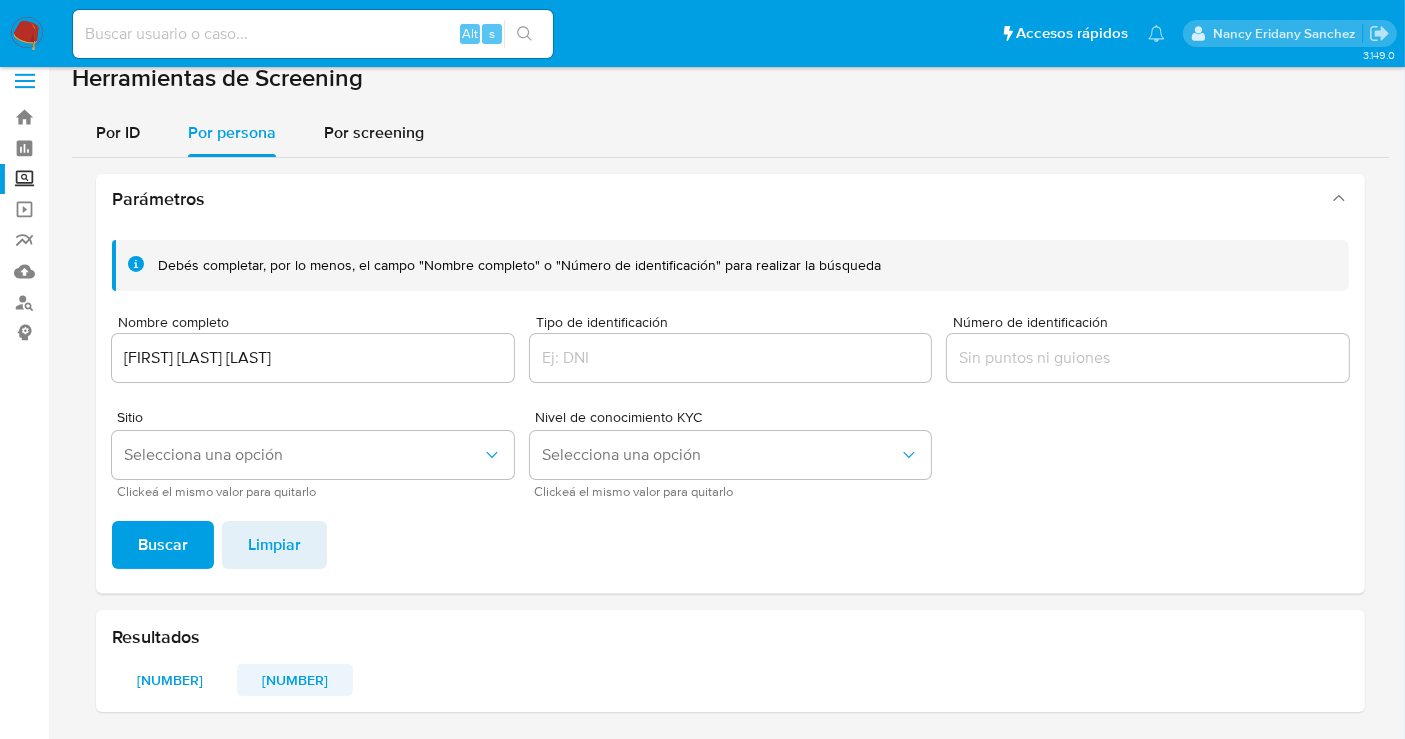 click on "[NUMBER]" at bounding box center [295, 680] 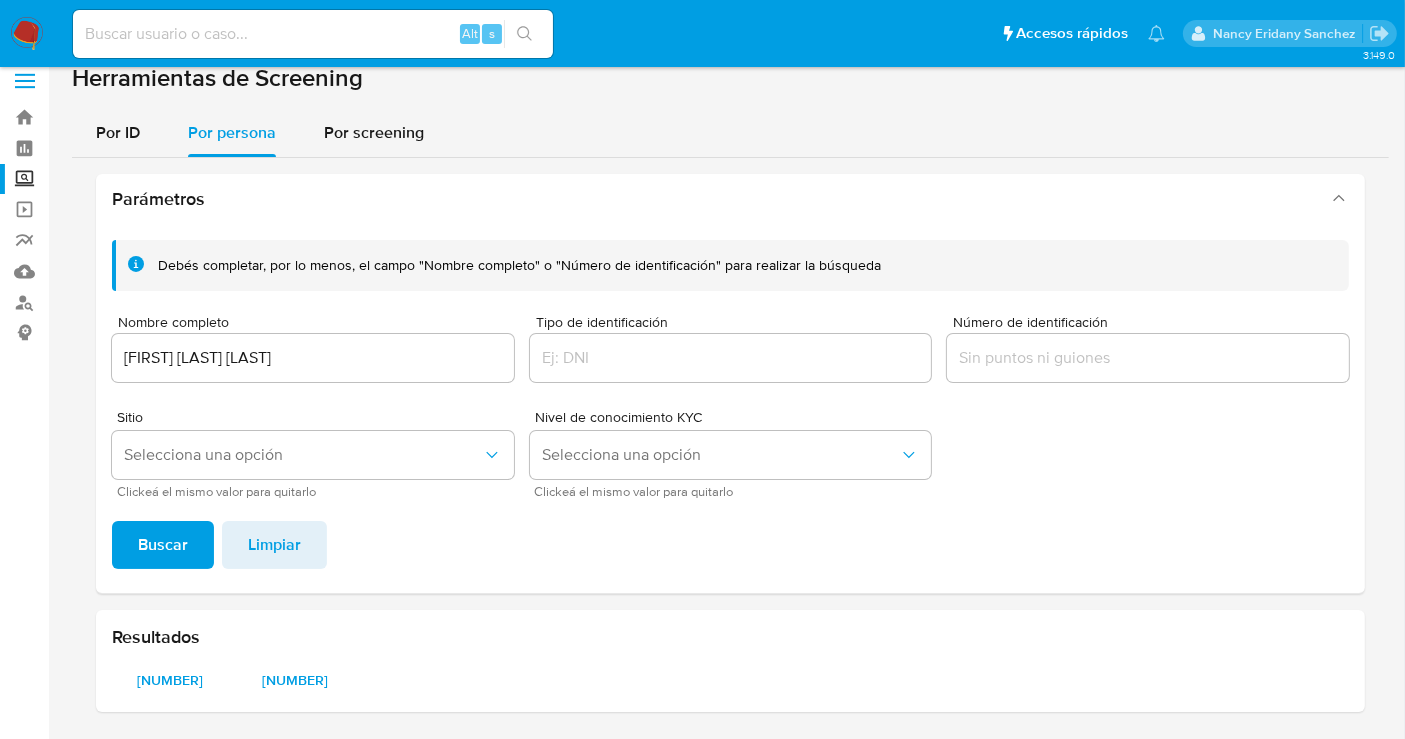 click on "[NUMBER]" at bounding box center (295, 680) 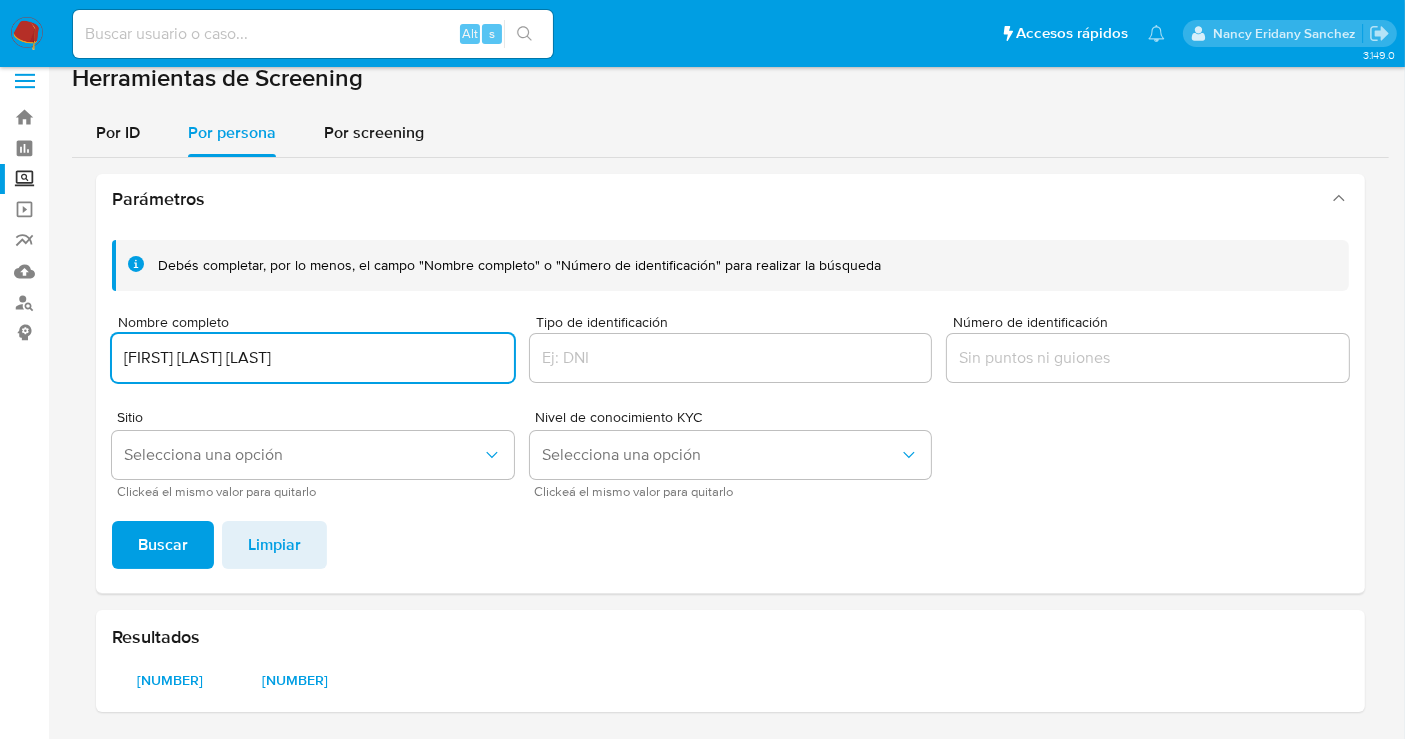 click on "MIGUEL MIER ESPARZA" at bounding box center [313, 358] 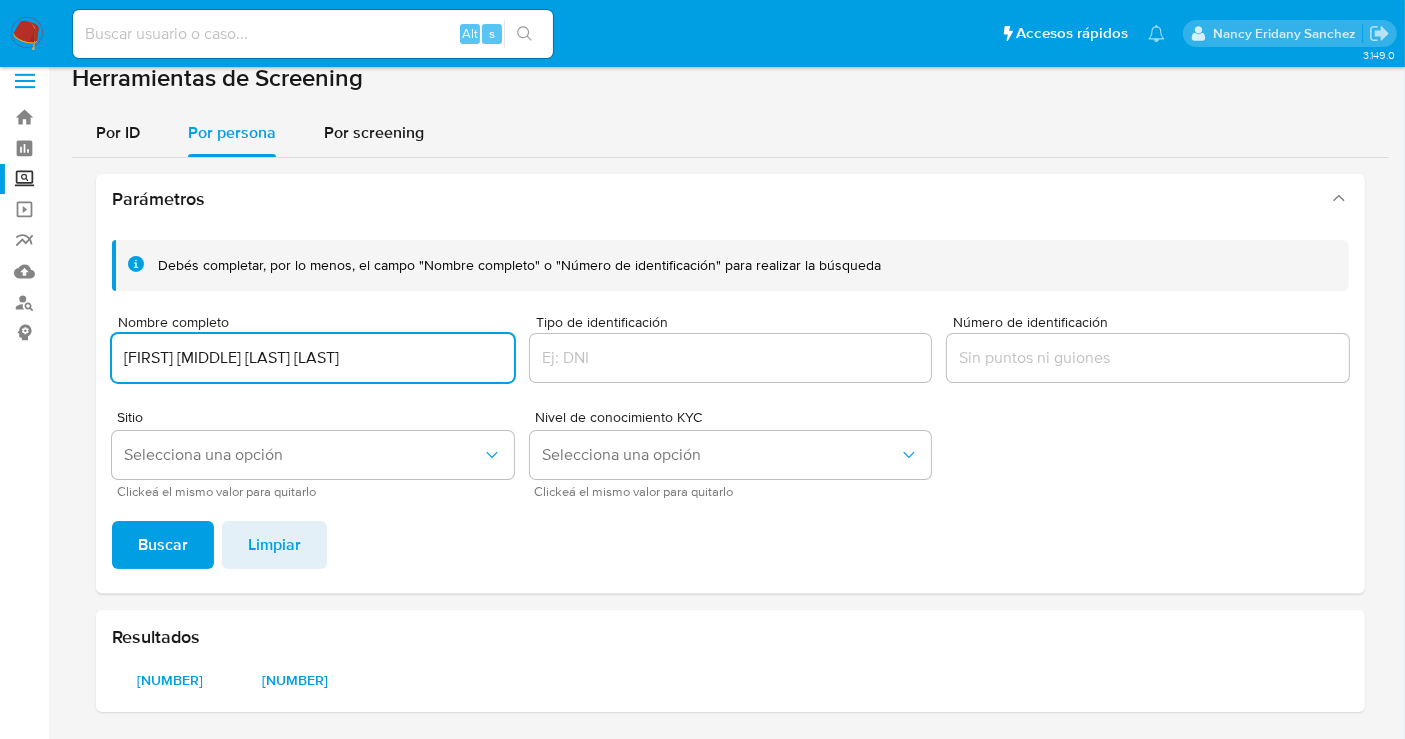click on "Buscar" at bounding box center (163, 545) 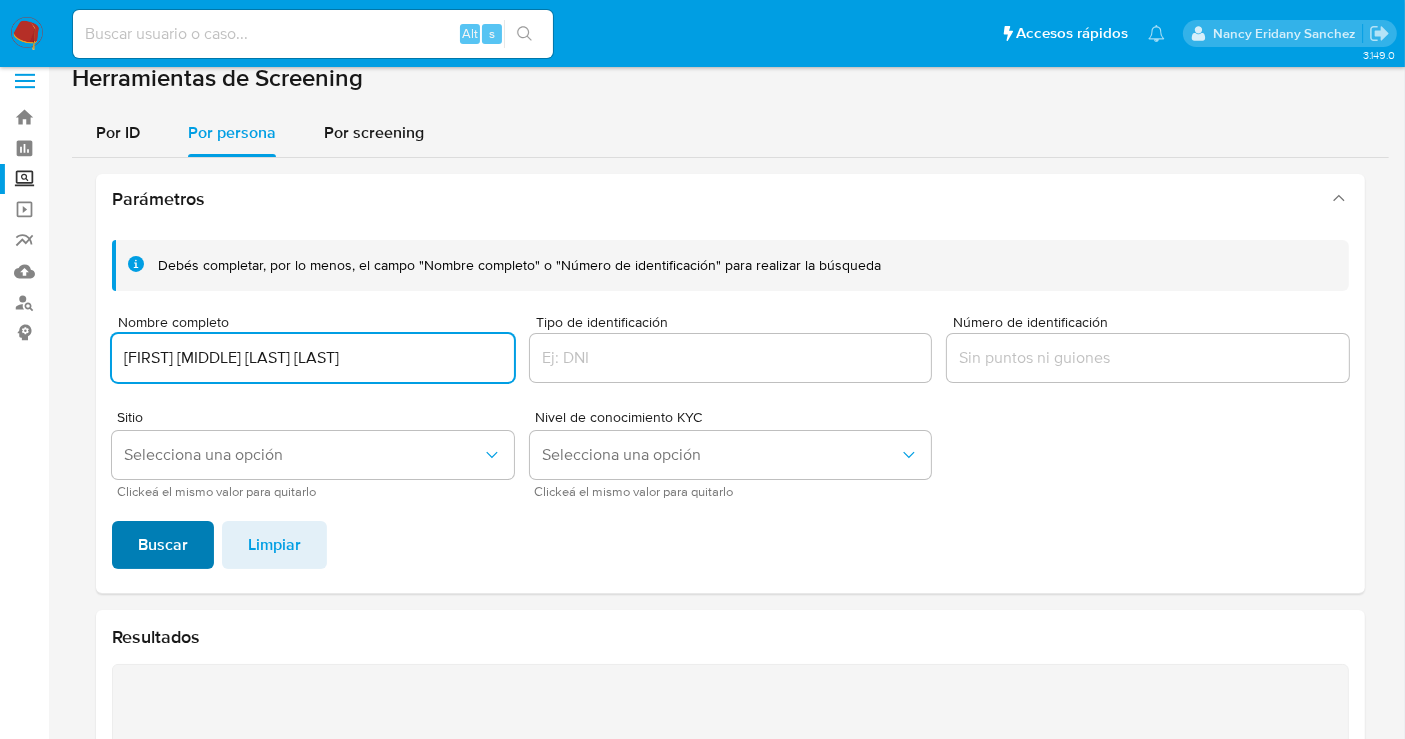 click on "Buscar" at bounding box center [163, 545] 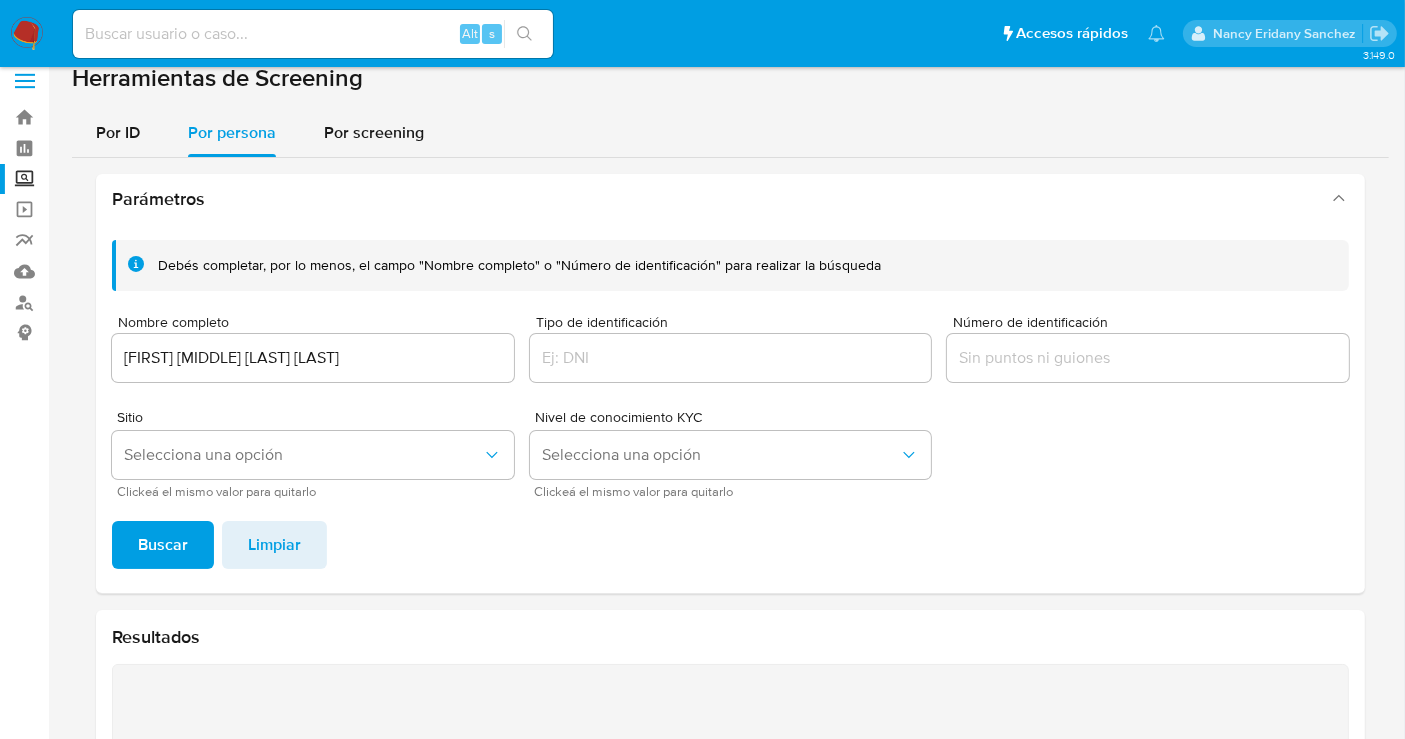 scroll, scrollTop: 336, scrollLeft: 0, axis: vertical 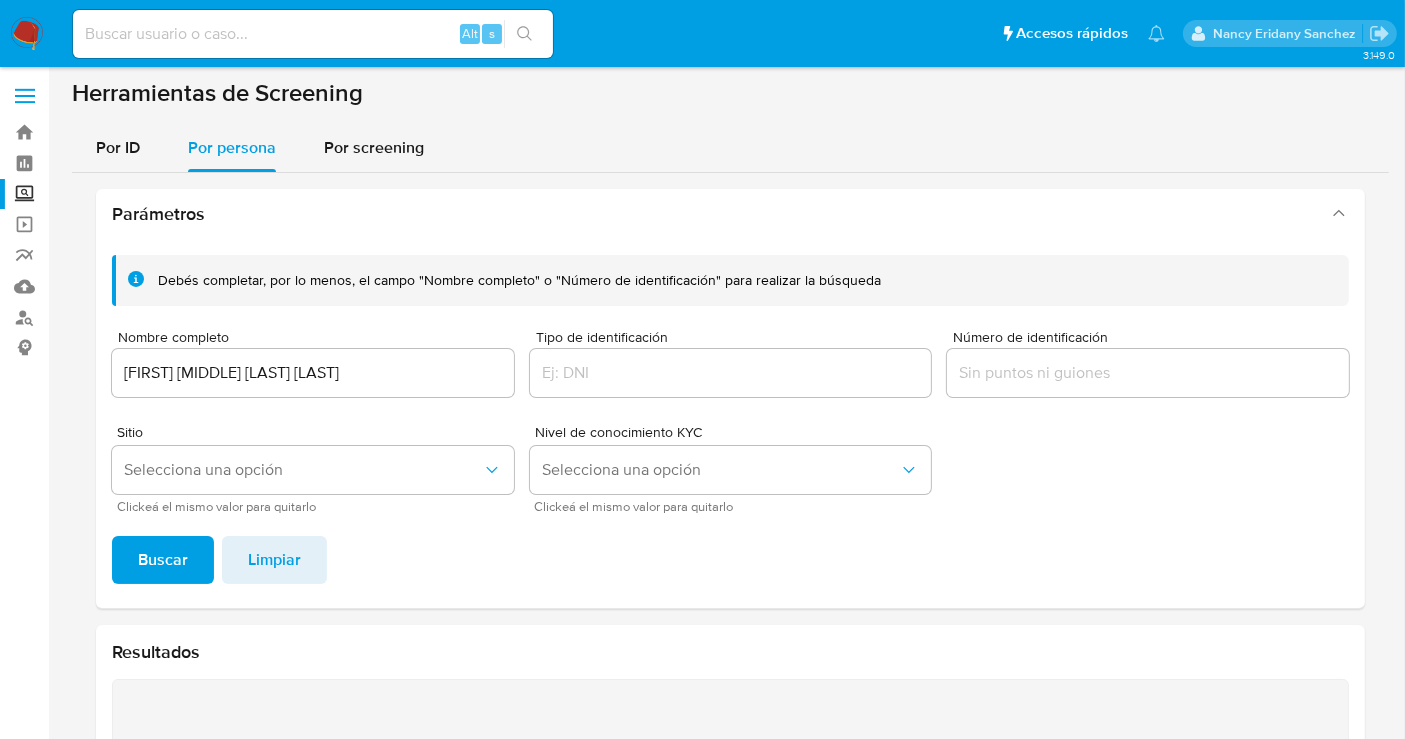 drag, startPoint x: 294, startPoint y: 374, endPoint x: 298, endPoint y: 398, distance: 24.33105 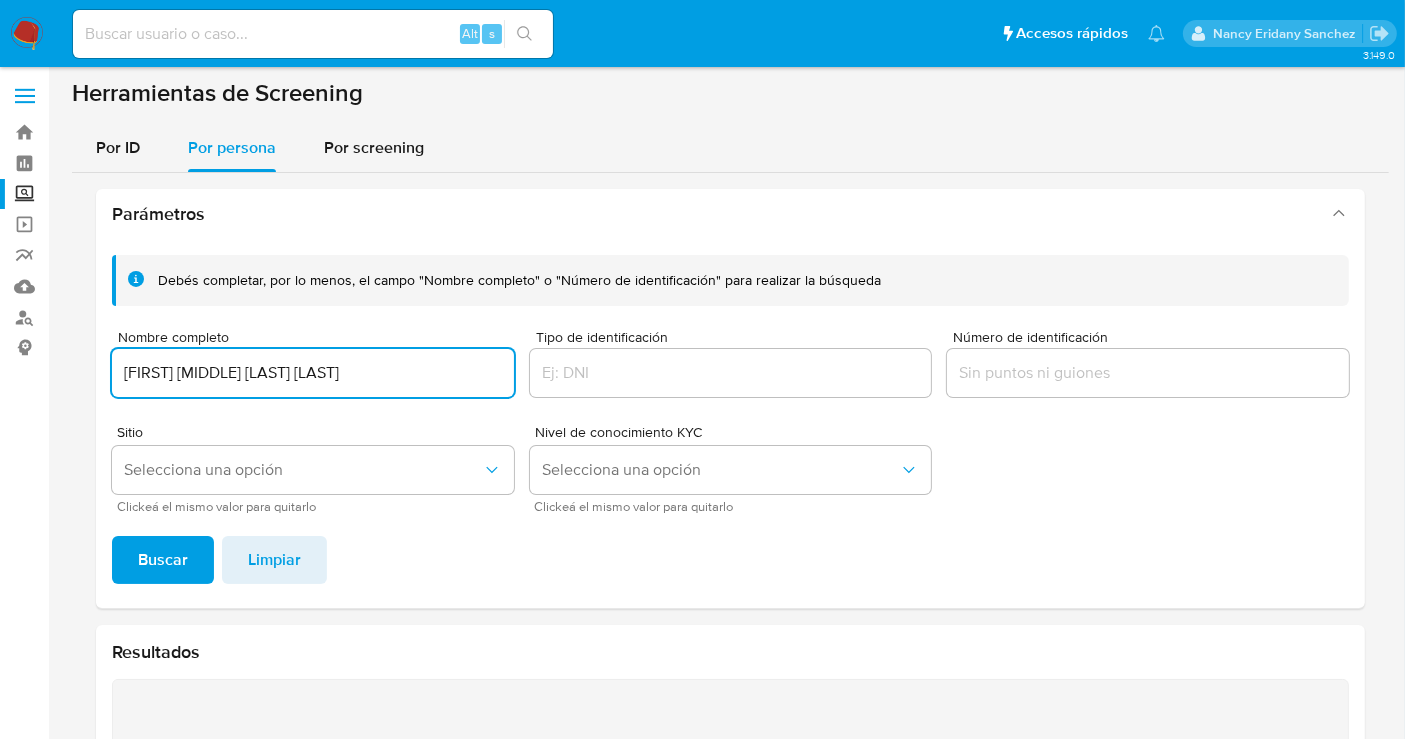 type on "ALFREDO DE JESUS CESAR PEREZ" 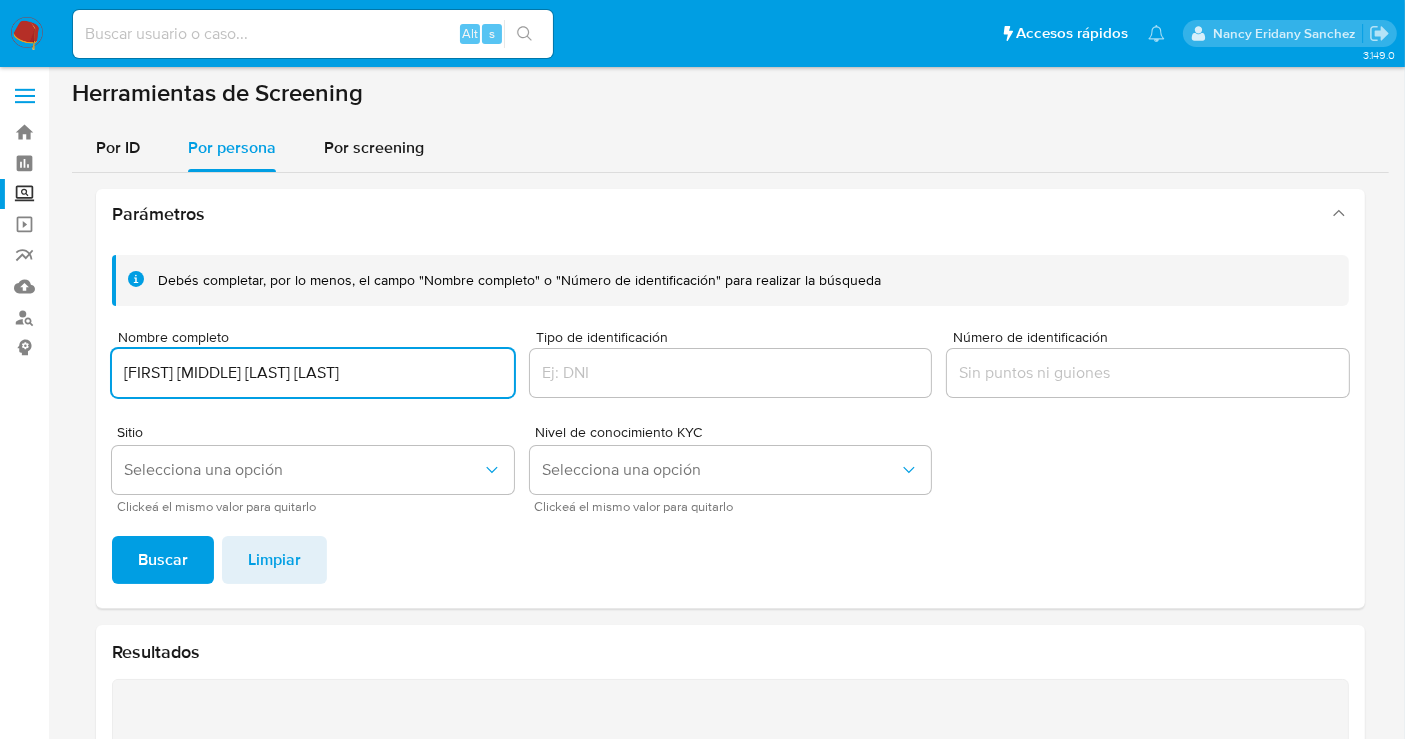 scroll, scrollTop: 336, scrollLeft: 0, axis: vertical 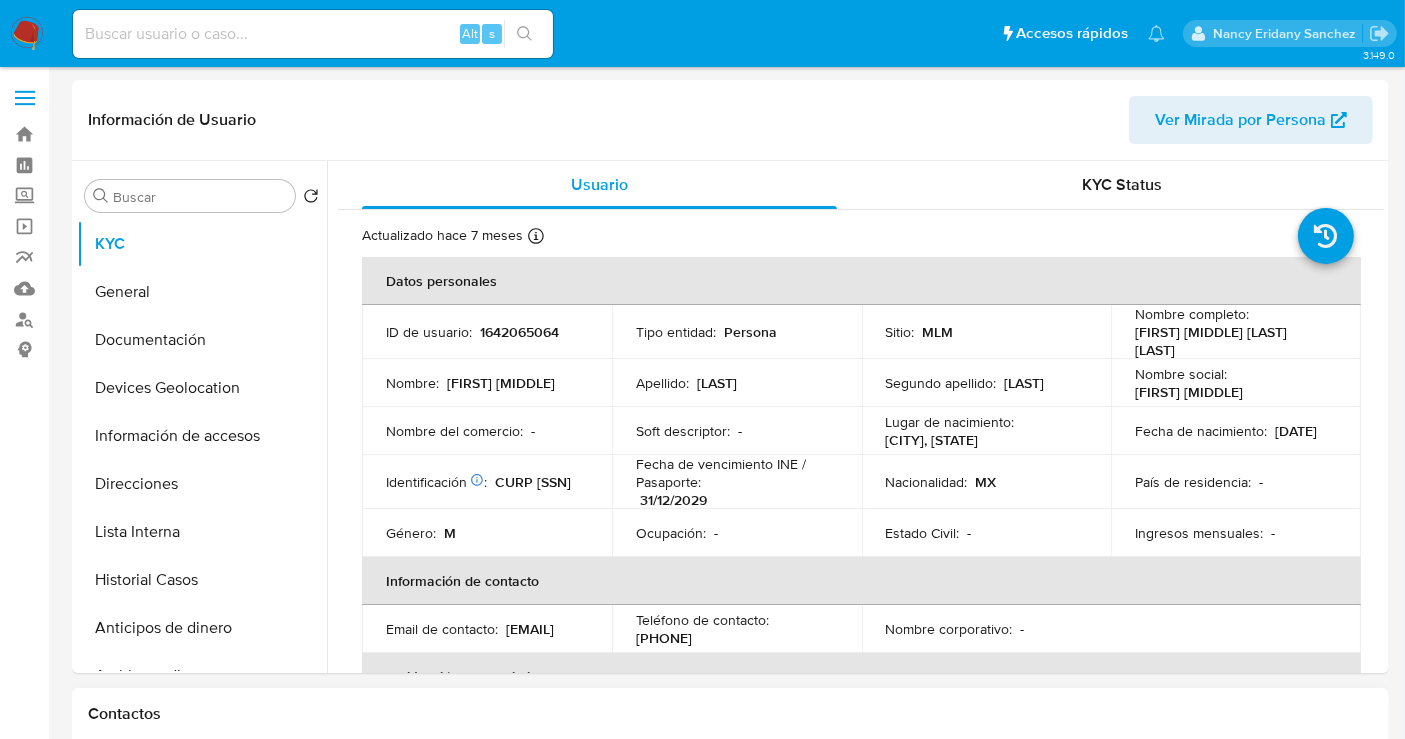 select on "10" 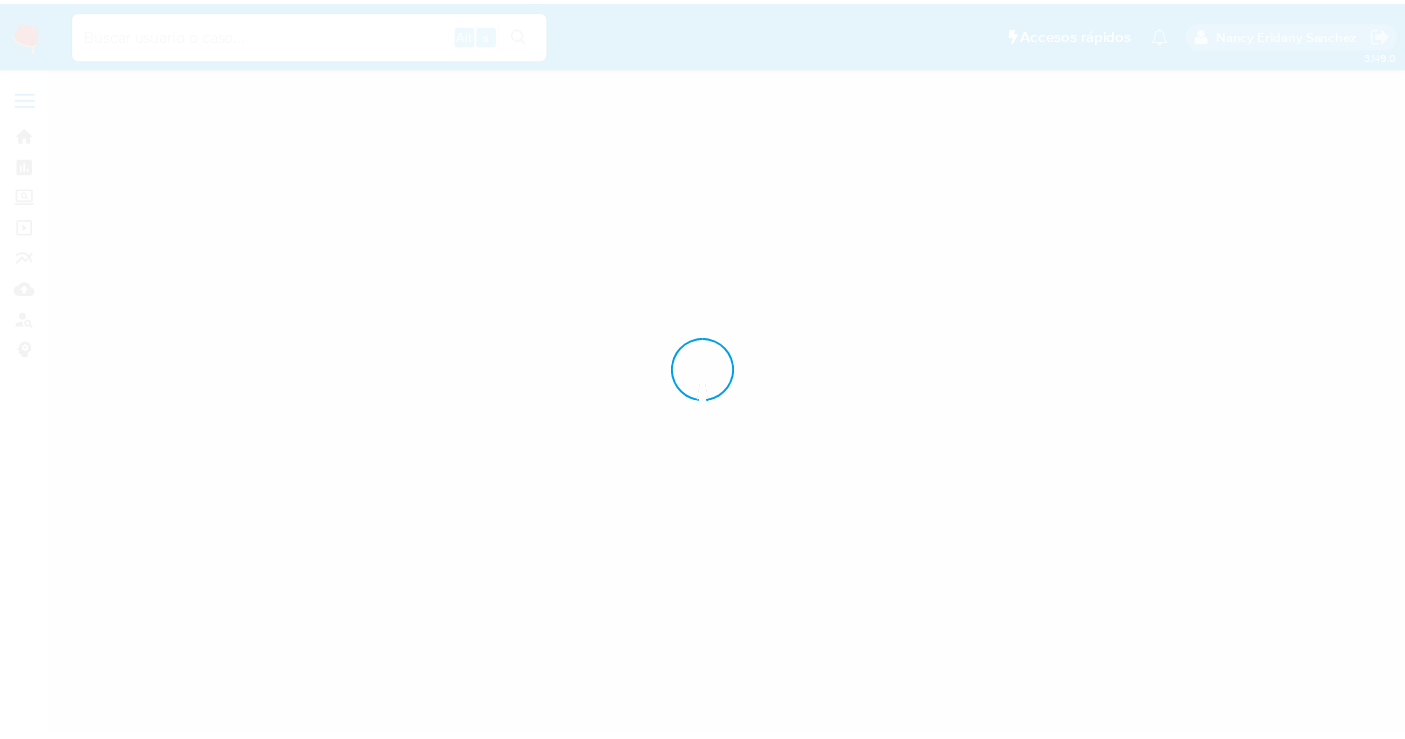 scroll, scrollTop: 0, scrollLeft: 0, axis: both 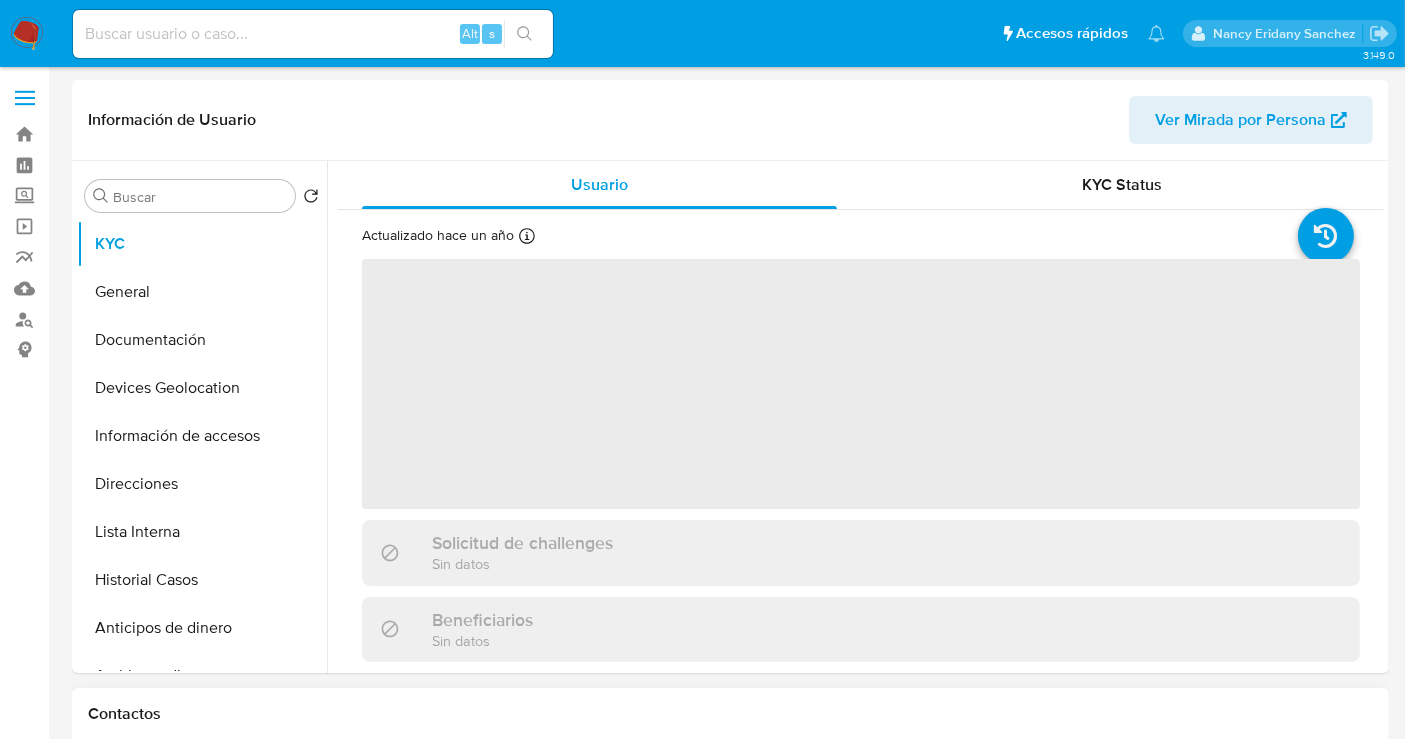 select on "10" 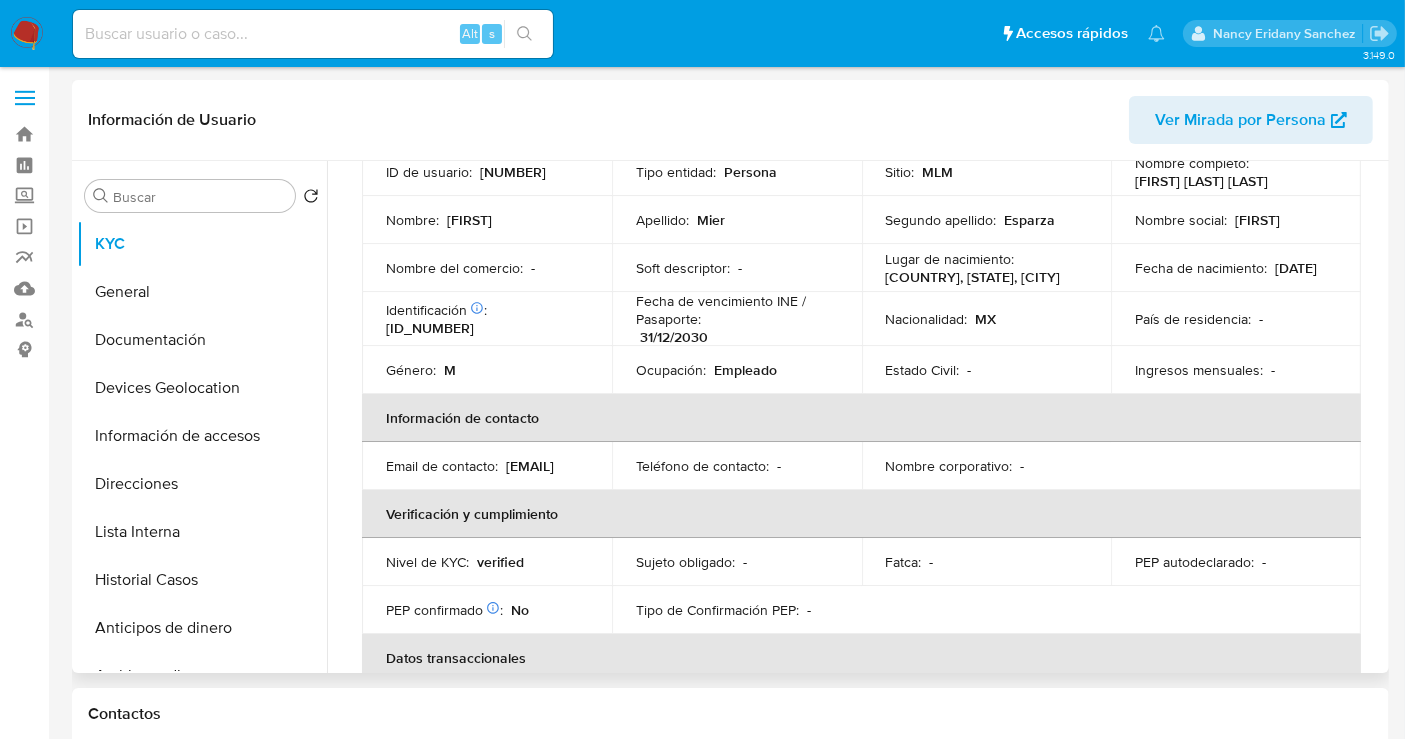 scroll, scrollTop: 45, scrollLeft: 0, axis: vertical 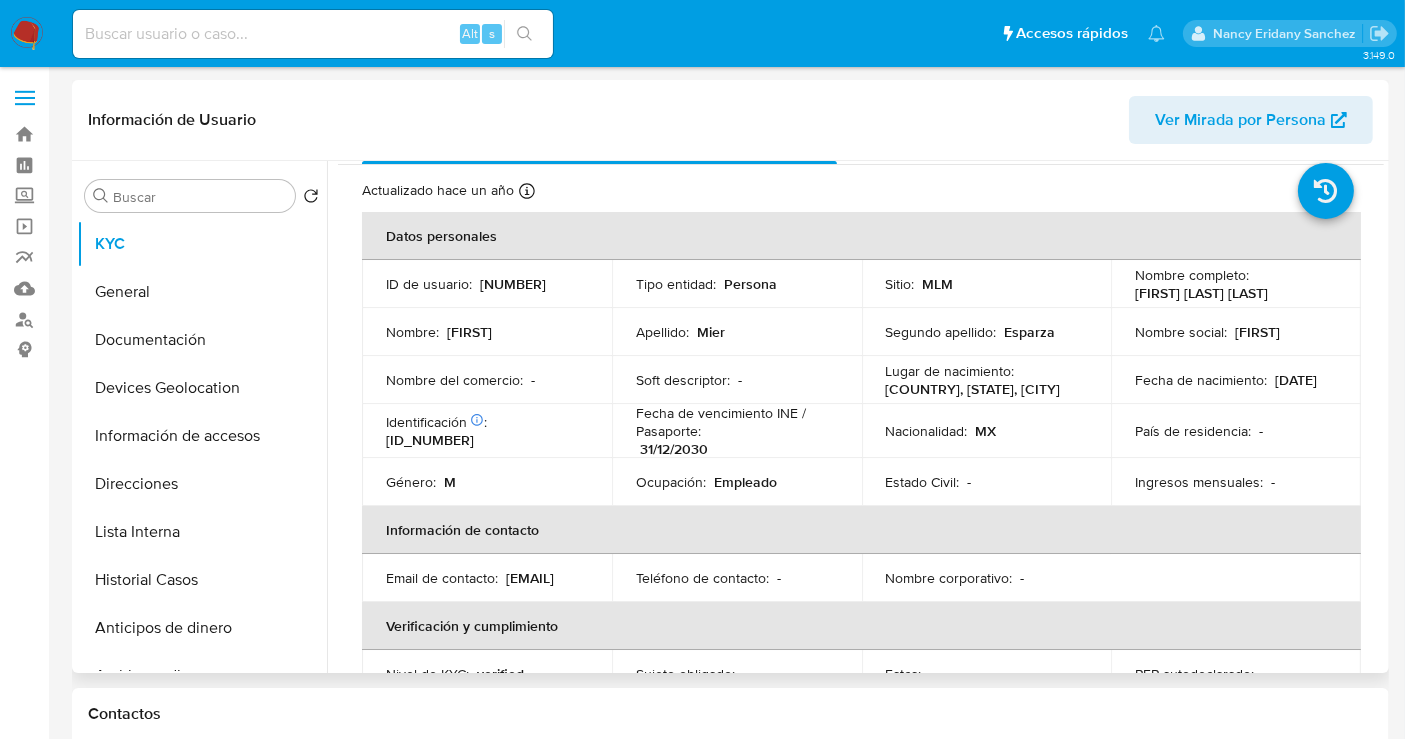 click on "[NUMBER]" at bounding box center (513, 284) 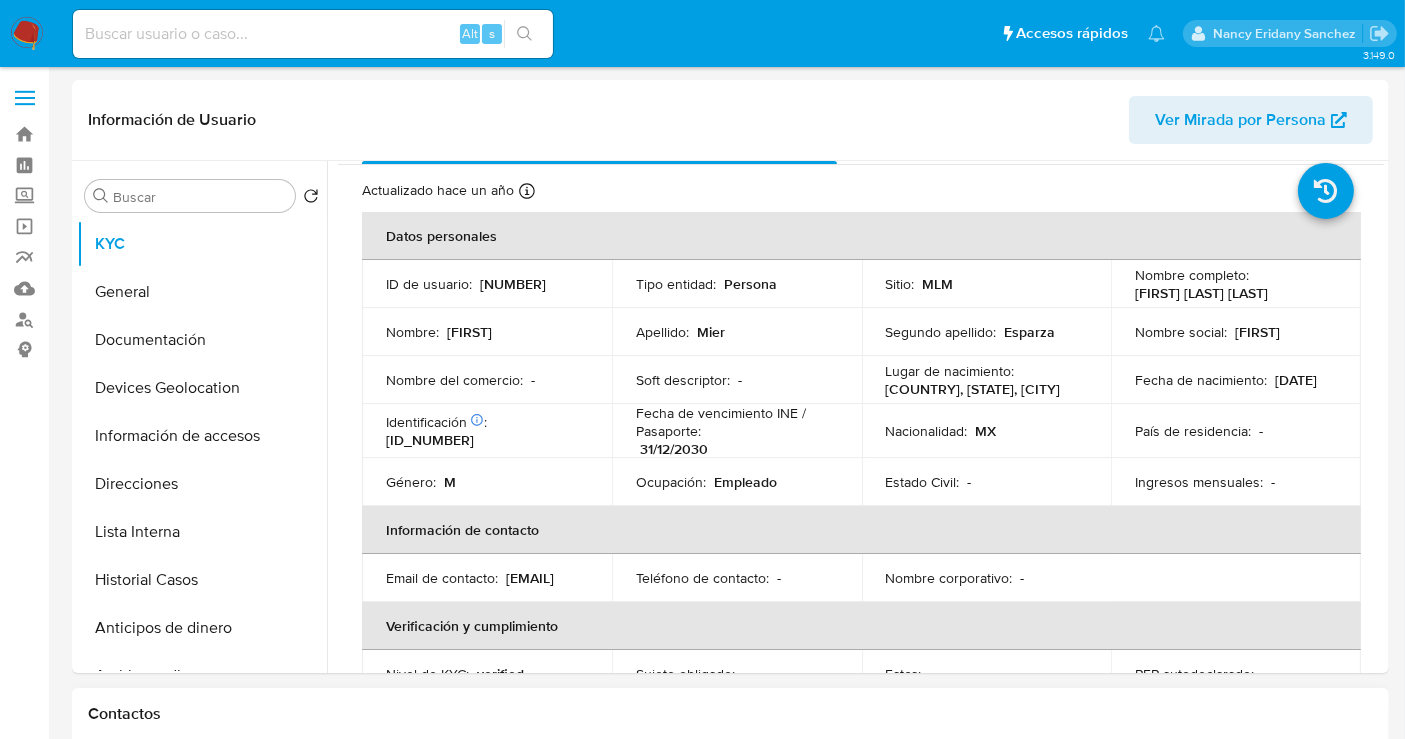 copy on "1030604365" 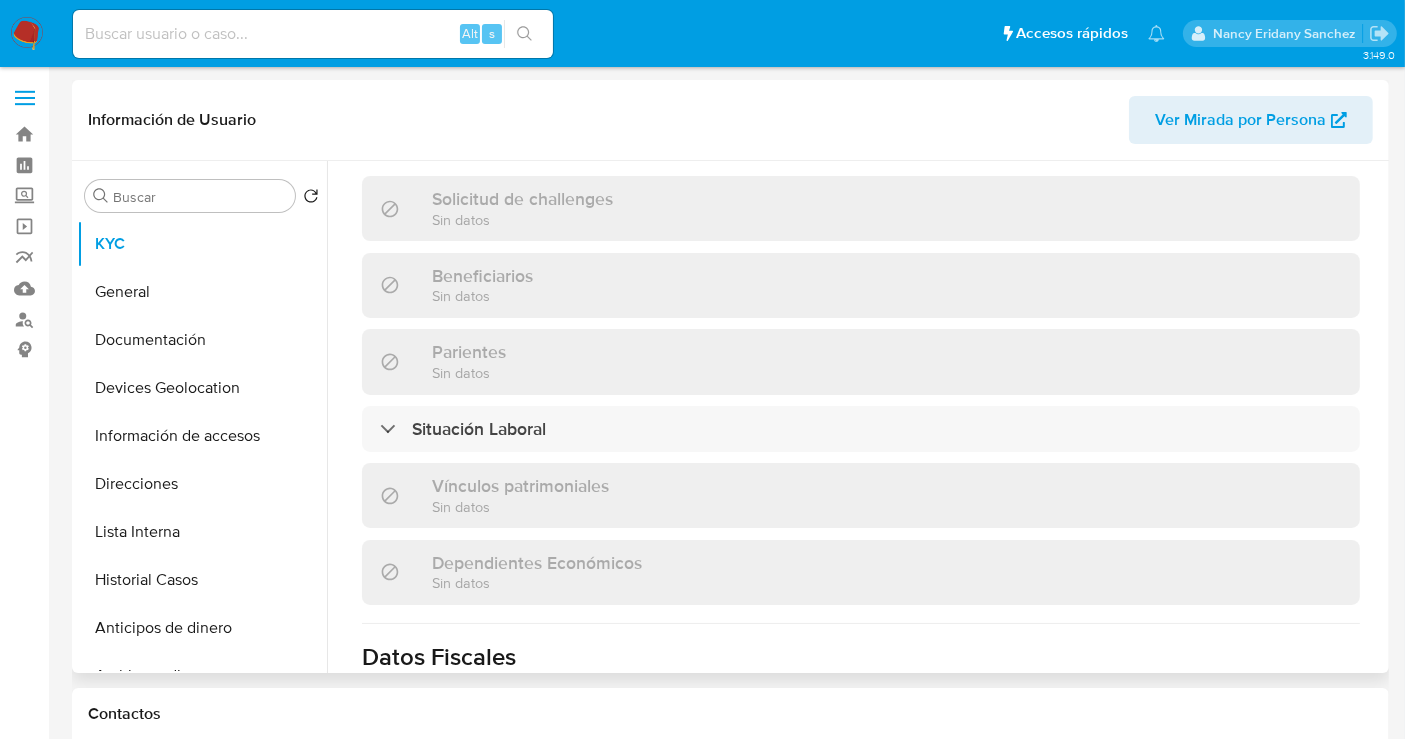 scroll, scrollTop: 1268, scrollLeft: 0, axis: vertical 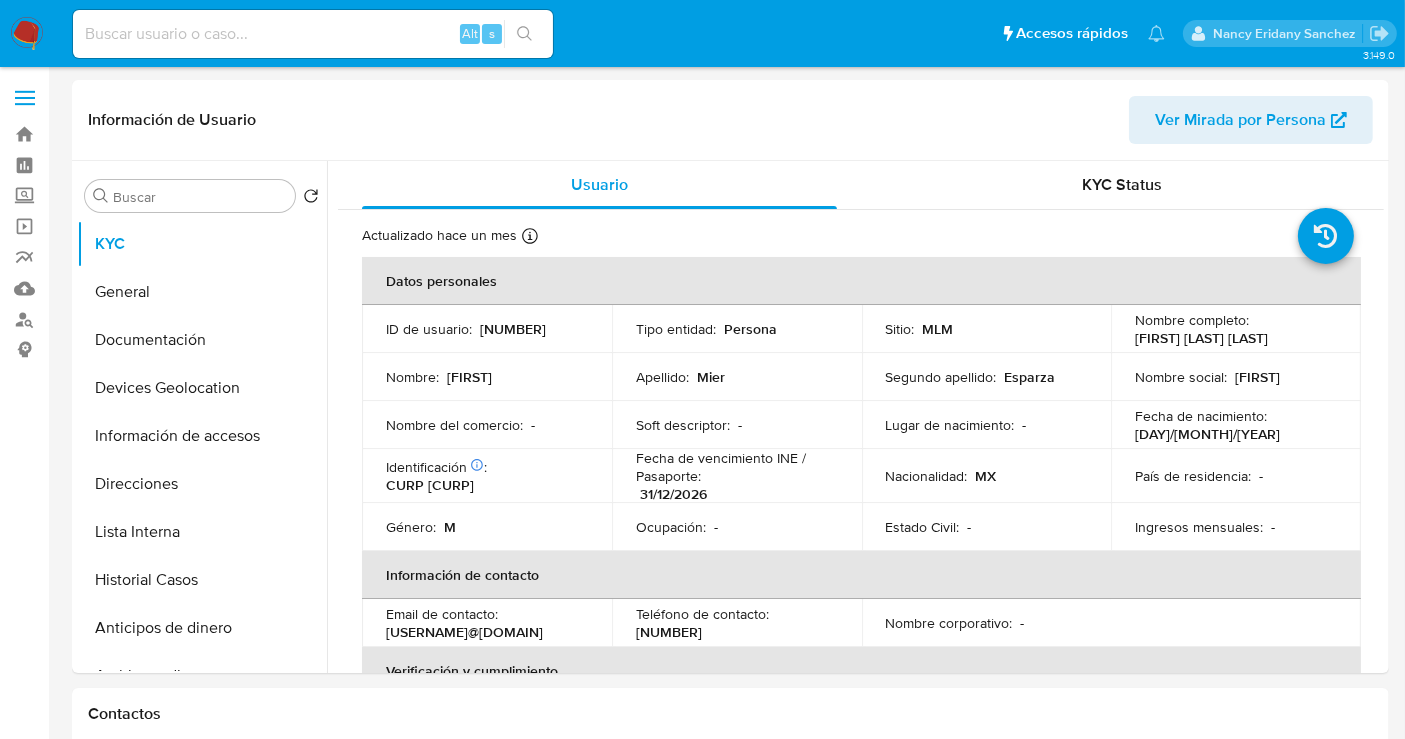 select on "10" 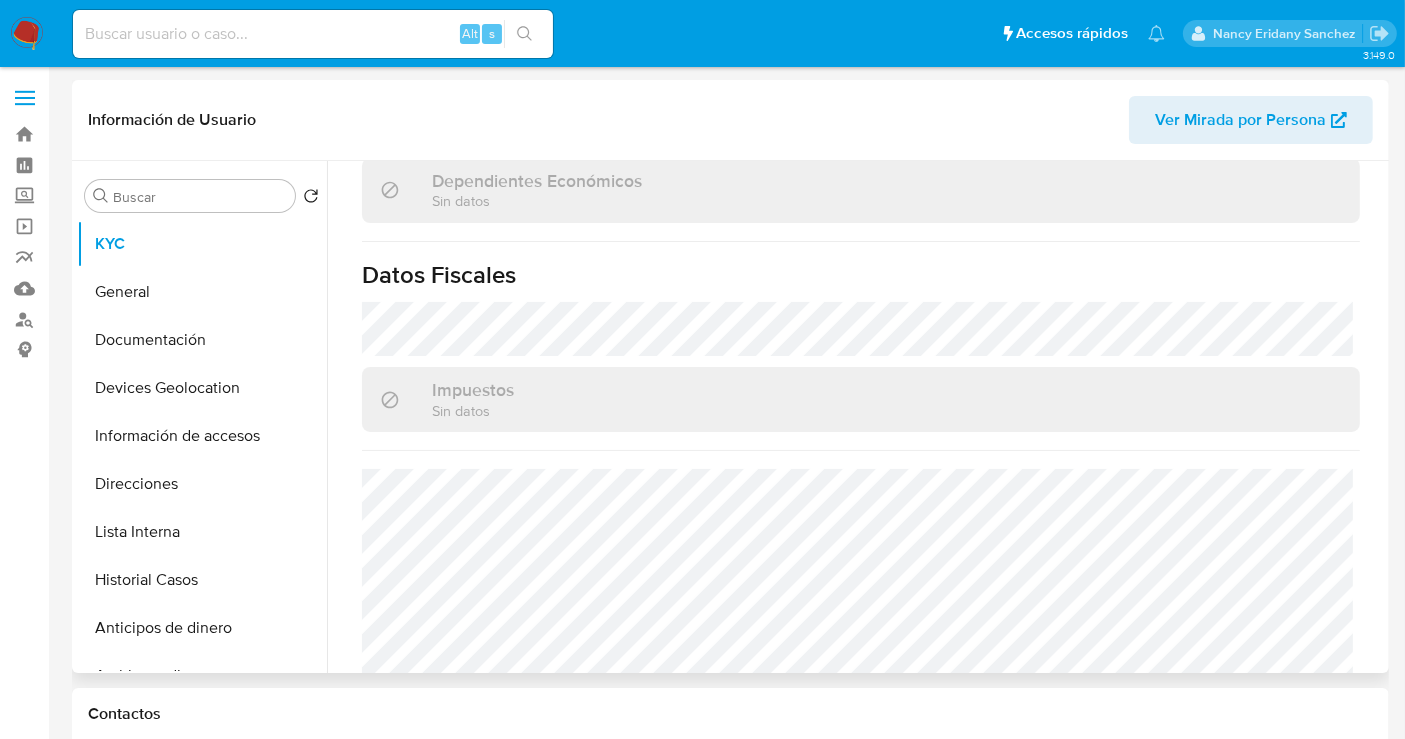 scroll, scrollTop: 1262, scrollLeft: 0, axis: vertical 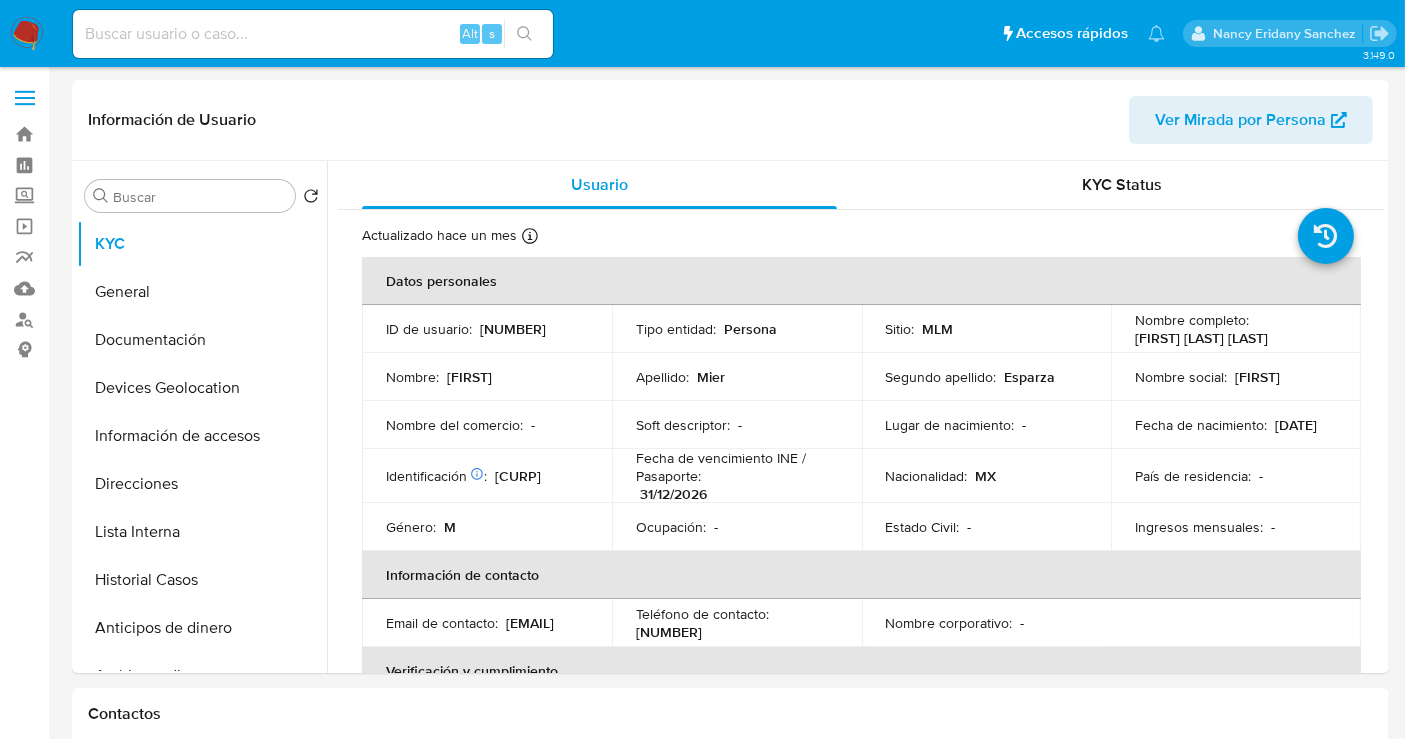 select on "10" 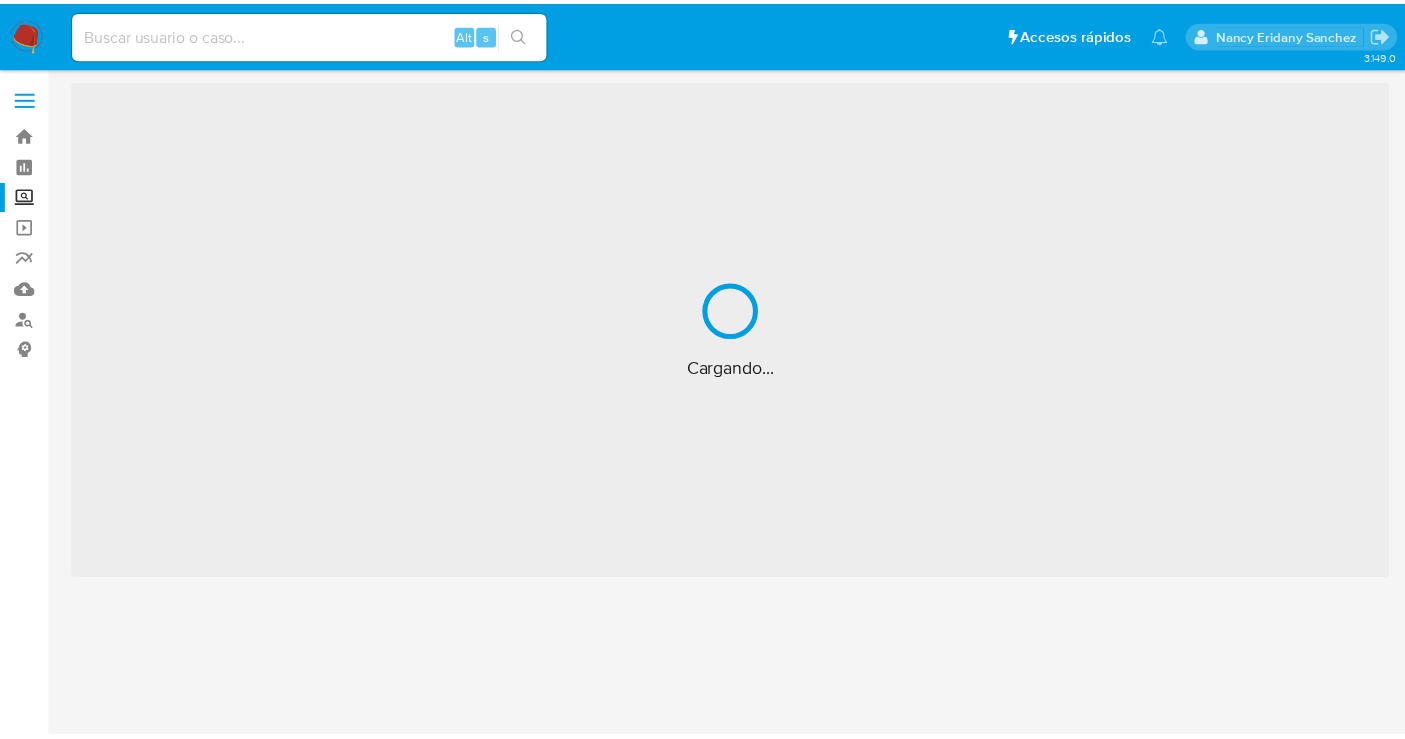 scroll, scrollTop: 0, scrollLeft: 0, axis: both 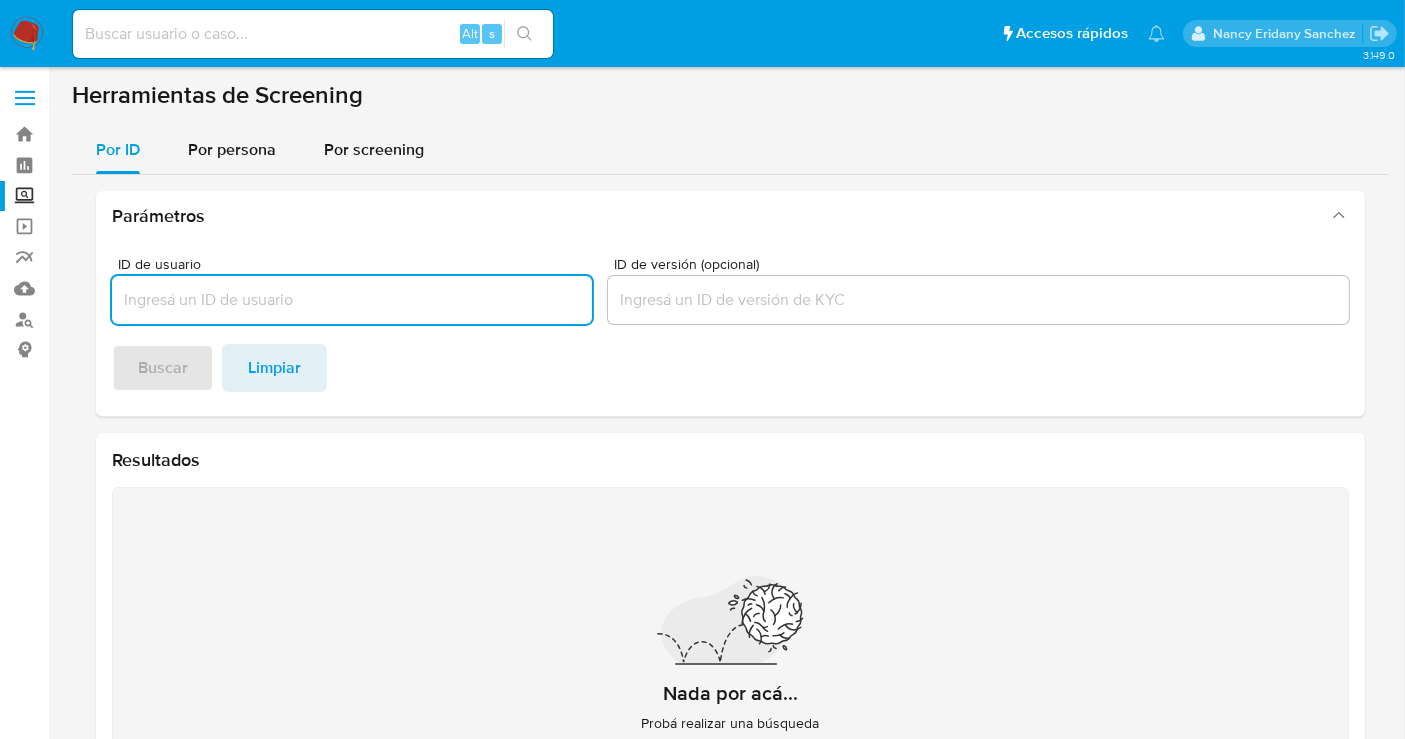 click at bounding box center (27, 34) 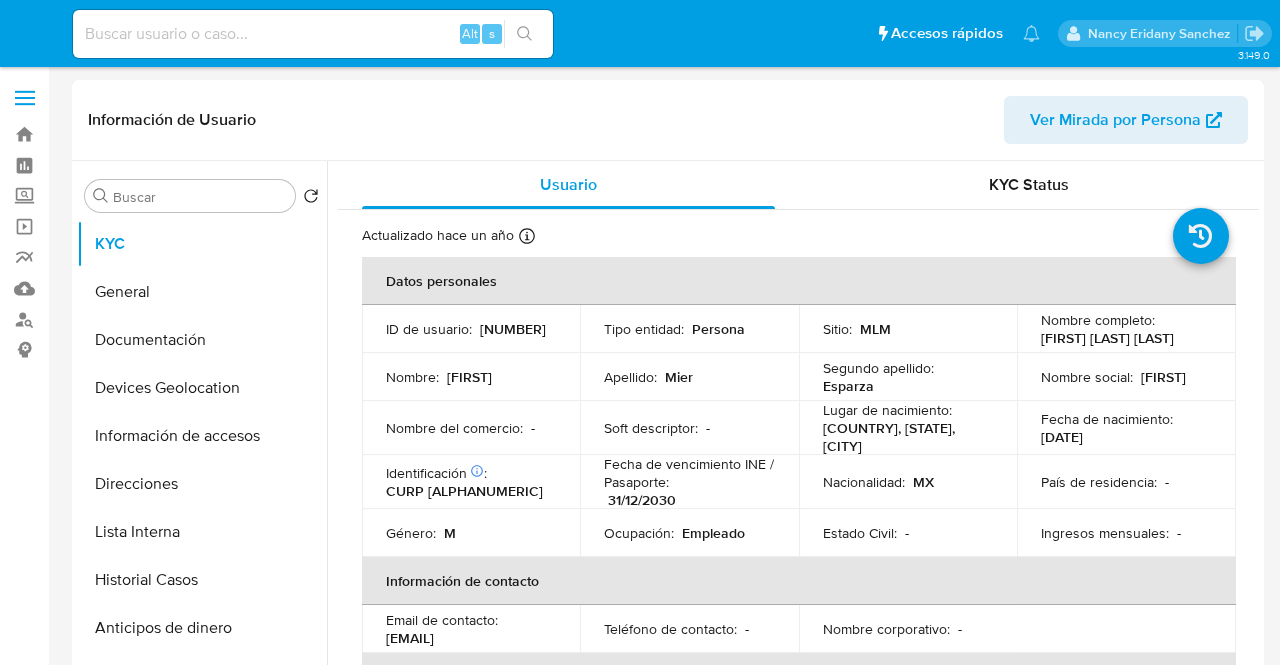 select on "10" 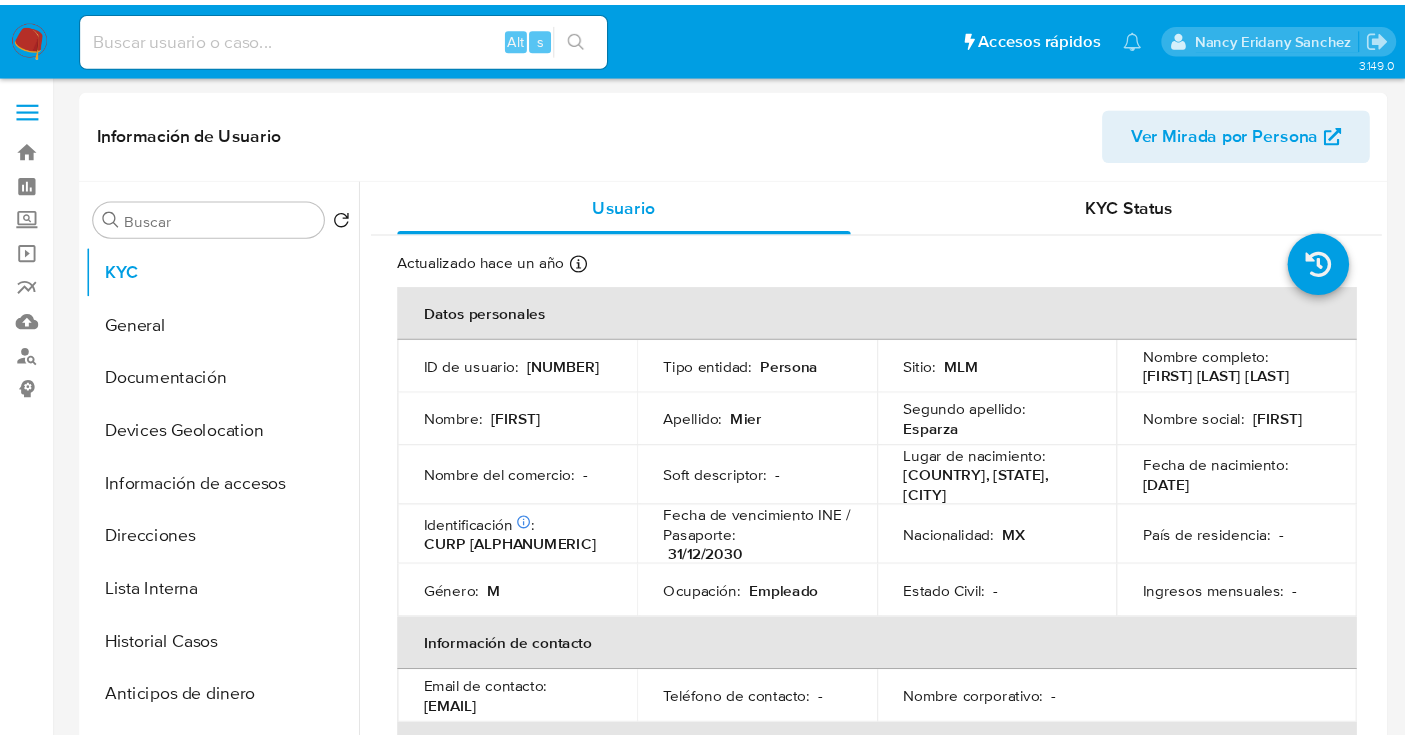 scroll, scrollTop: 0, scrollLeft: 0, axis: both 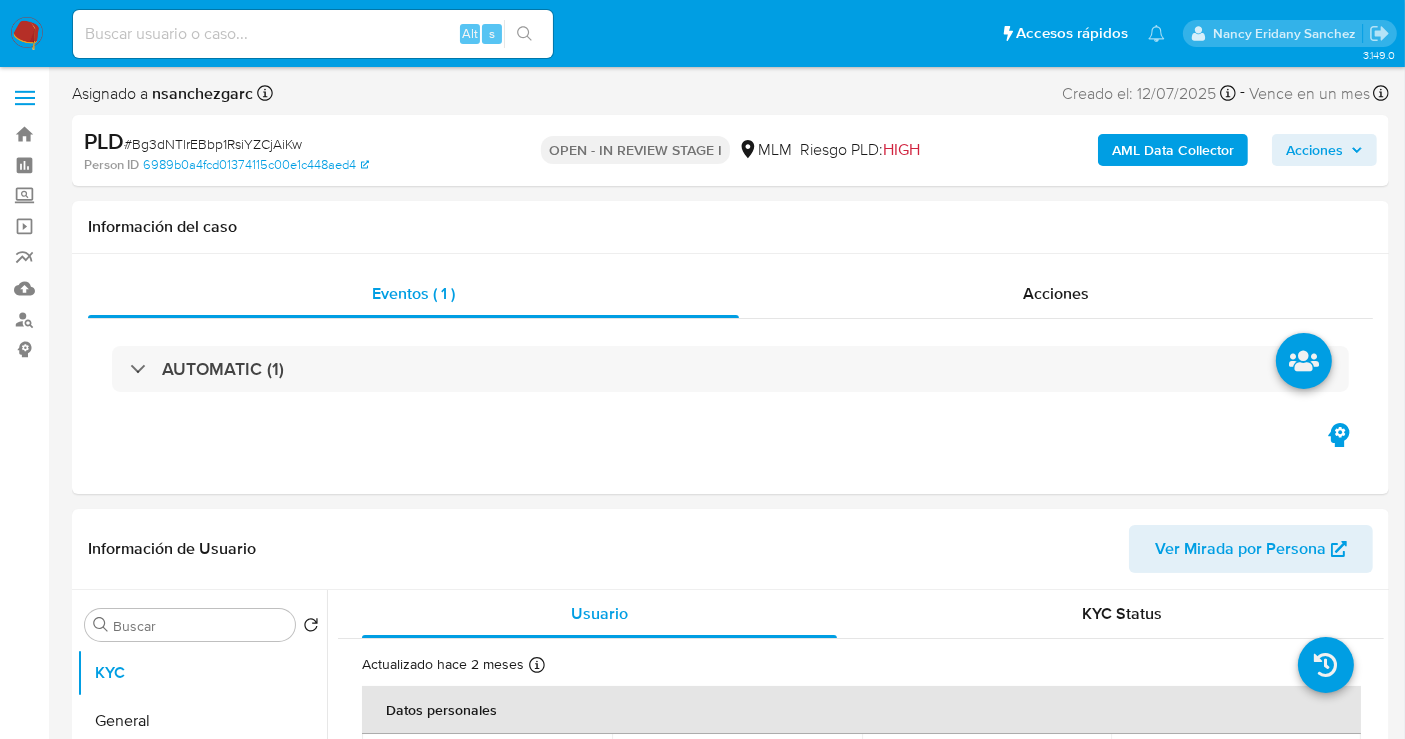 select on "10" 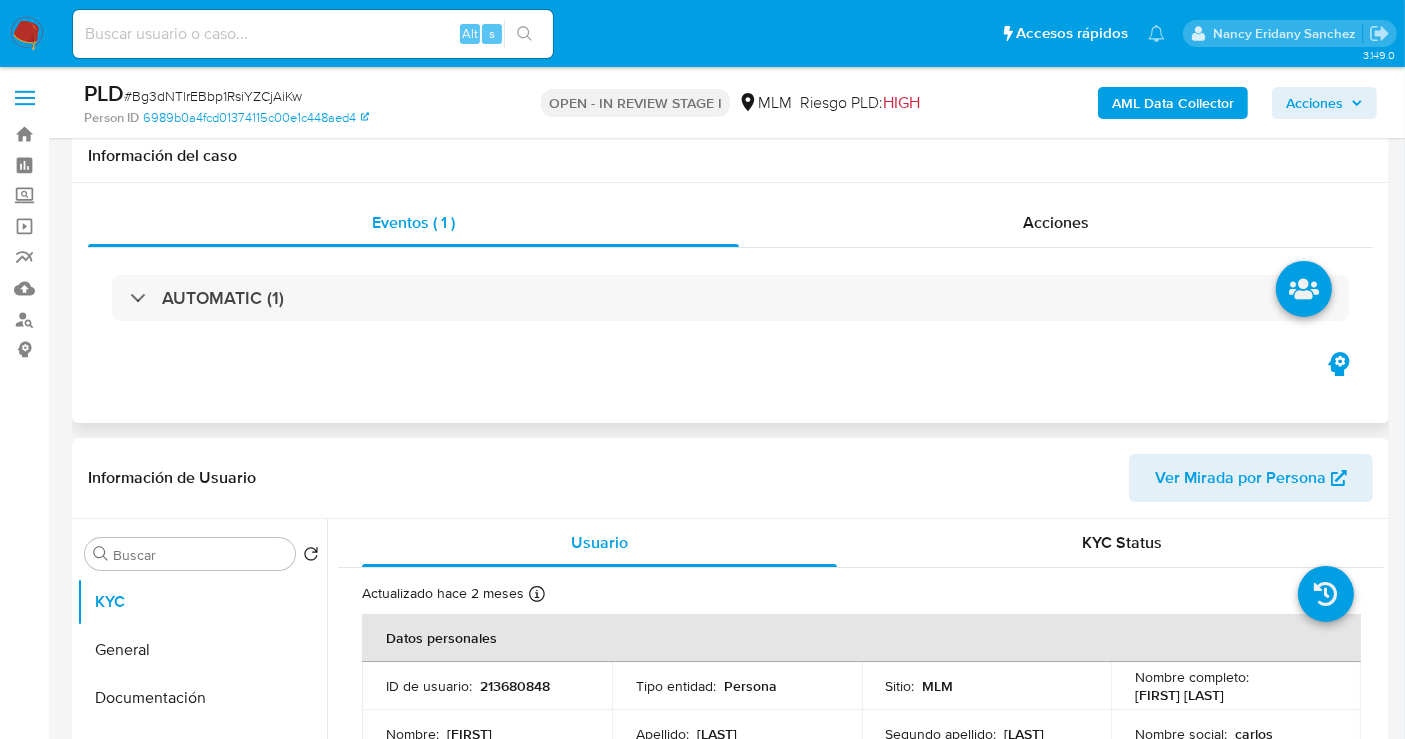 scroll, scrollTop: 444, scrollLeft: 0, axis: vertical 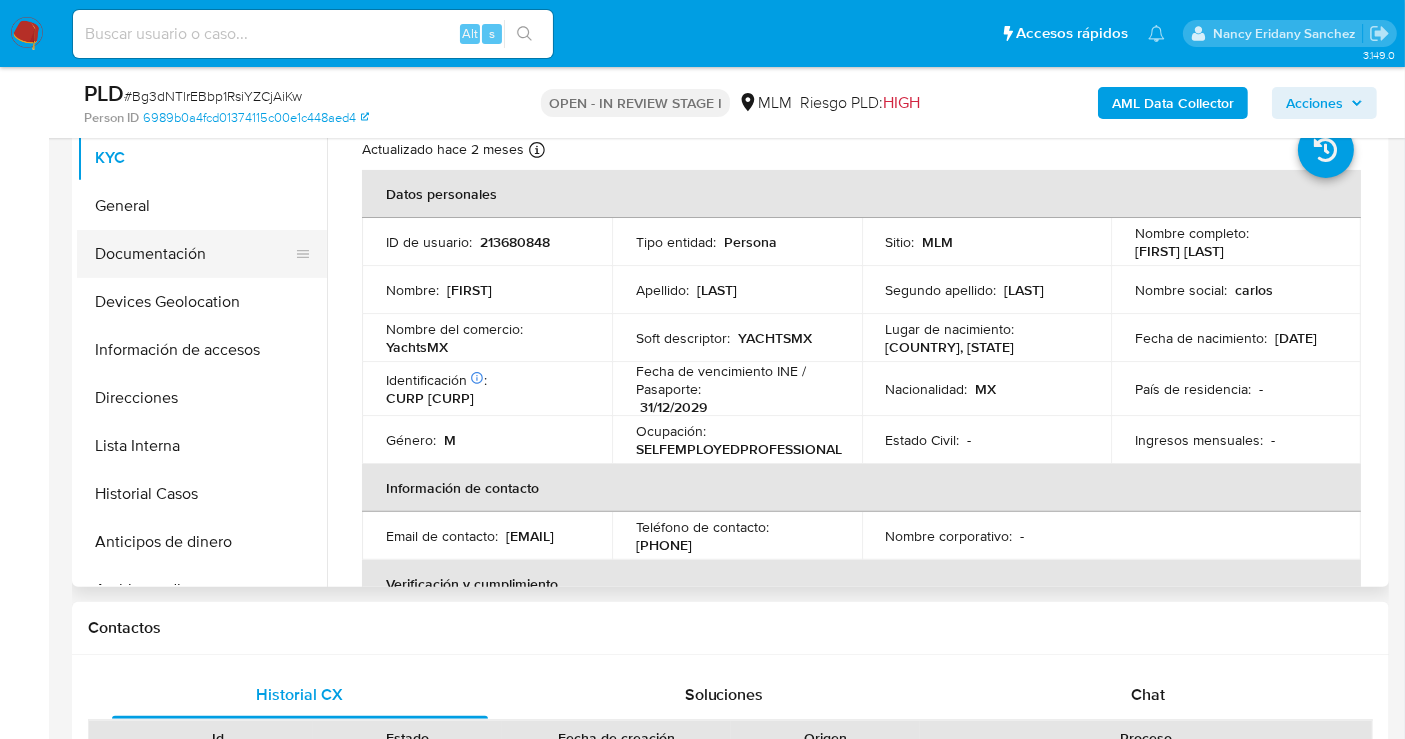 click on "Documentación" at bounding box center (194, 254) 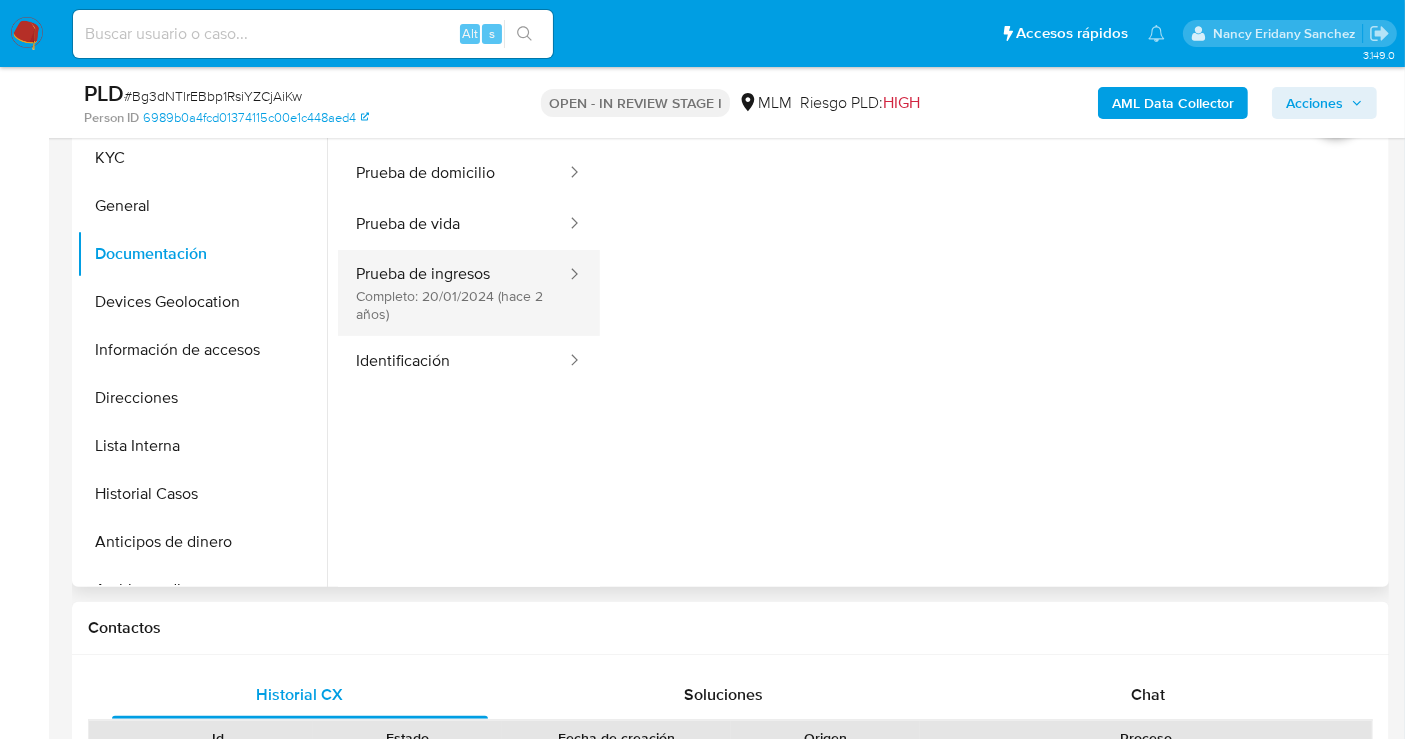 click on "Prueba de ingresos Completo: 20/01/2024 (hace 2 años)" at bounding box center [453, 293] 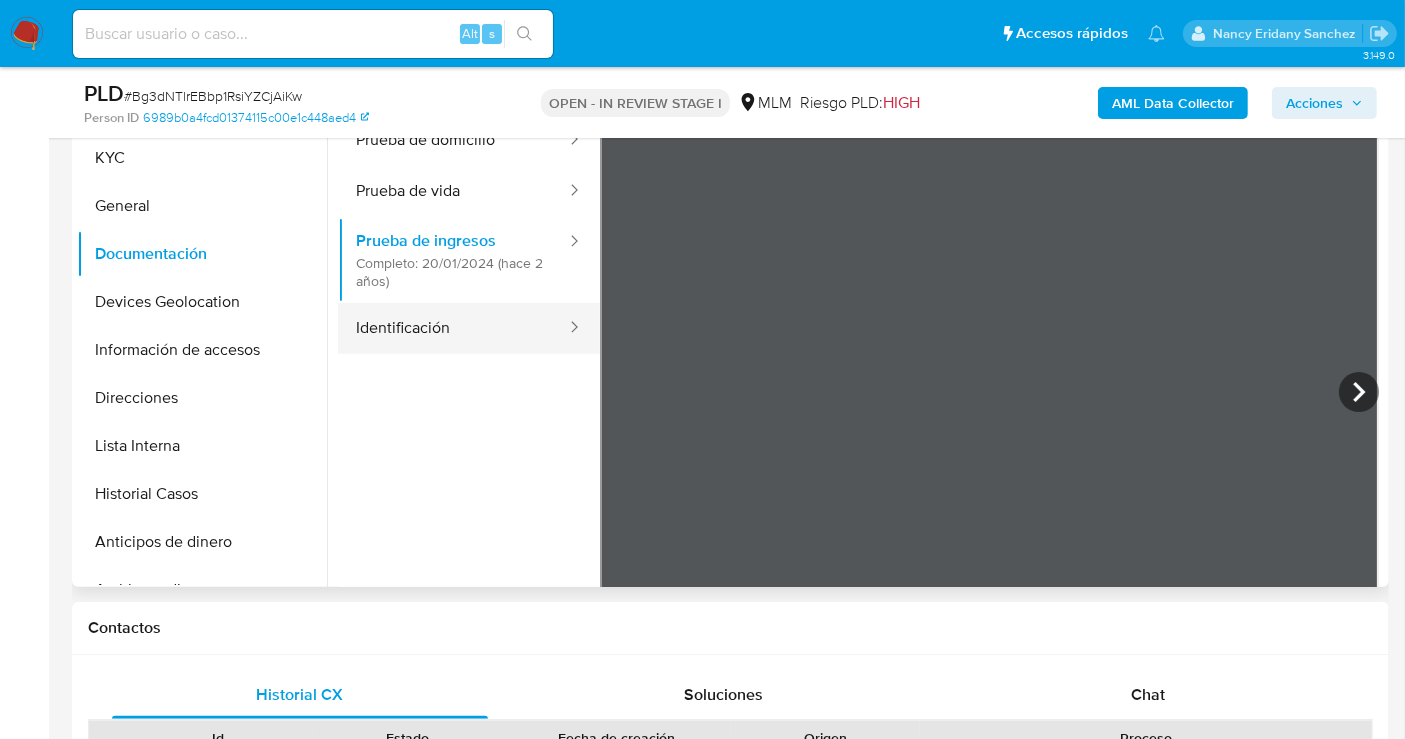 scroll, scrollTop: 0, scrollLeft: 0, axis: both 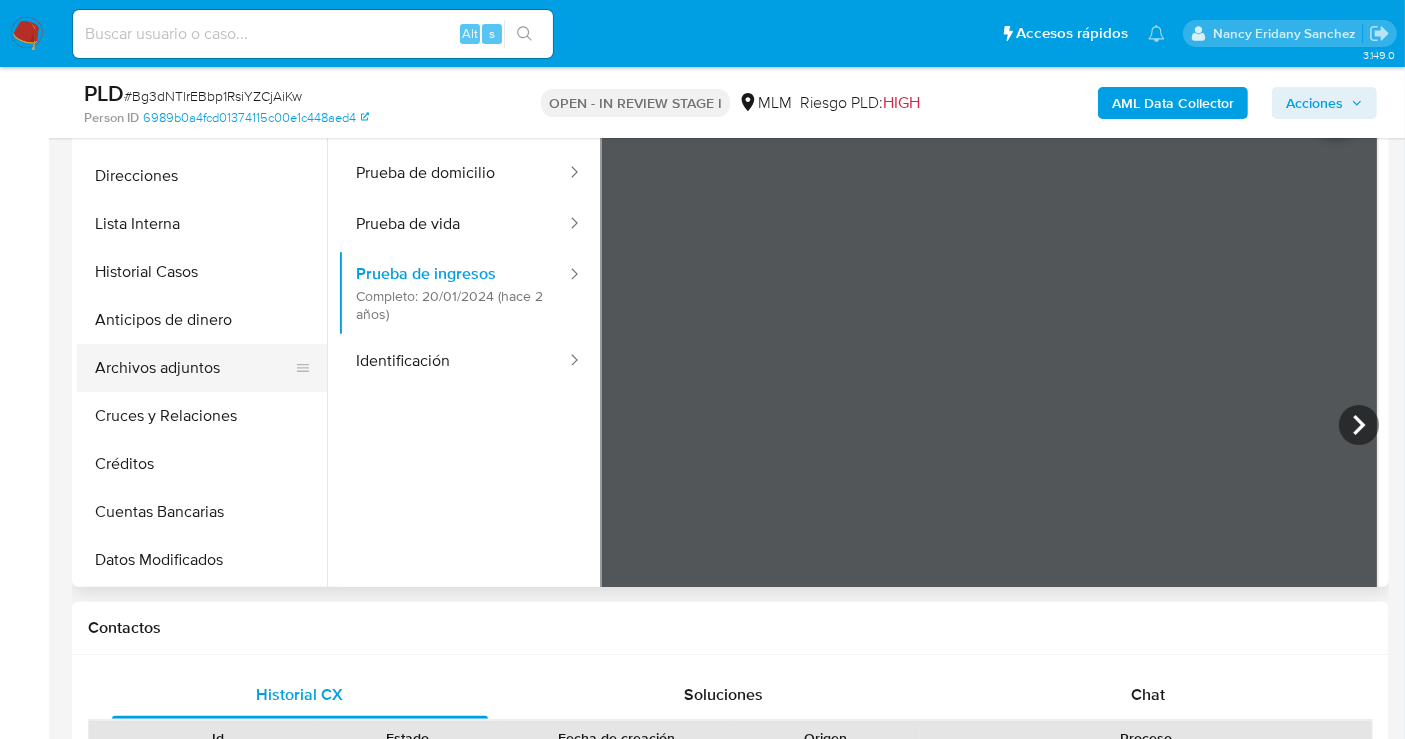 click on "Archivos adjuntos" at bounding box center [194, 368] 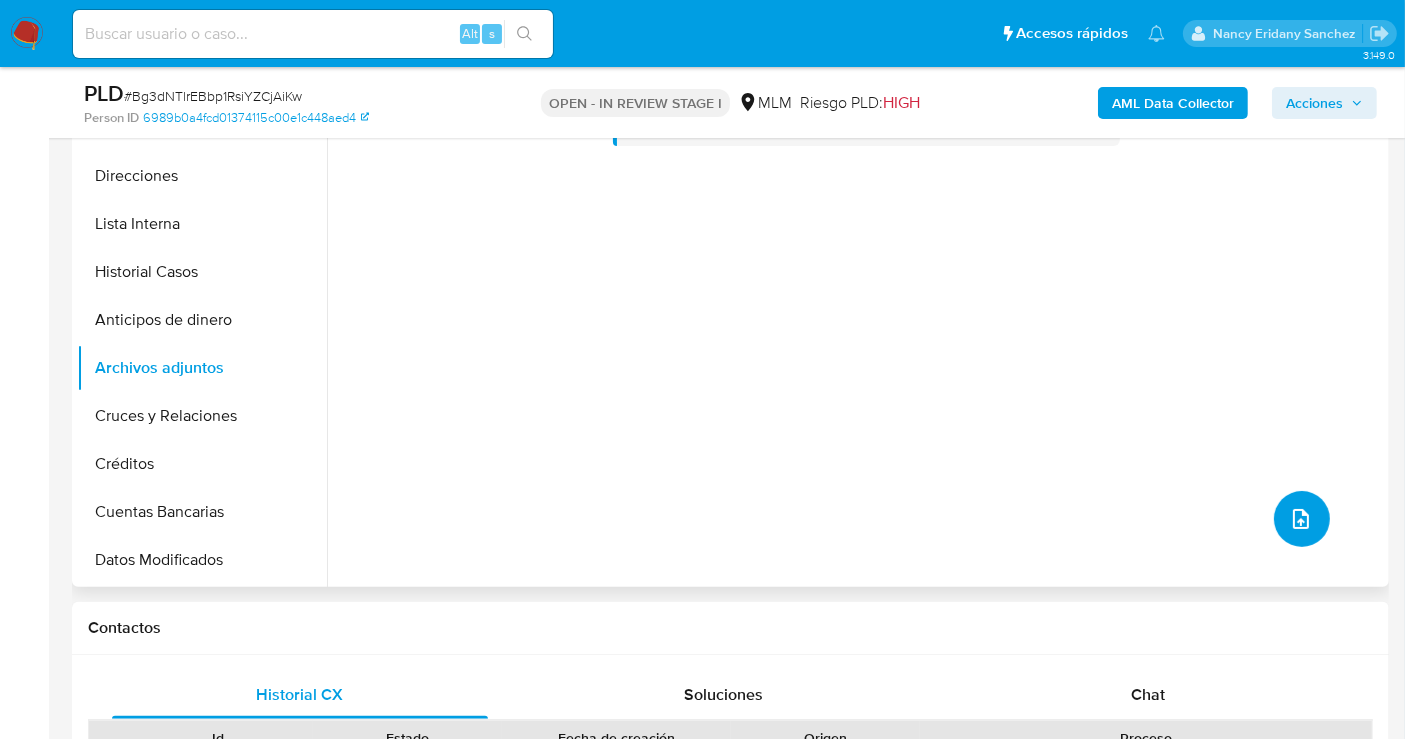 click 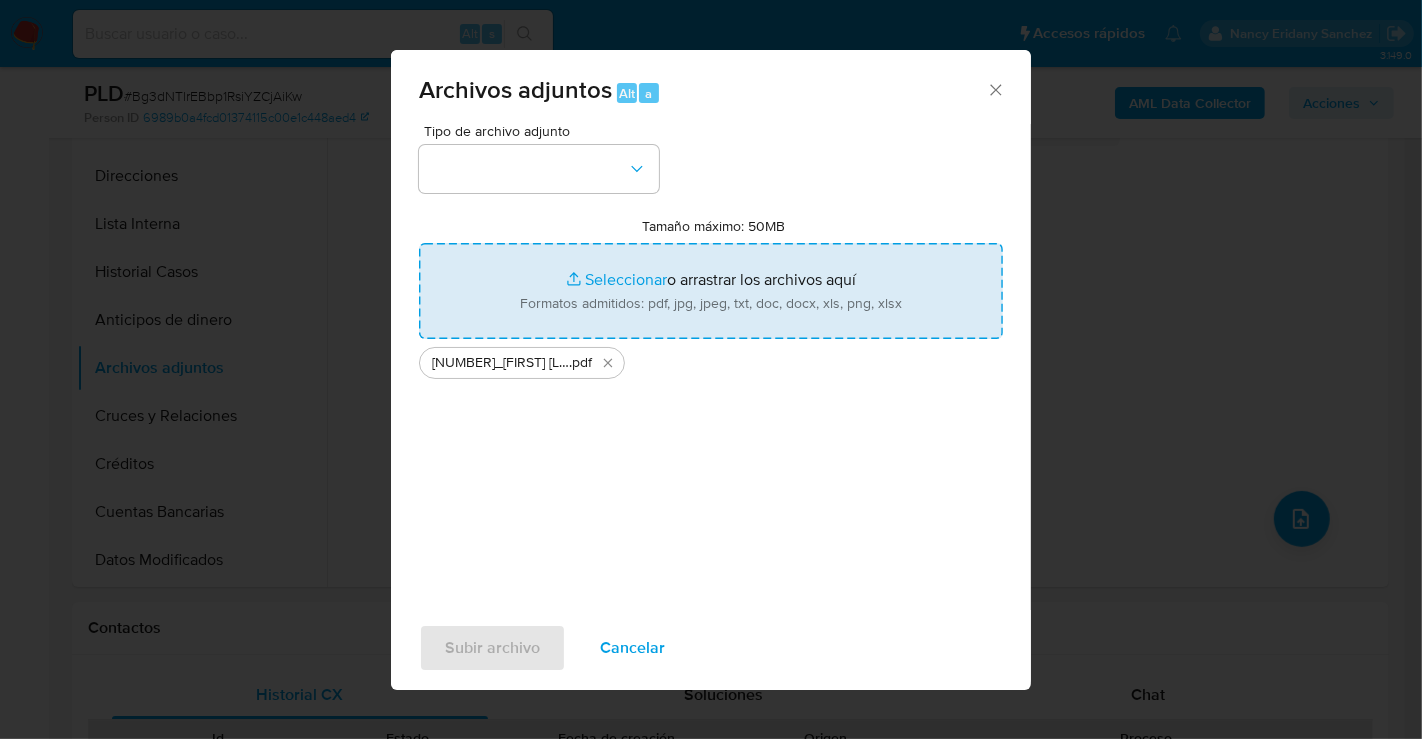 type on "C:\fakepath\213680848_JUAN CARLOS ESQUER RASCON_JUL25.xlsx" 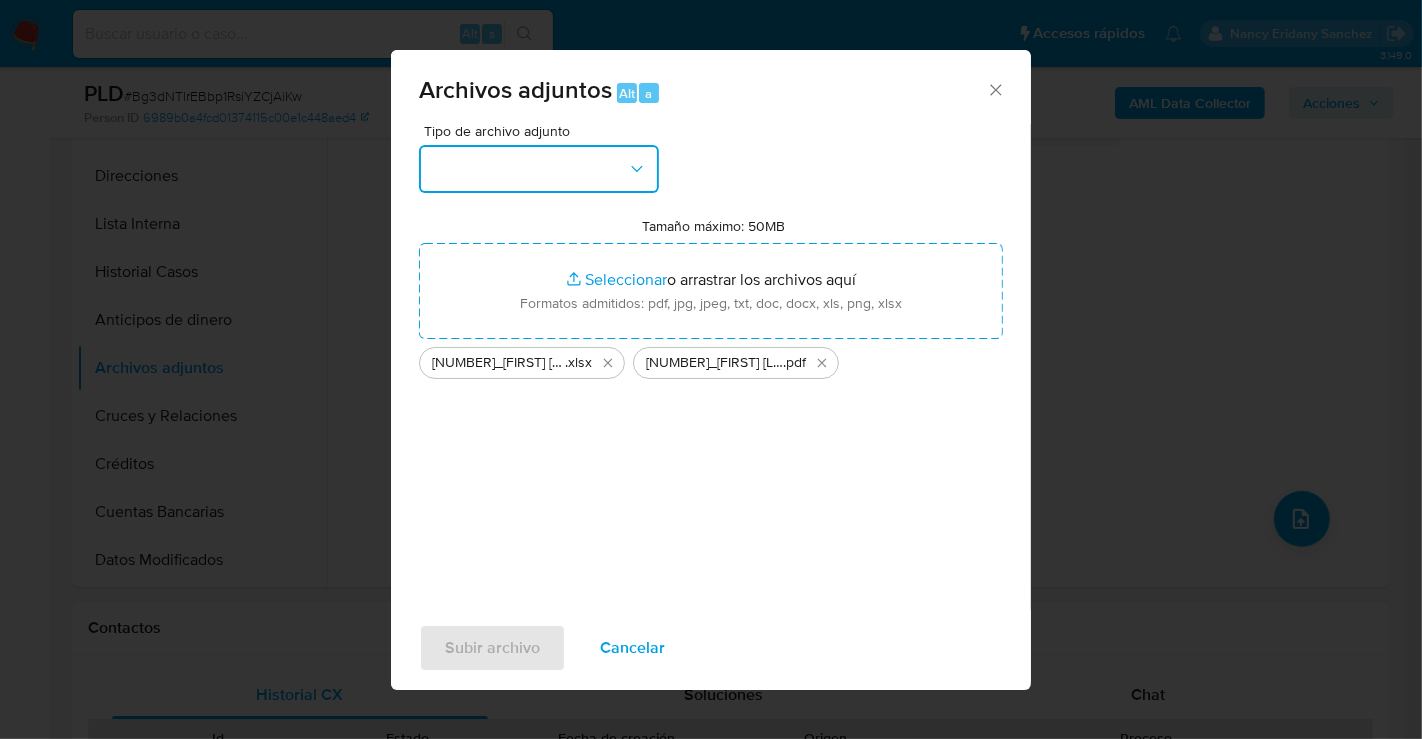 drag, startPoint x: 486, startPoint y: 174, endPoint x: 503, endPoint y: 163, distance: 20.248457 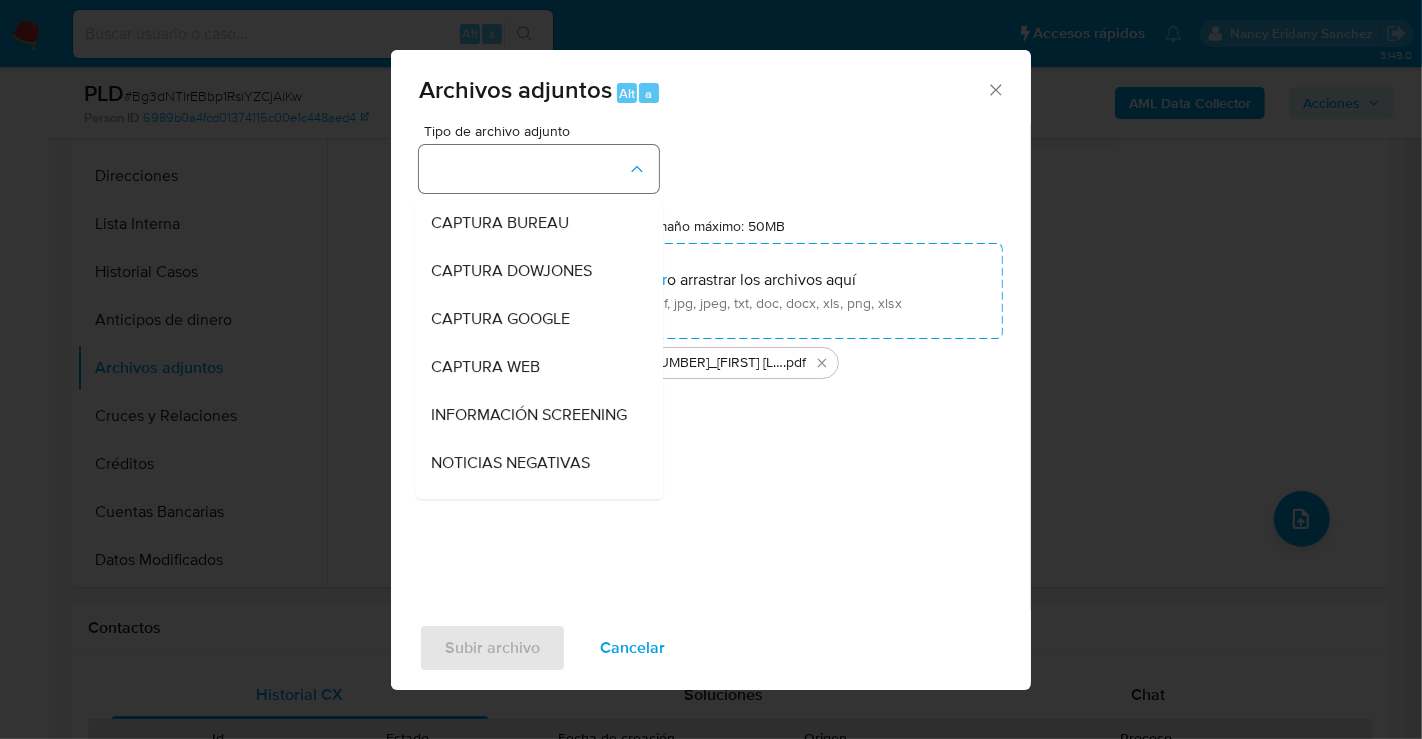 type 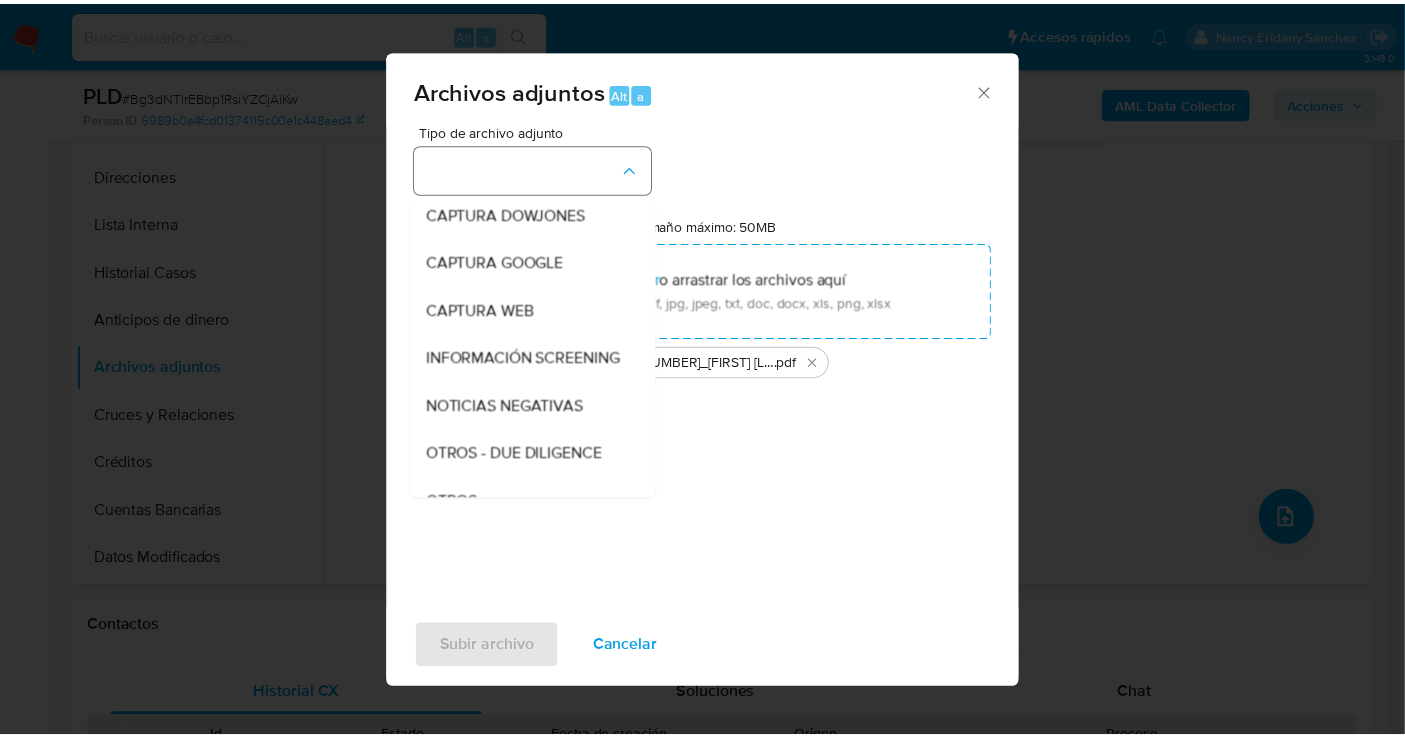 scroll, scrollTop: 103, scrollLeft: 0, axis: vertical 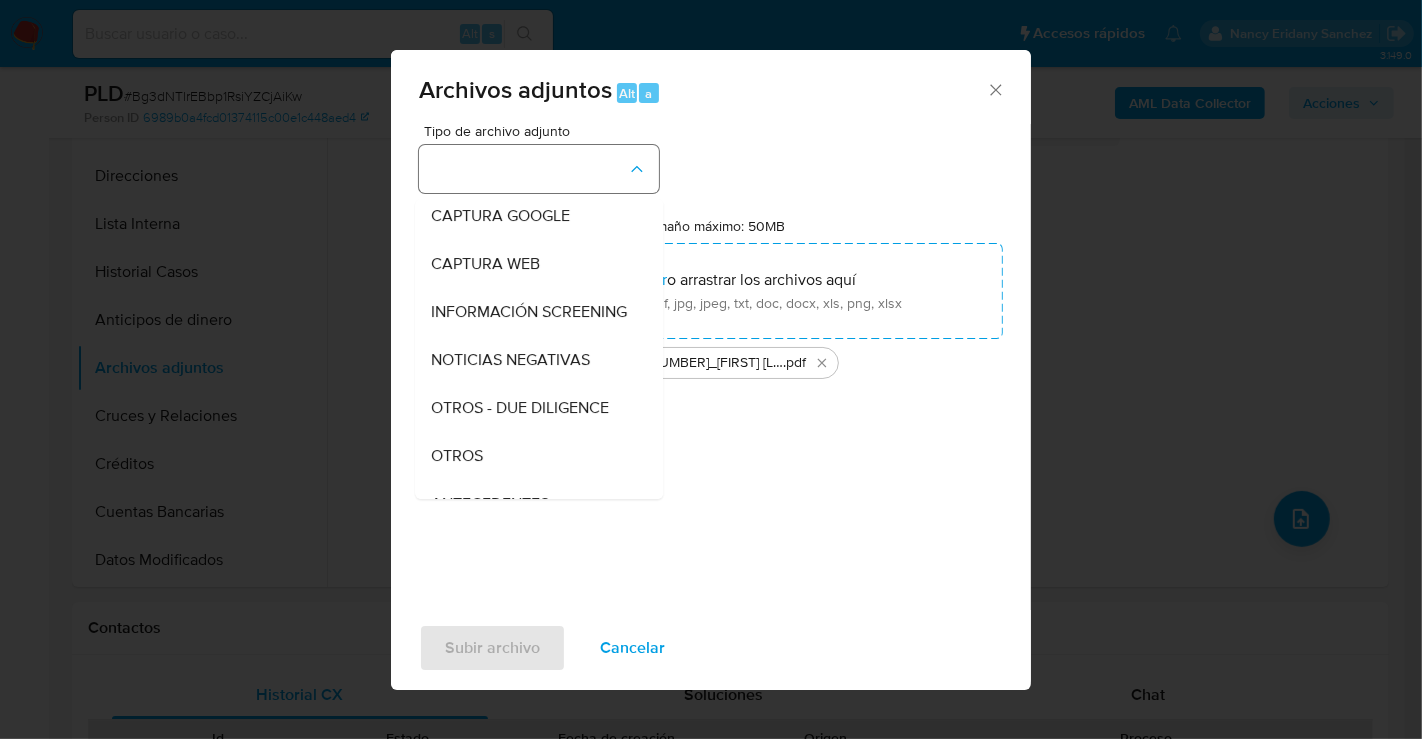 type 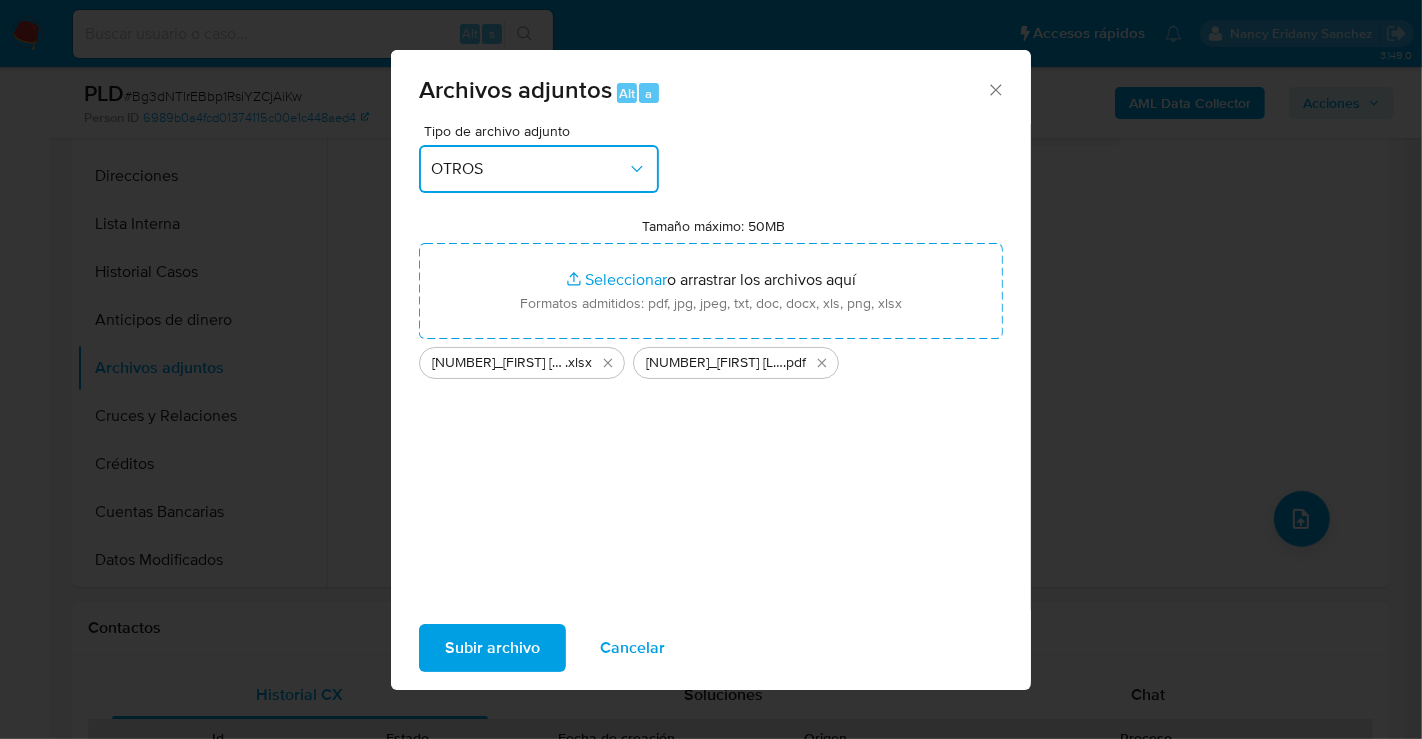 type 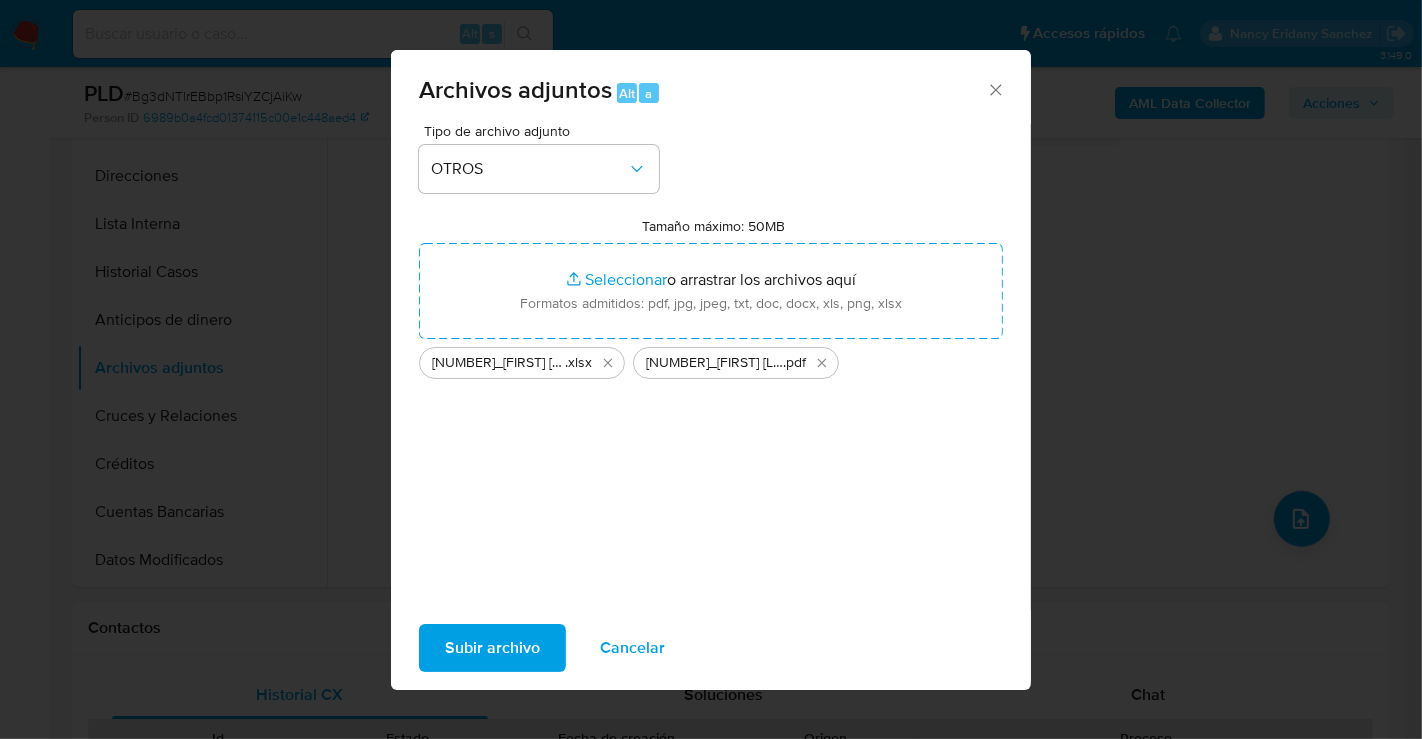 click on "Subir archivo" at bounding box center (492, 648) 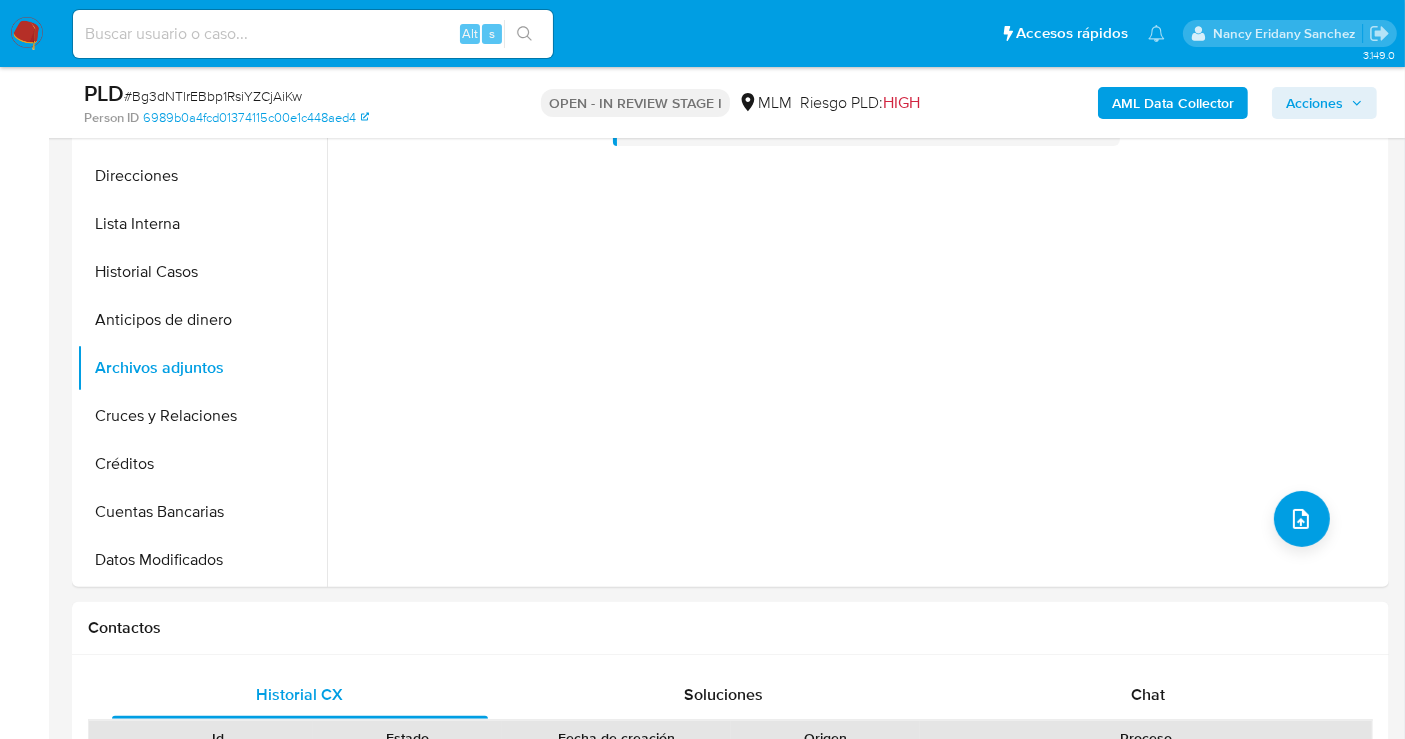 click on "Acciones" at bounding box center (1314, 103) 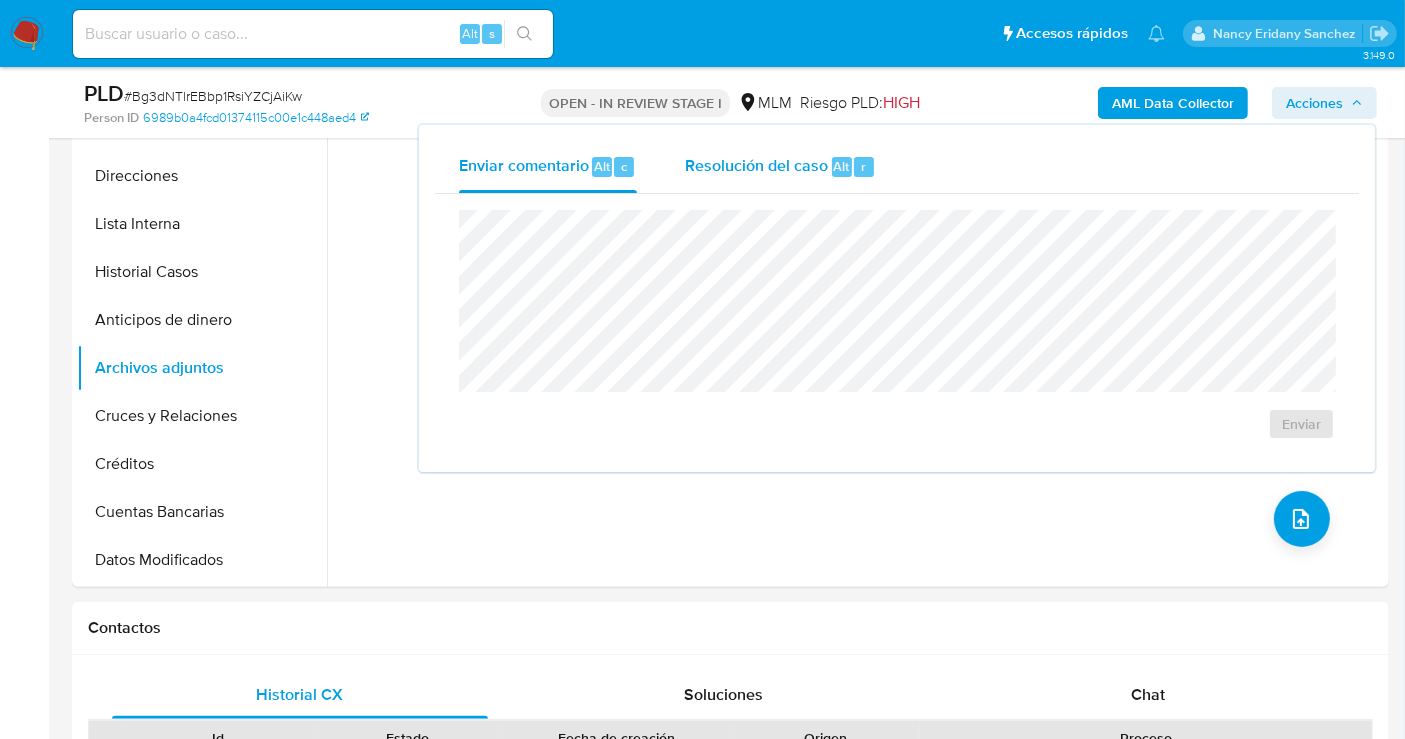 click on "Resolución del caso" at bounding box center (756, 165) 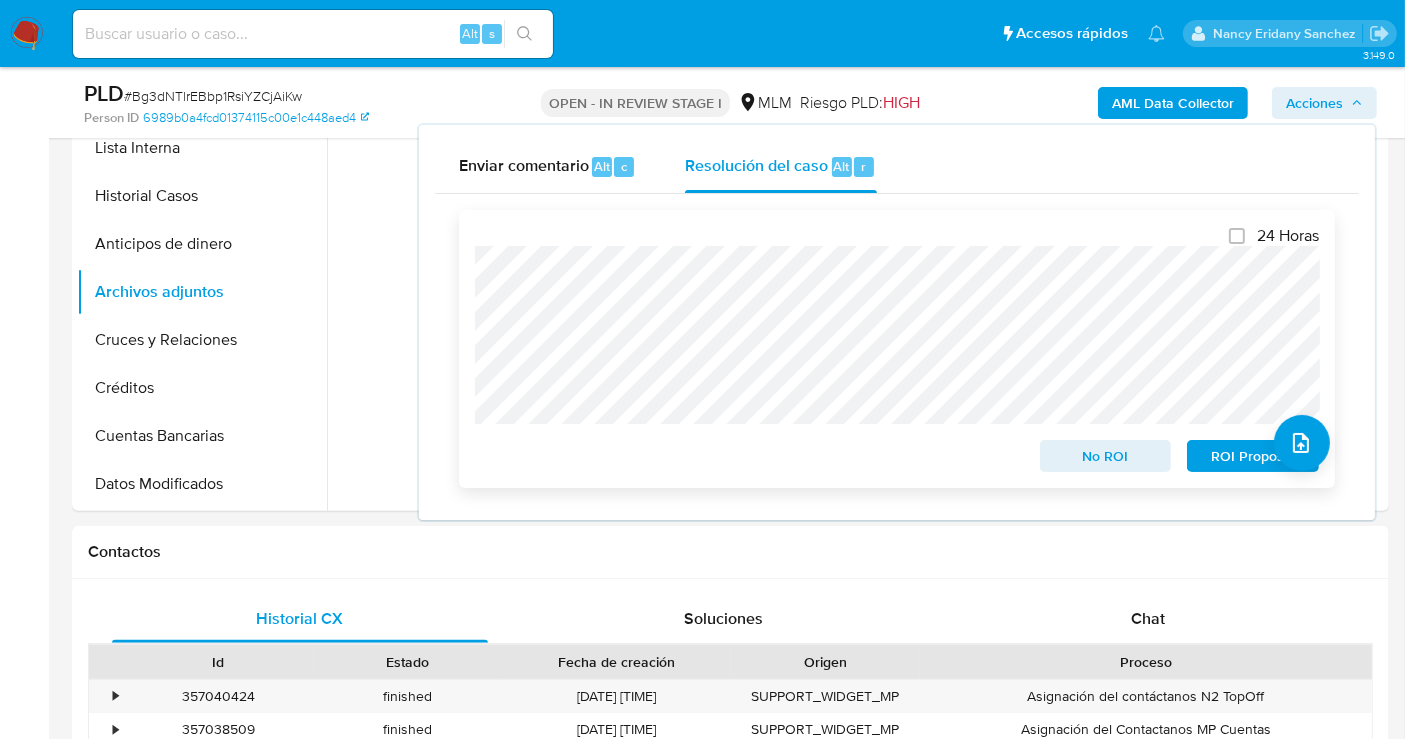 scroll, scrollTop: 555, scrollLeft: 0, axis: vertical 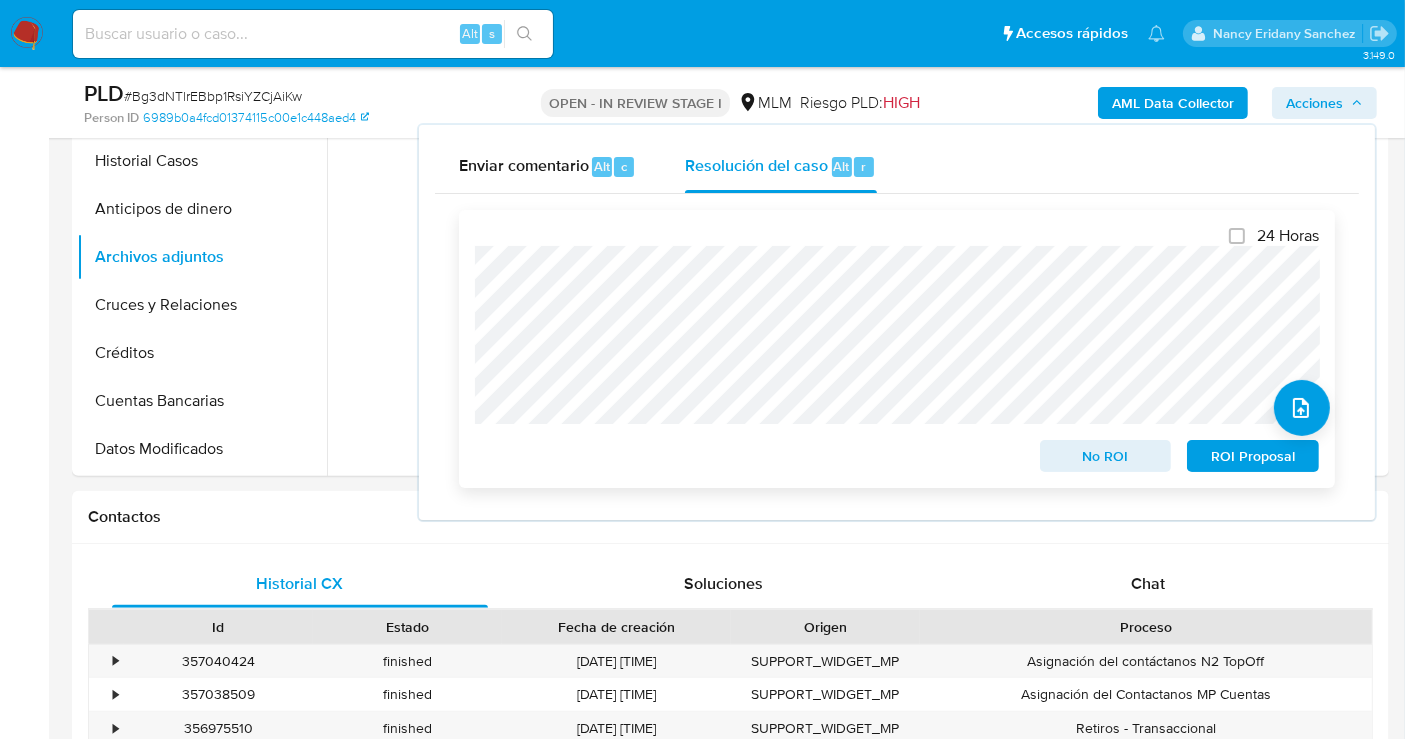 click on "No ROI" at bounding box center (1106, 456) 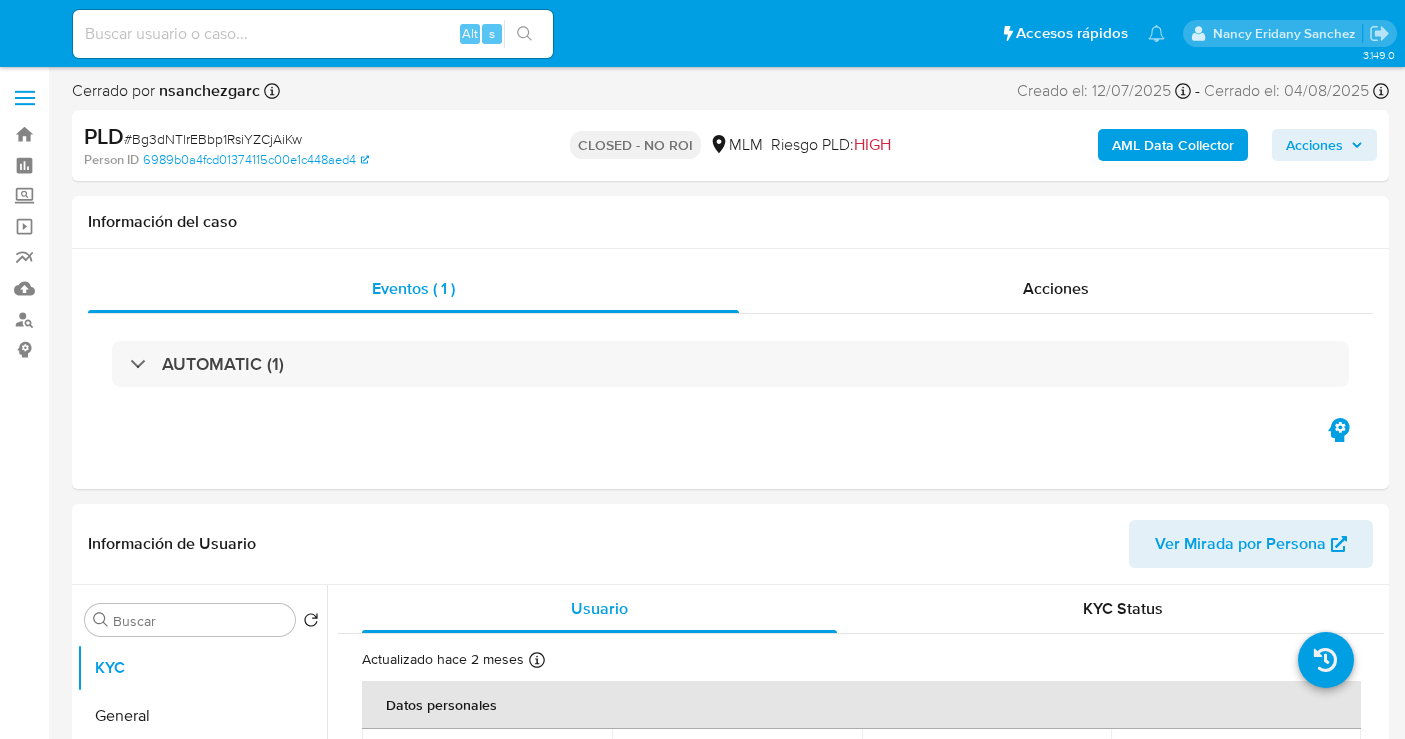 select on "10" 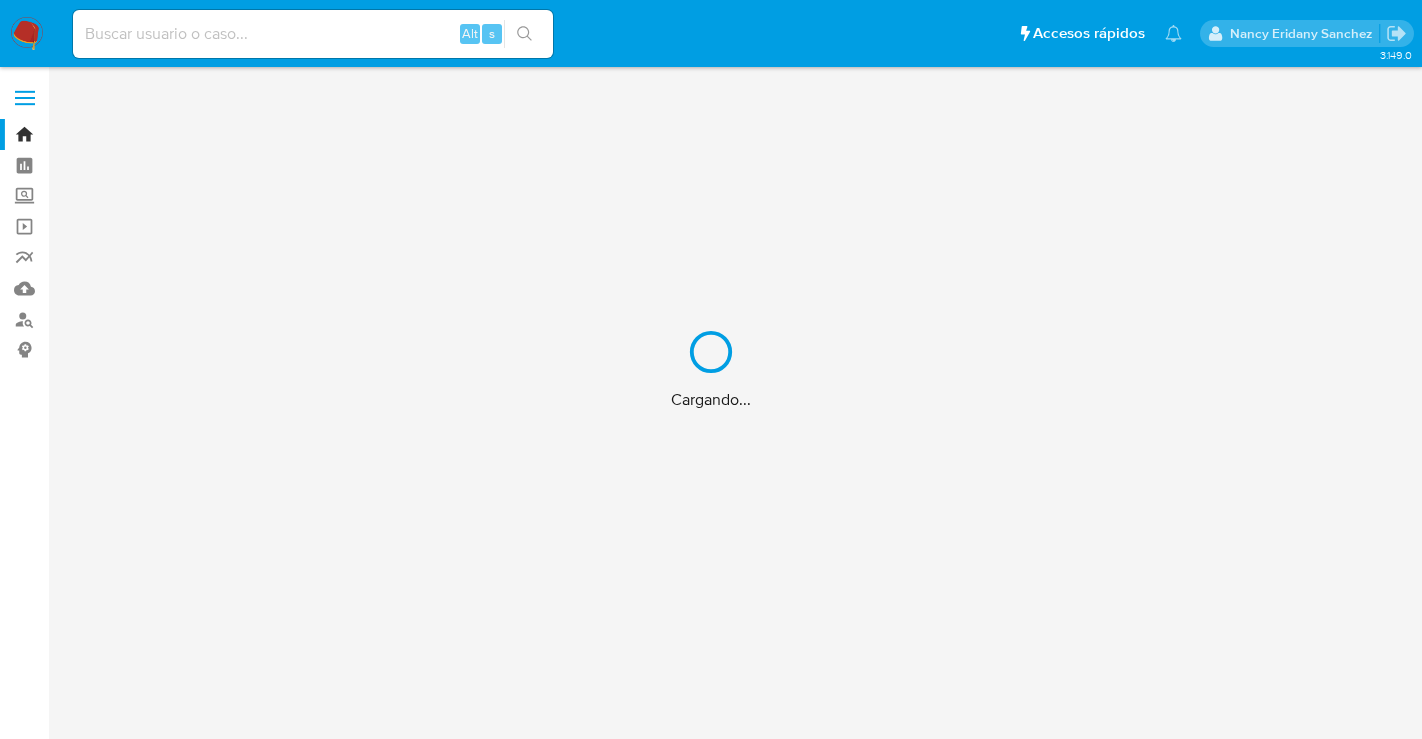 scroll, scrollTop: 0, scrollLeft: 0, axis: both 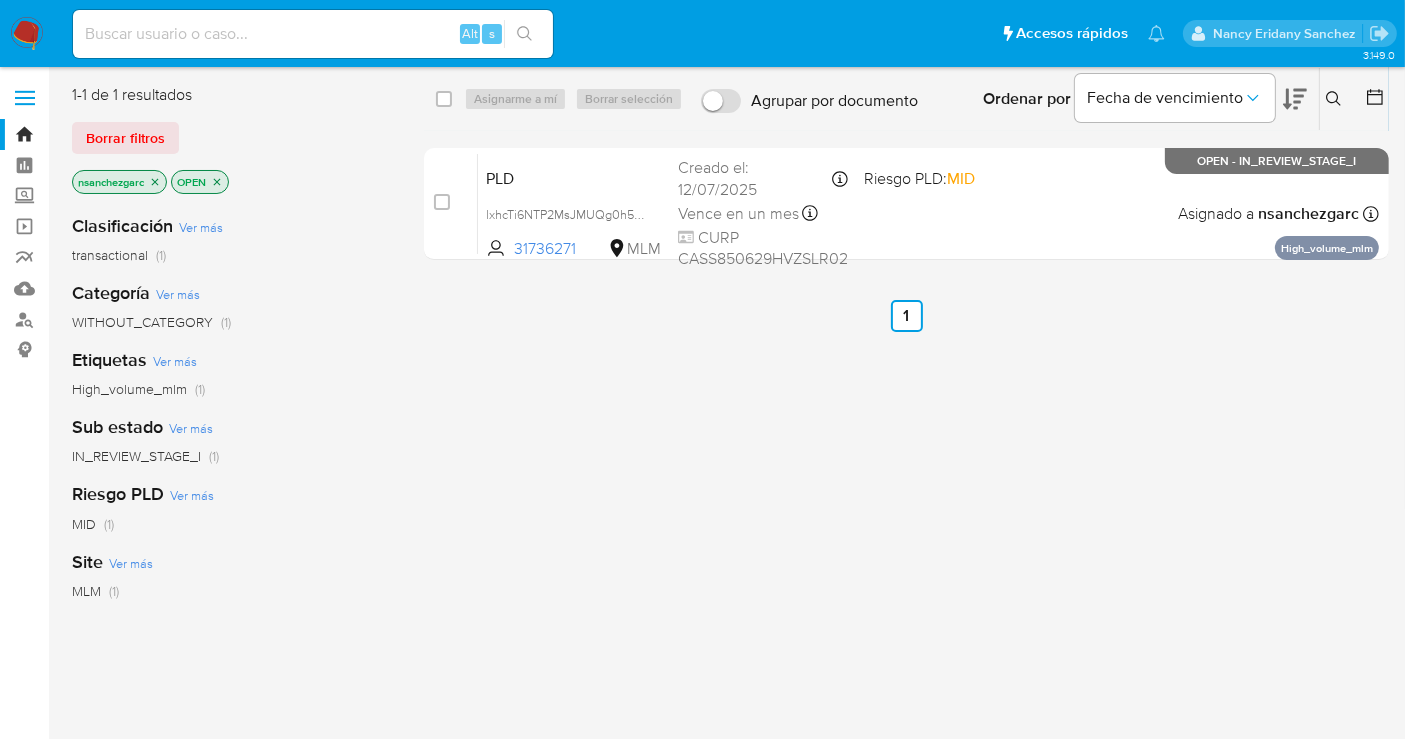 click 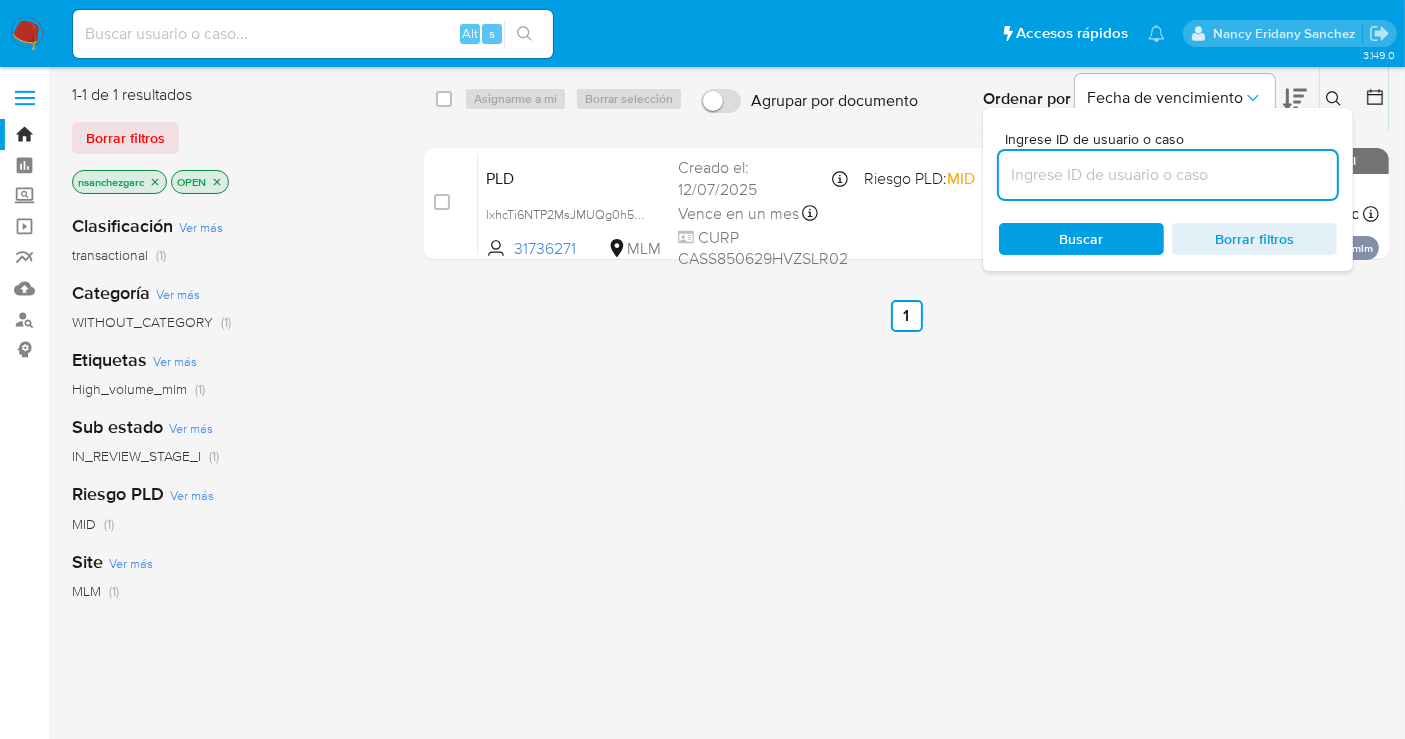 click at bounding box center [1168, 175] 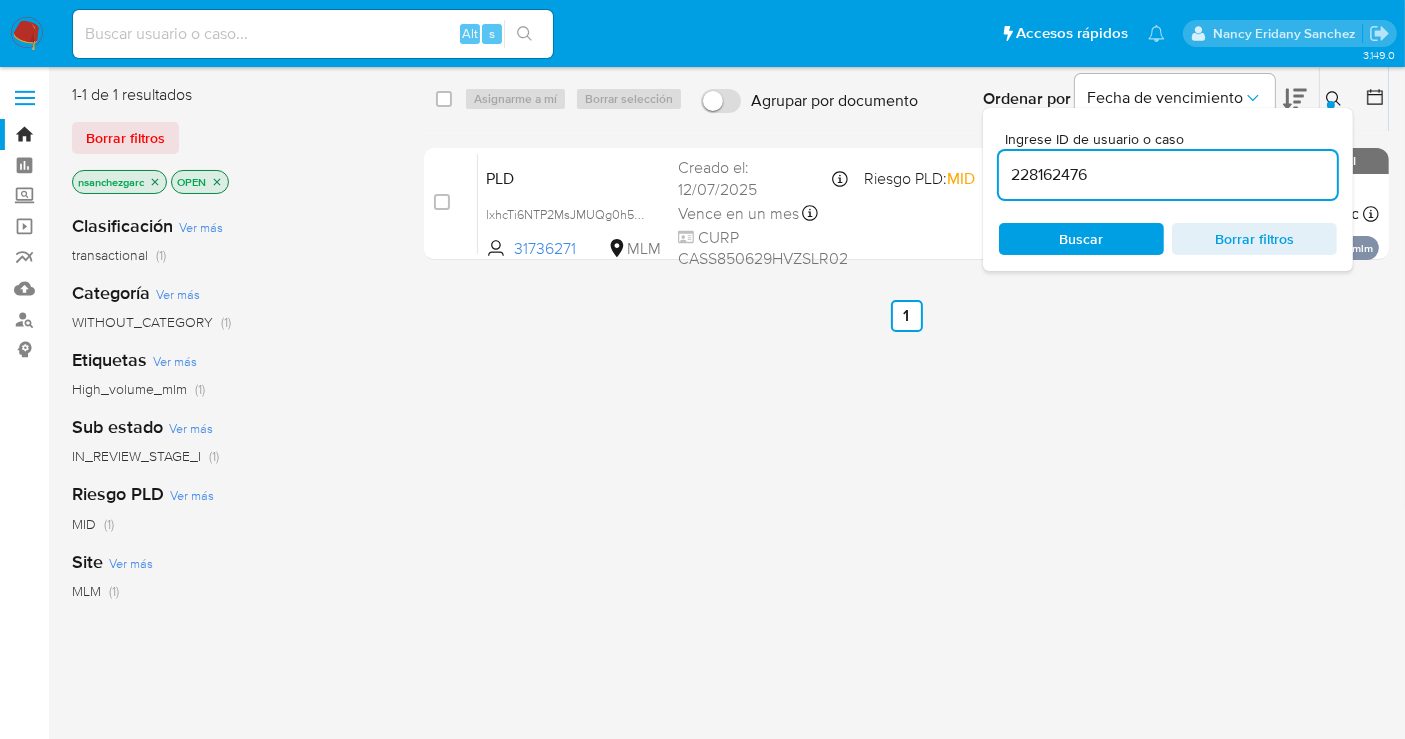 type on "228162476" 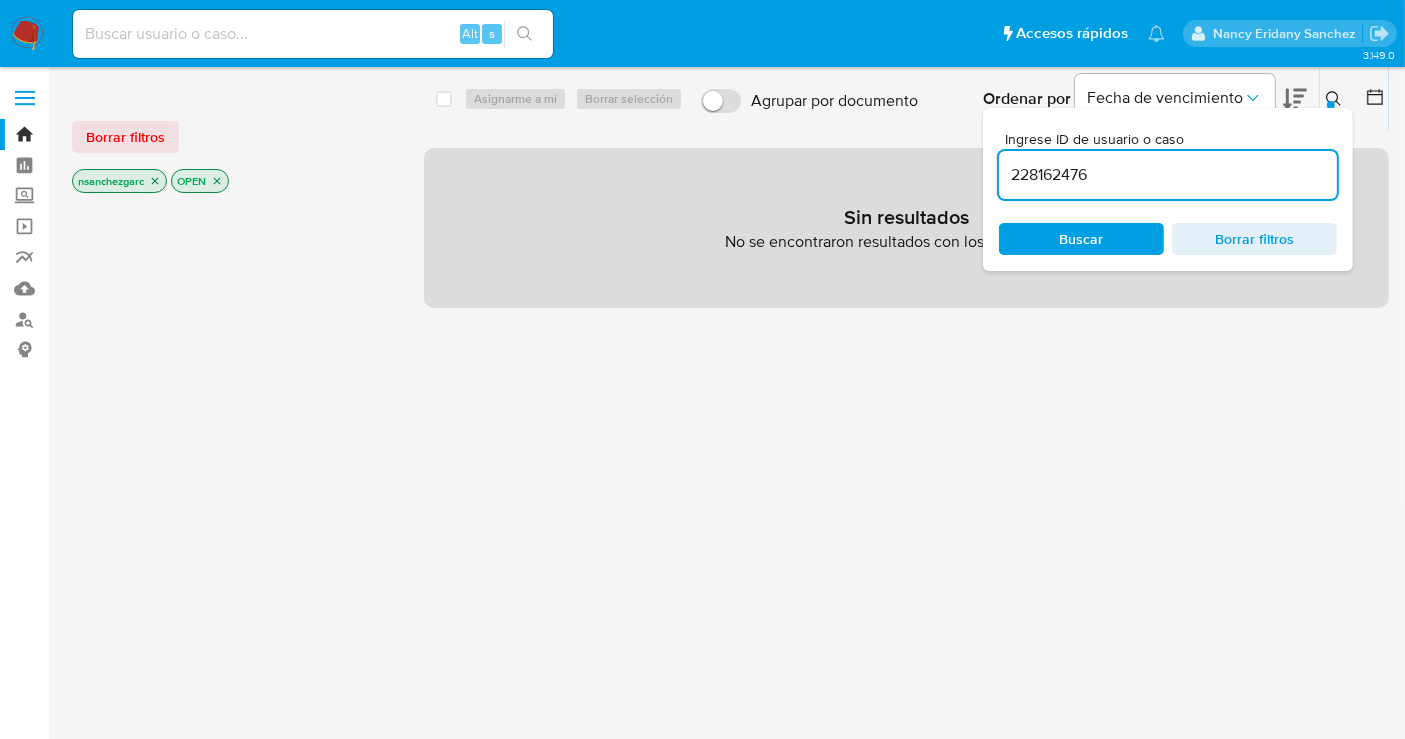 click 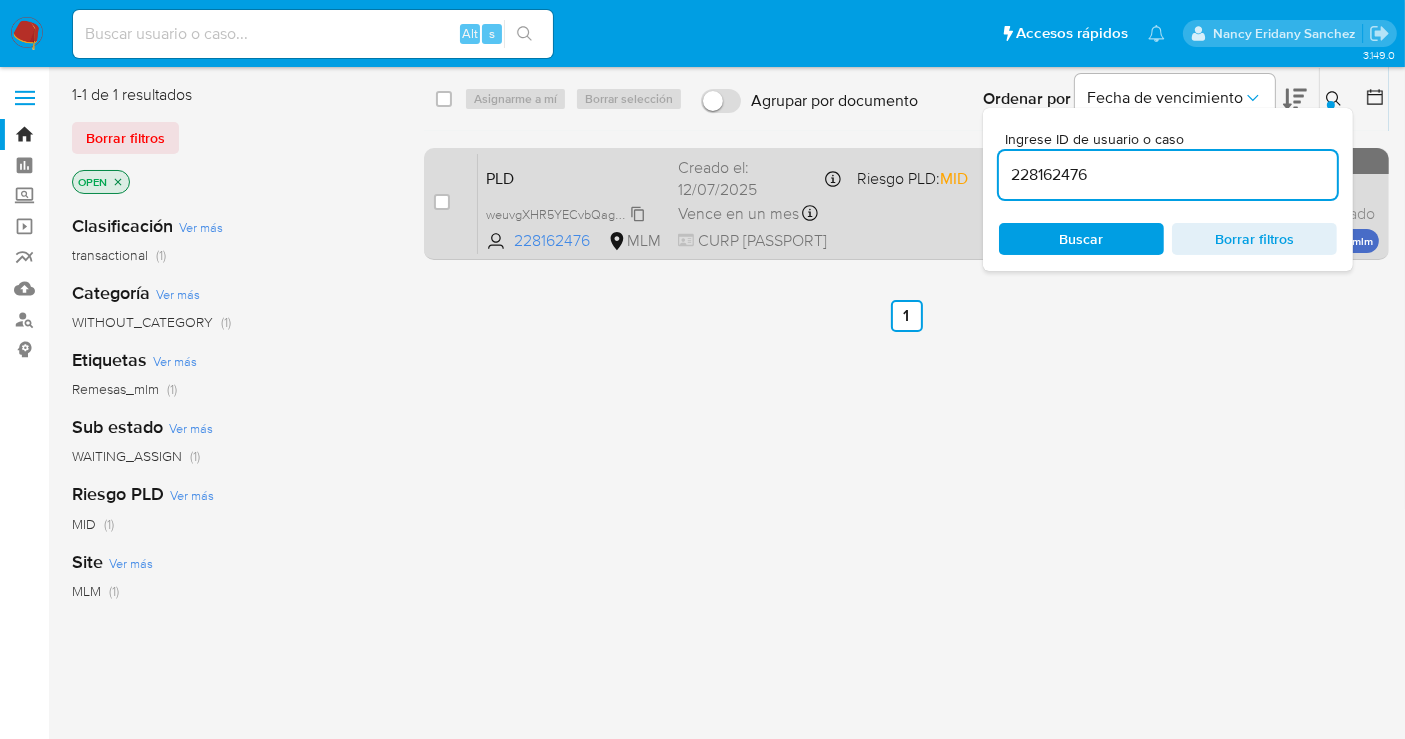 click on "weuvgXHR5YECvbQagEZojTHk" at bounding box center [573, 213] 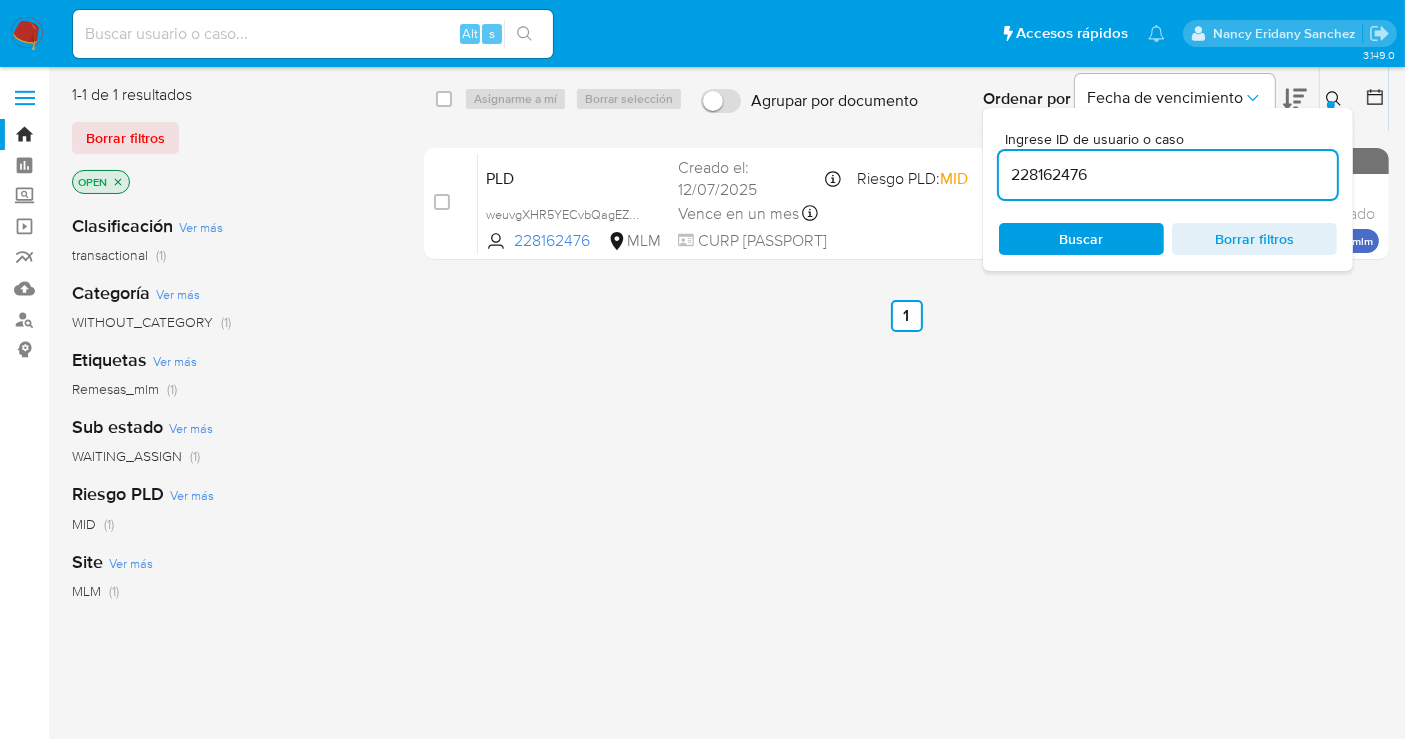 click 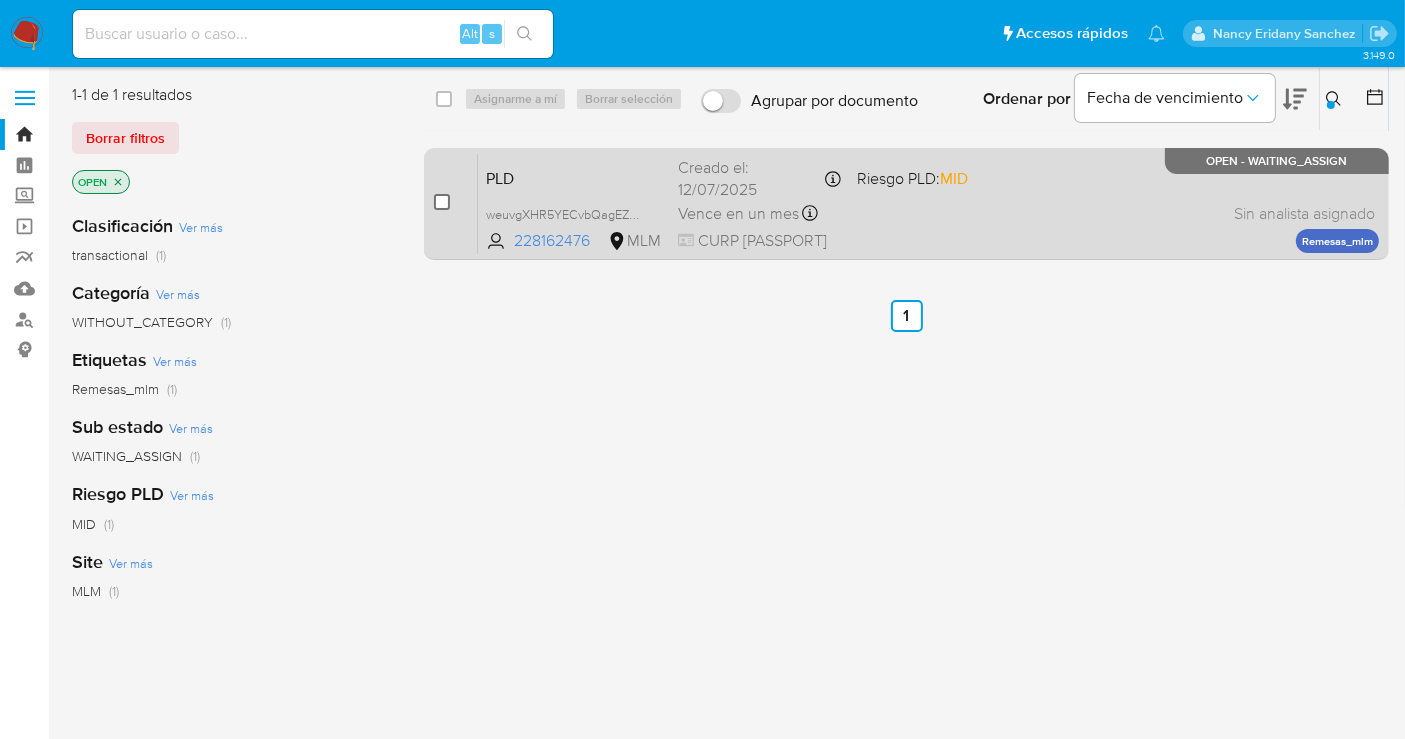 click at bounding box center [442, 202] 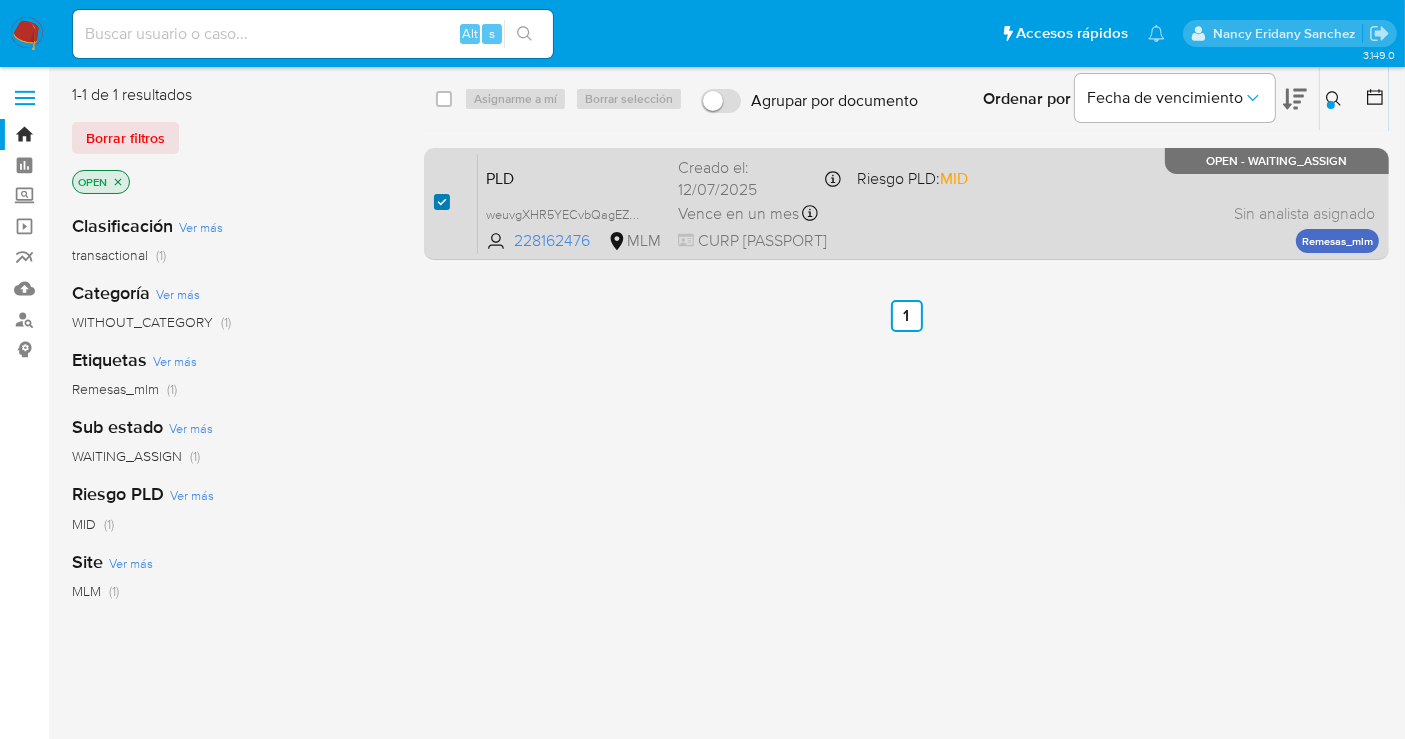 checkbox on "true" 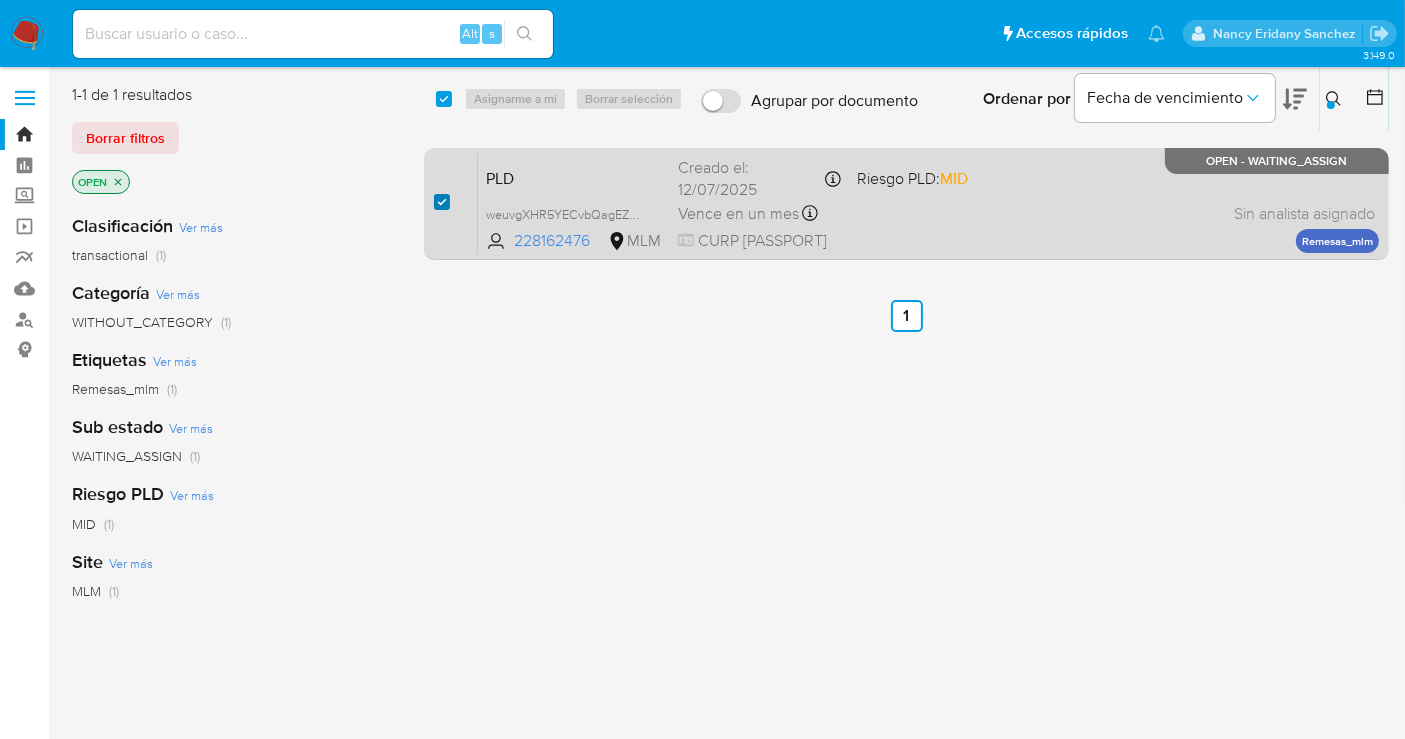 checkbox on "true" 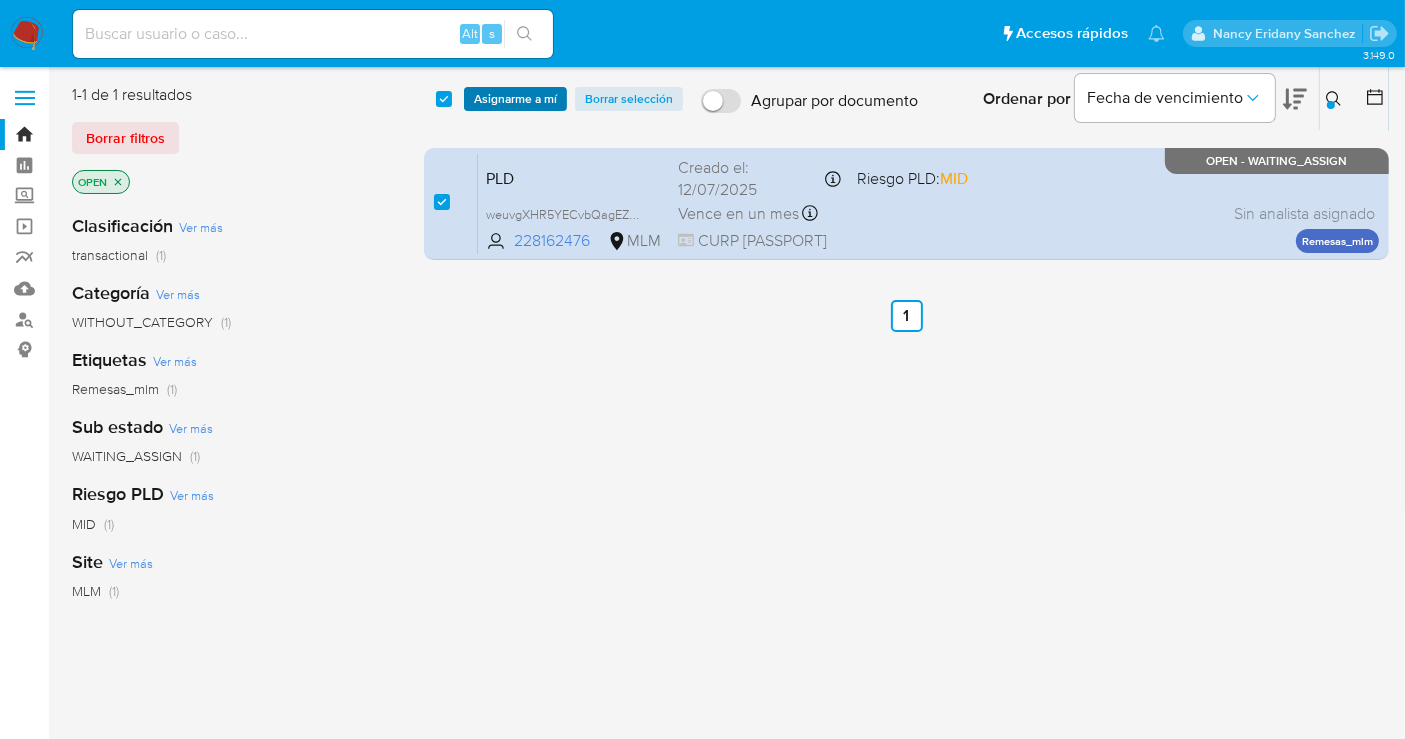 click on "Asignarme a mí" at bounding box center [515, 99] 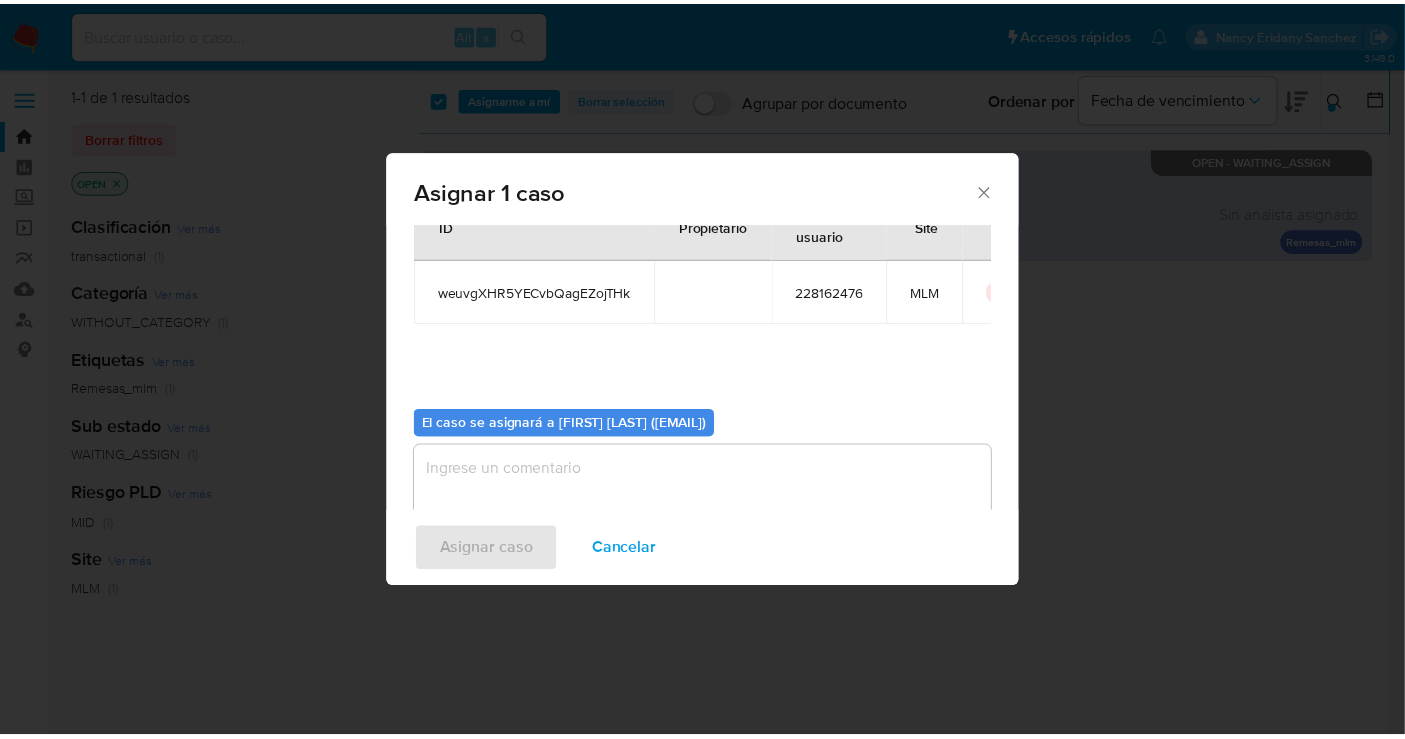scroll, scrollTop: 102, scrollLeft: 0, axis: vertical 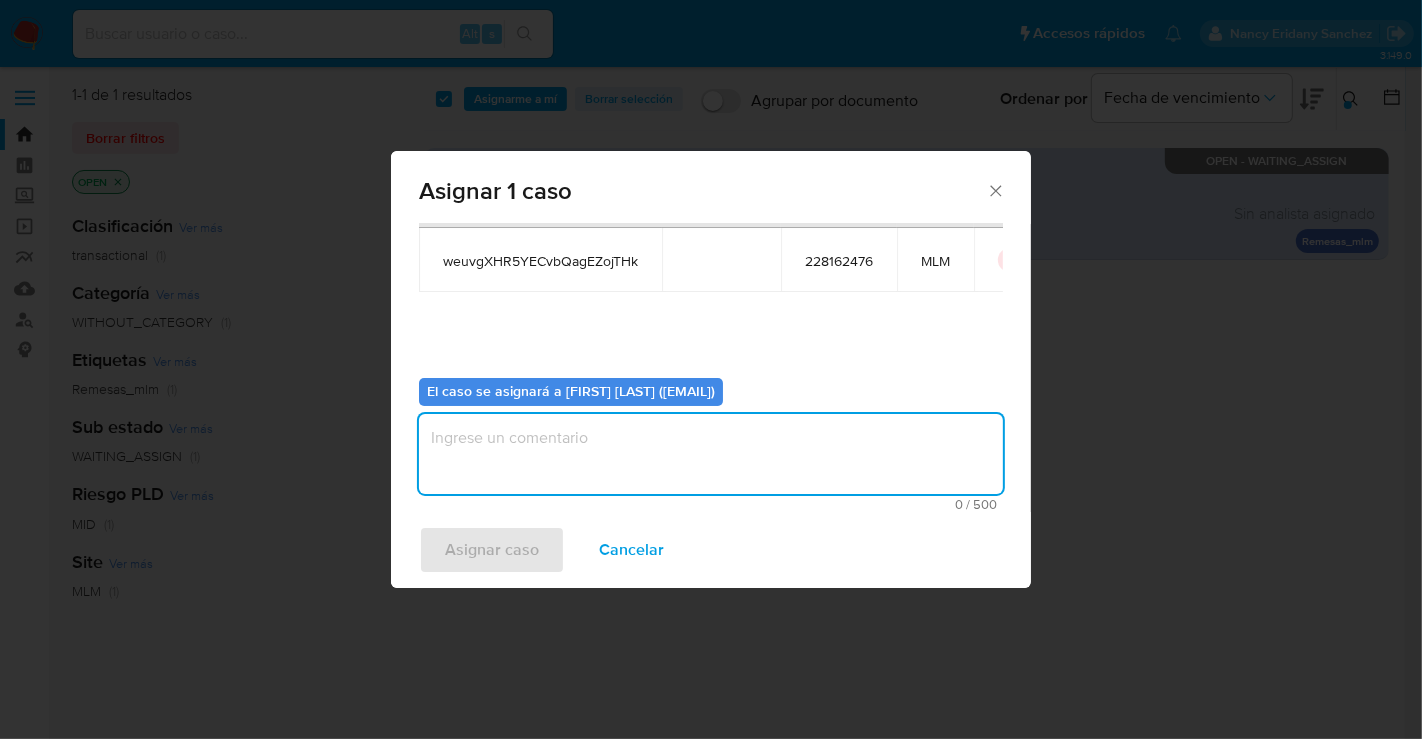 click at bounding box center (711, 454) 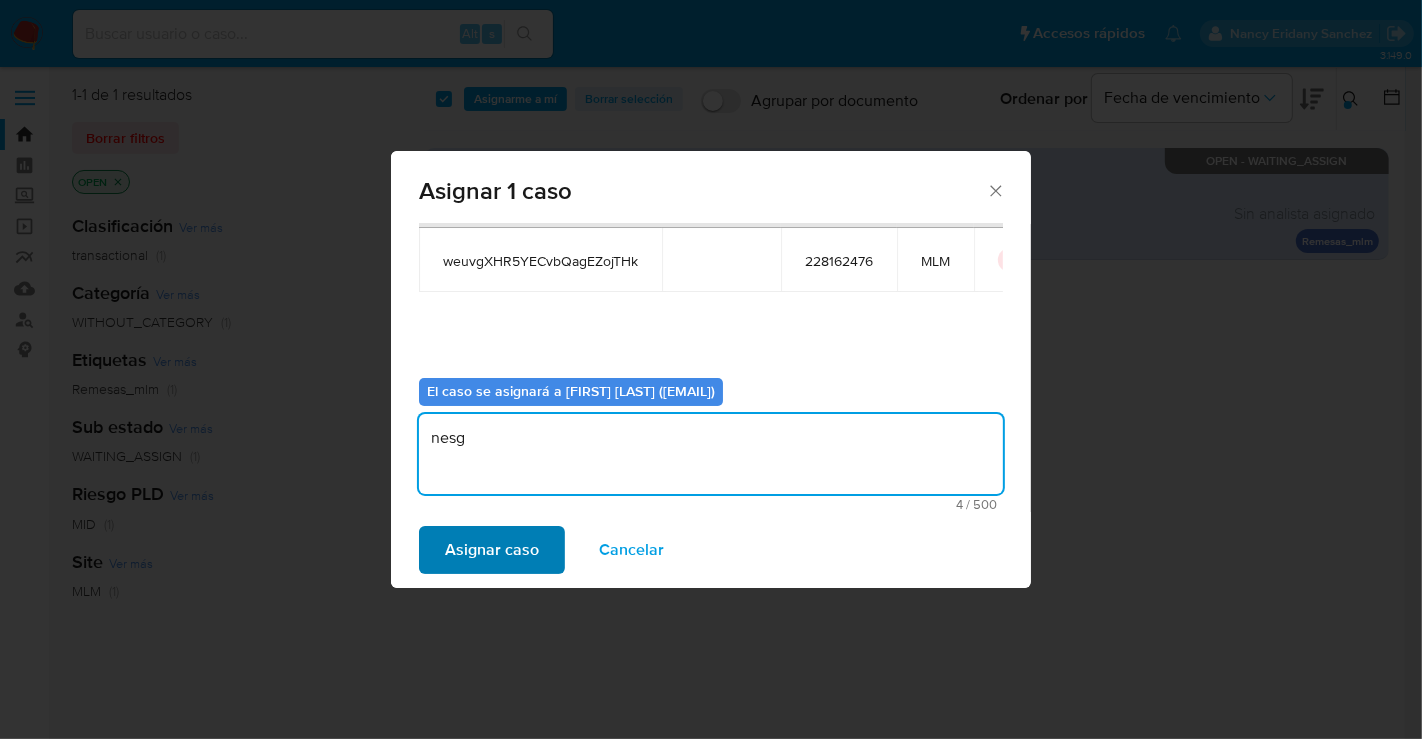 type on "nesg" 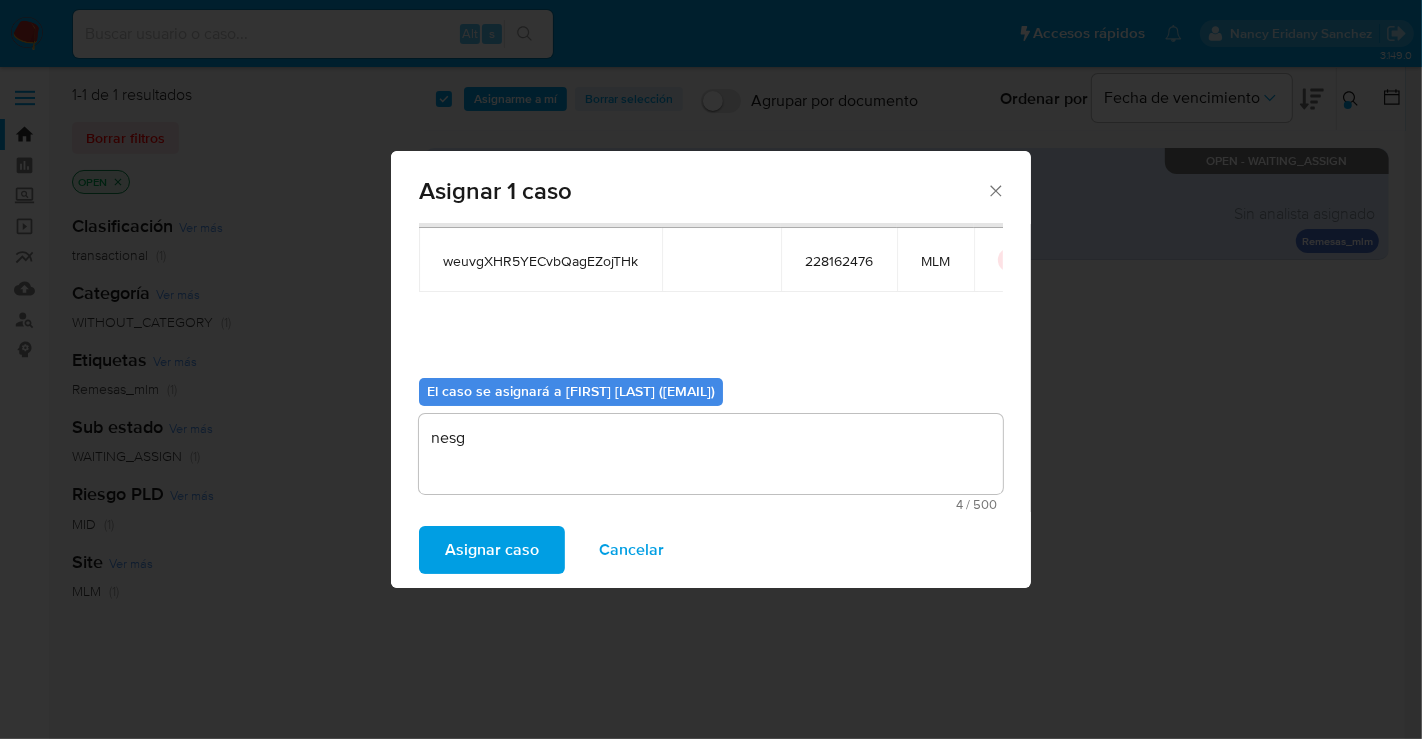 click on "Asignar caso" at bounding box center [492, 550] 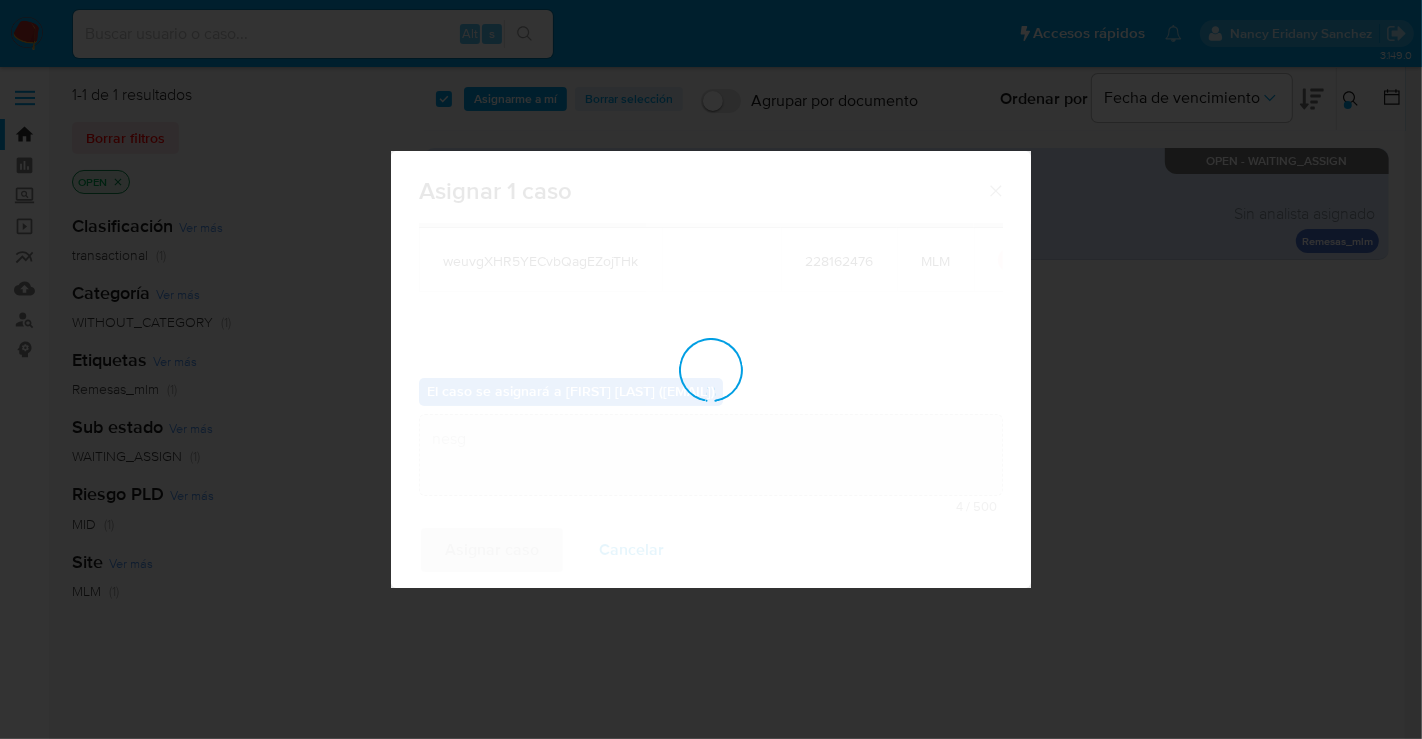 type 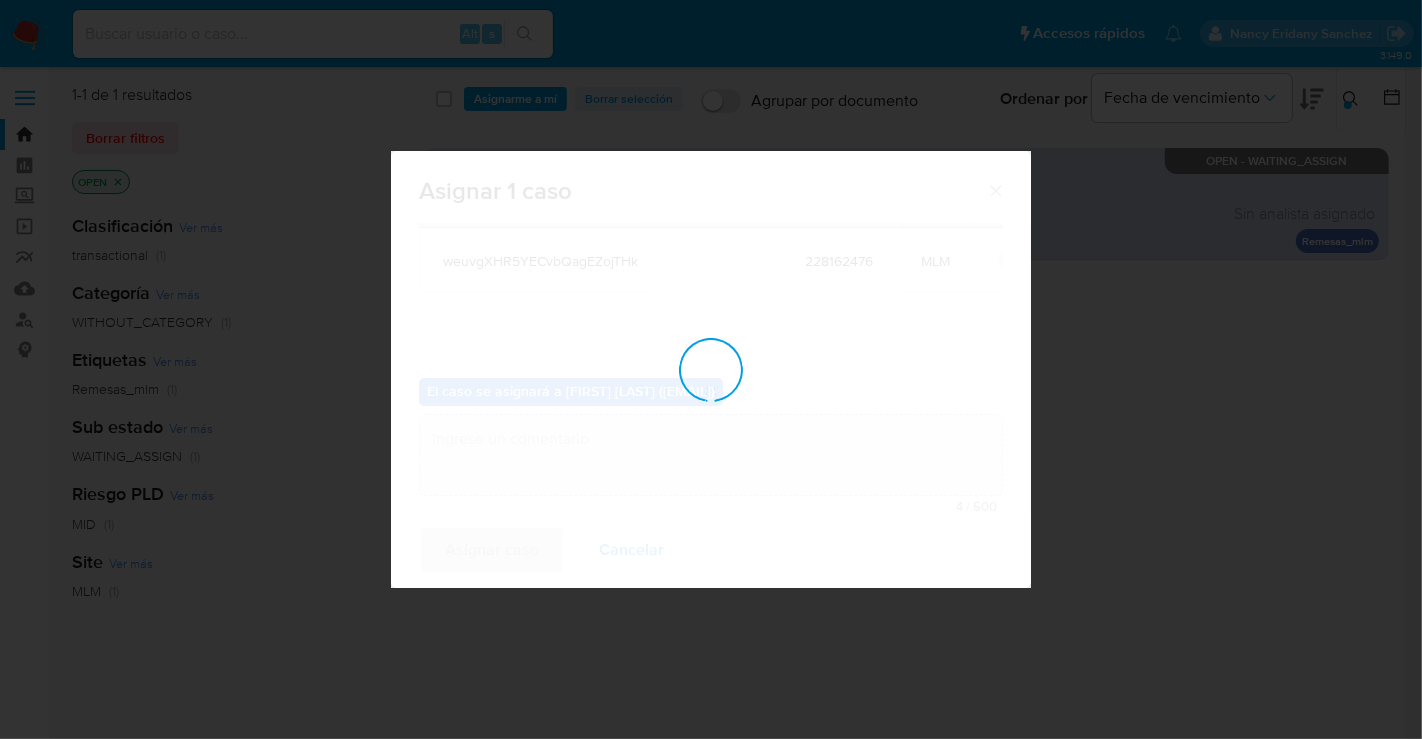checkbox on "false" 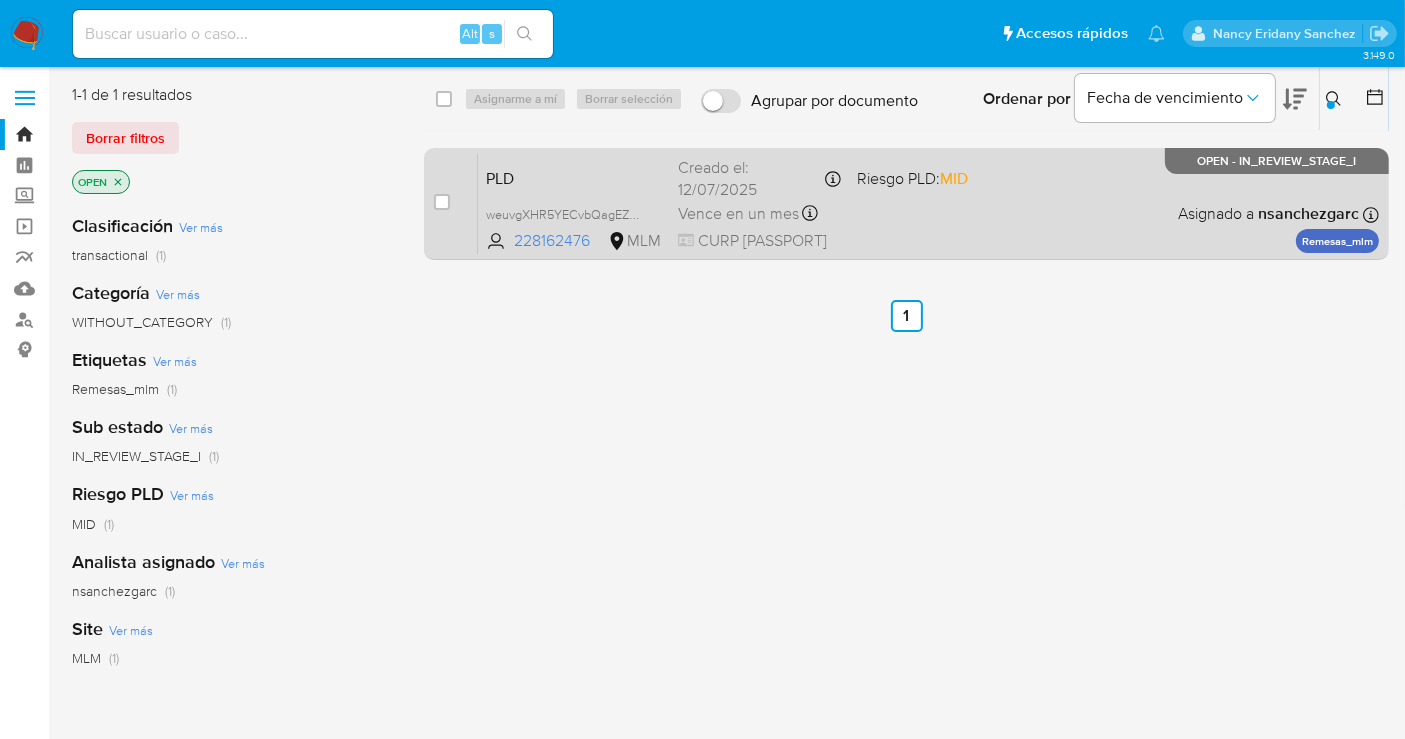 click on "Creado el: 12/07/2025   Creado el: 12/07/2025 02:06:49" at bounding box center (759, 178) 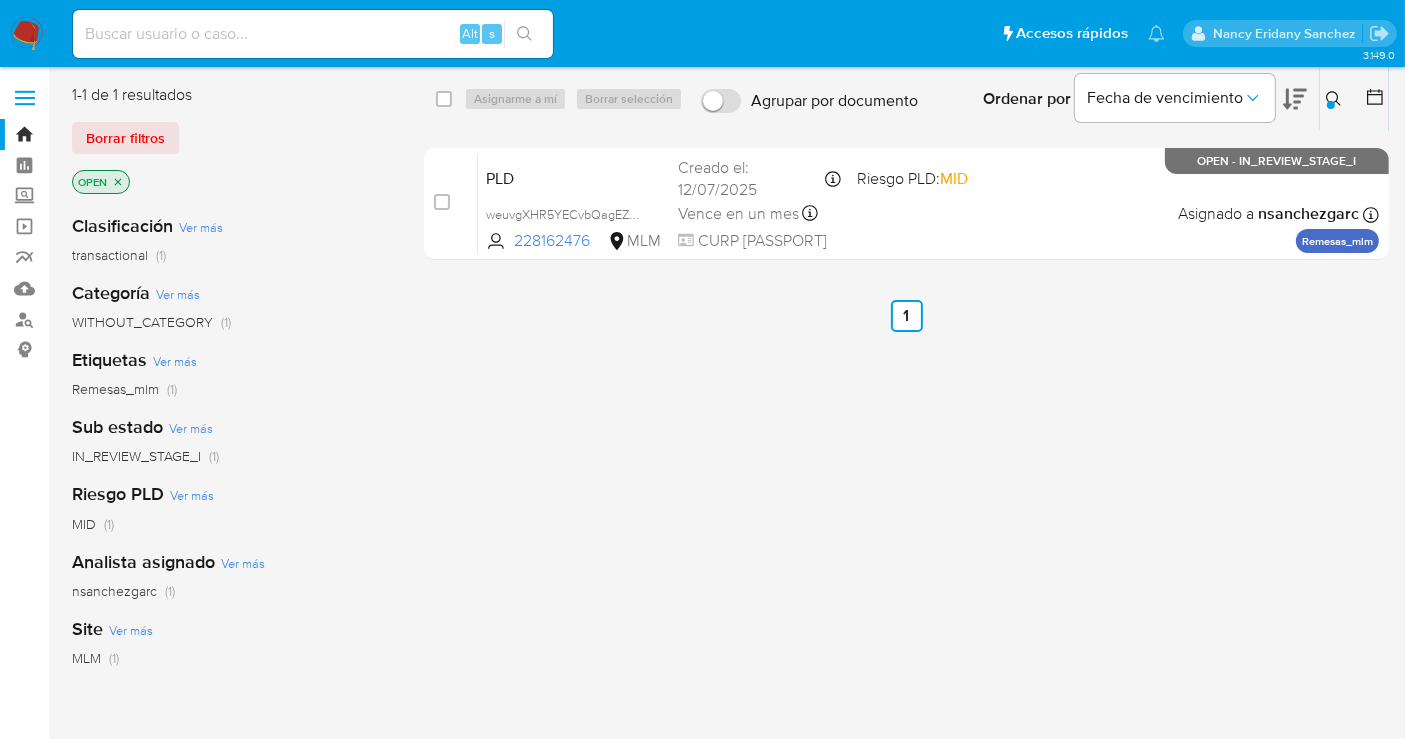 click at bounding box center (27, 34) 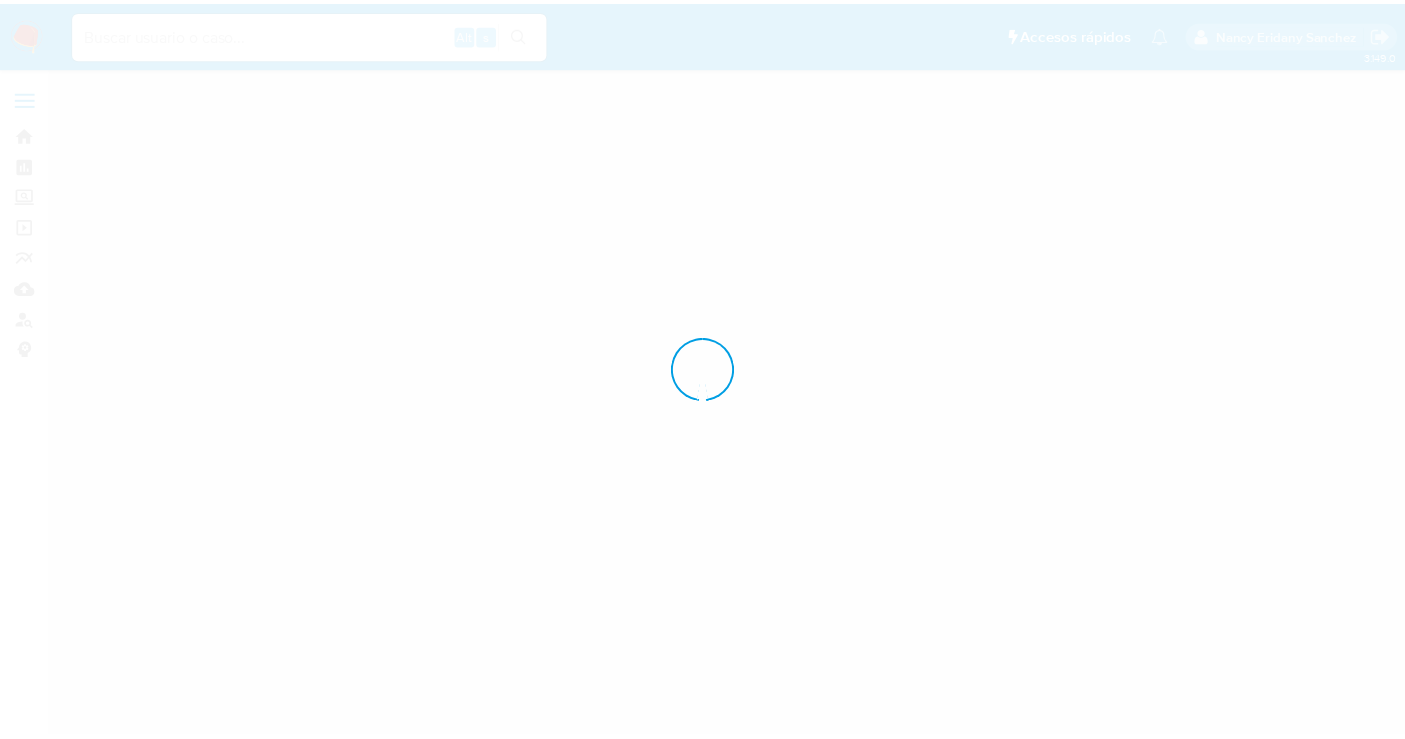 scroll, scrollTop: 0, scrollLeft: 0, axis: both 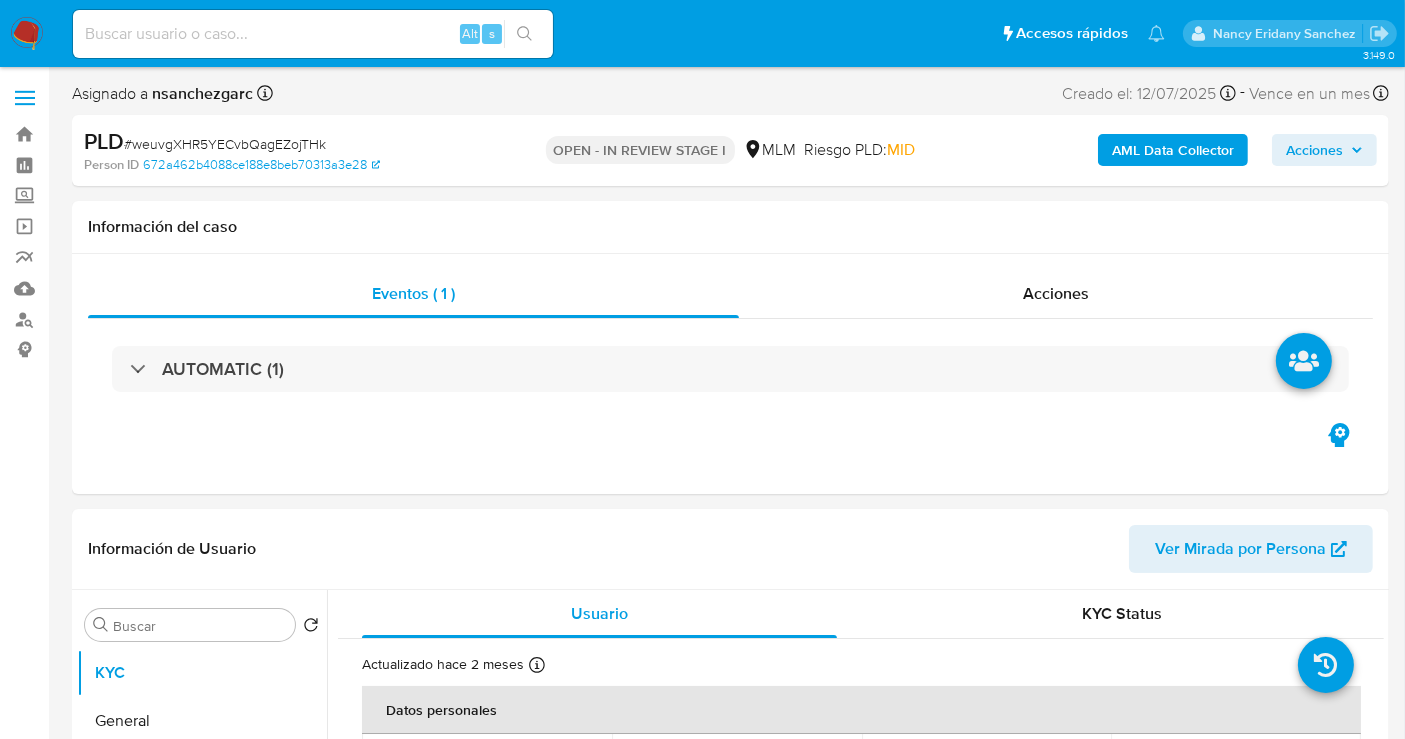 select on "10" 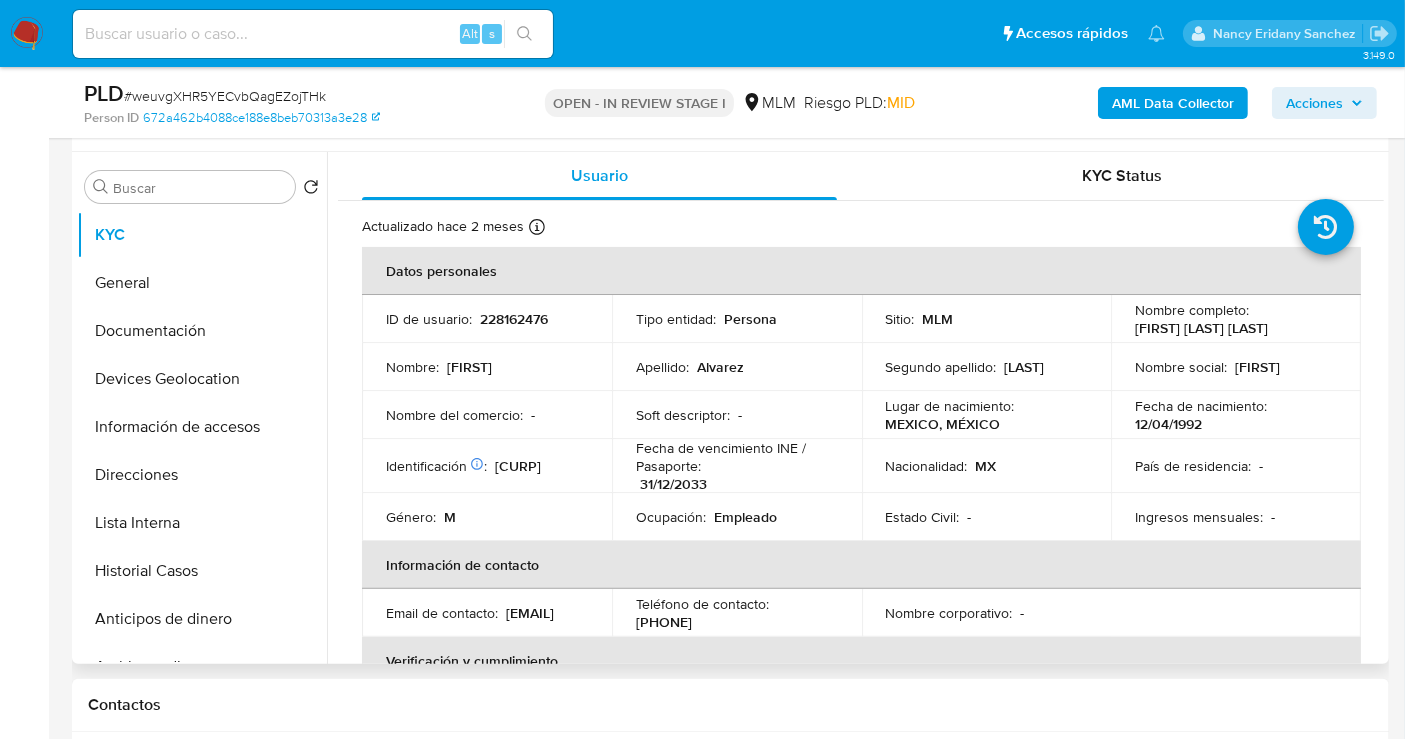 scroll, scrollTop: 333, scrollLeft: 0, axis: vertical 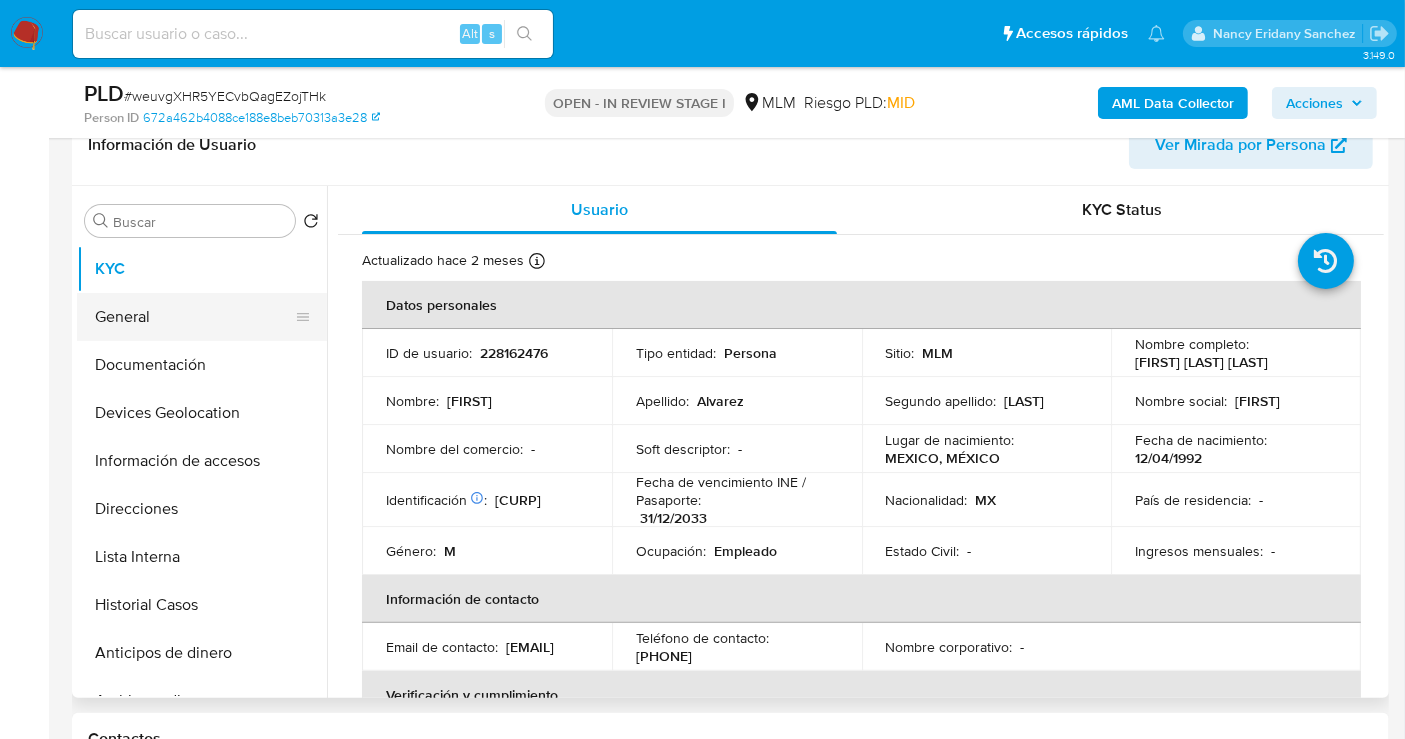 click on "General" at bounding box center (194, 317) 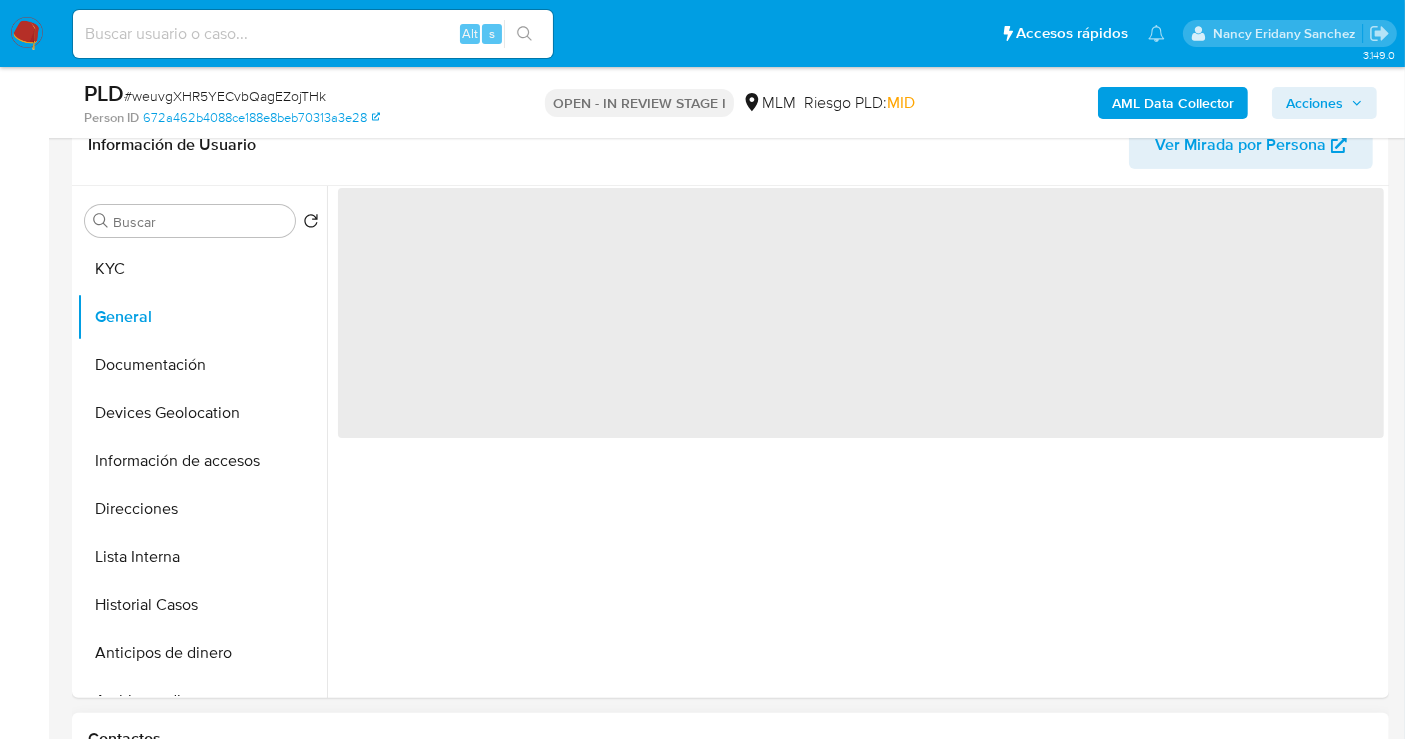 type 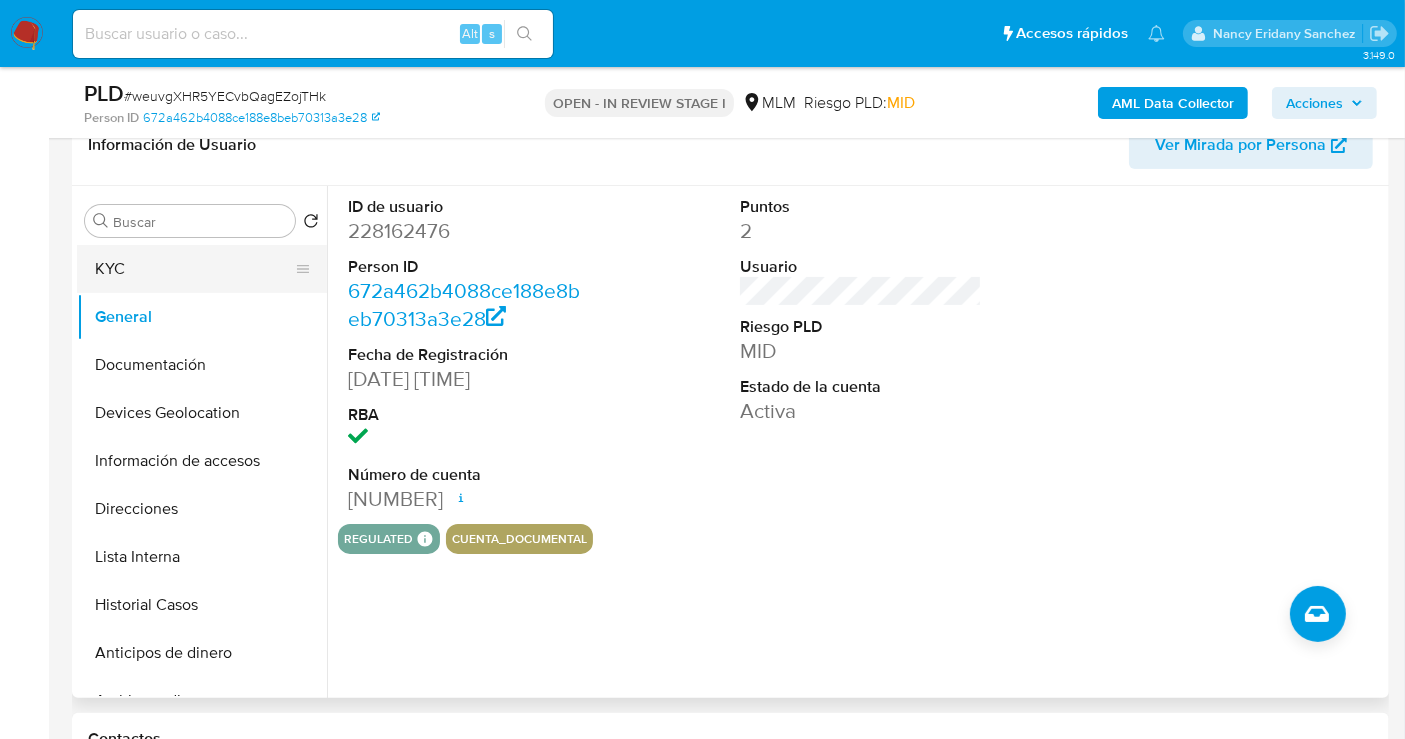 click on "KYC" at bounding box center [194, 269] 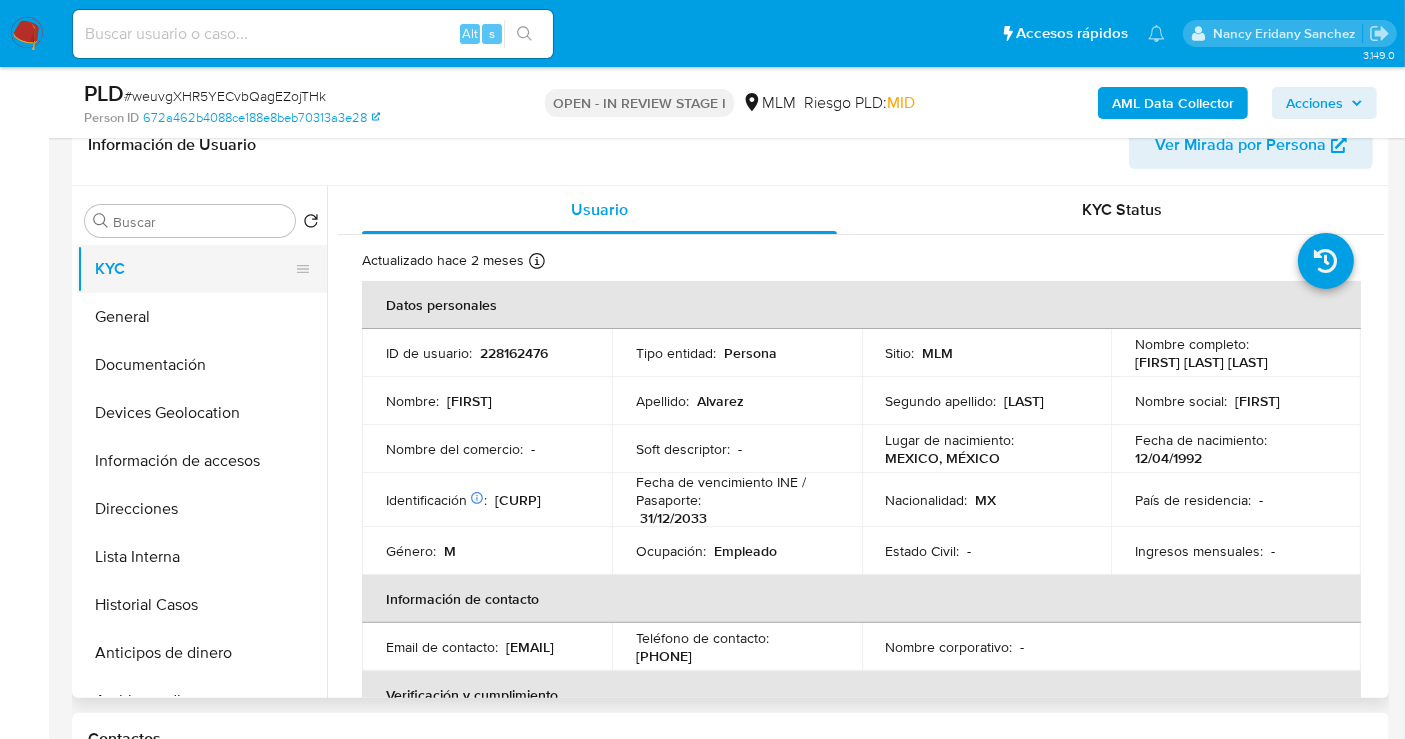 type 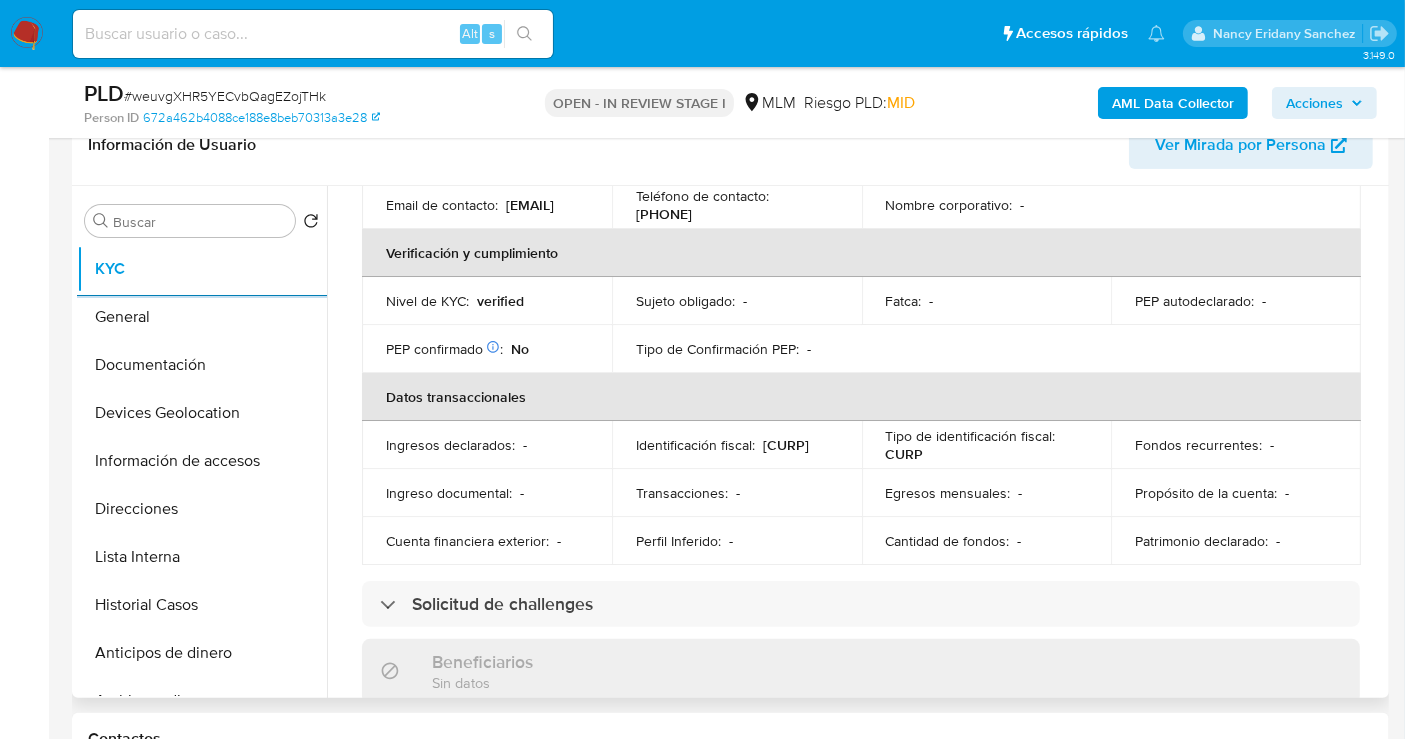scroll, scrollTop: 444, scrollLeft: 0, axis: vertical 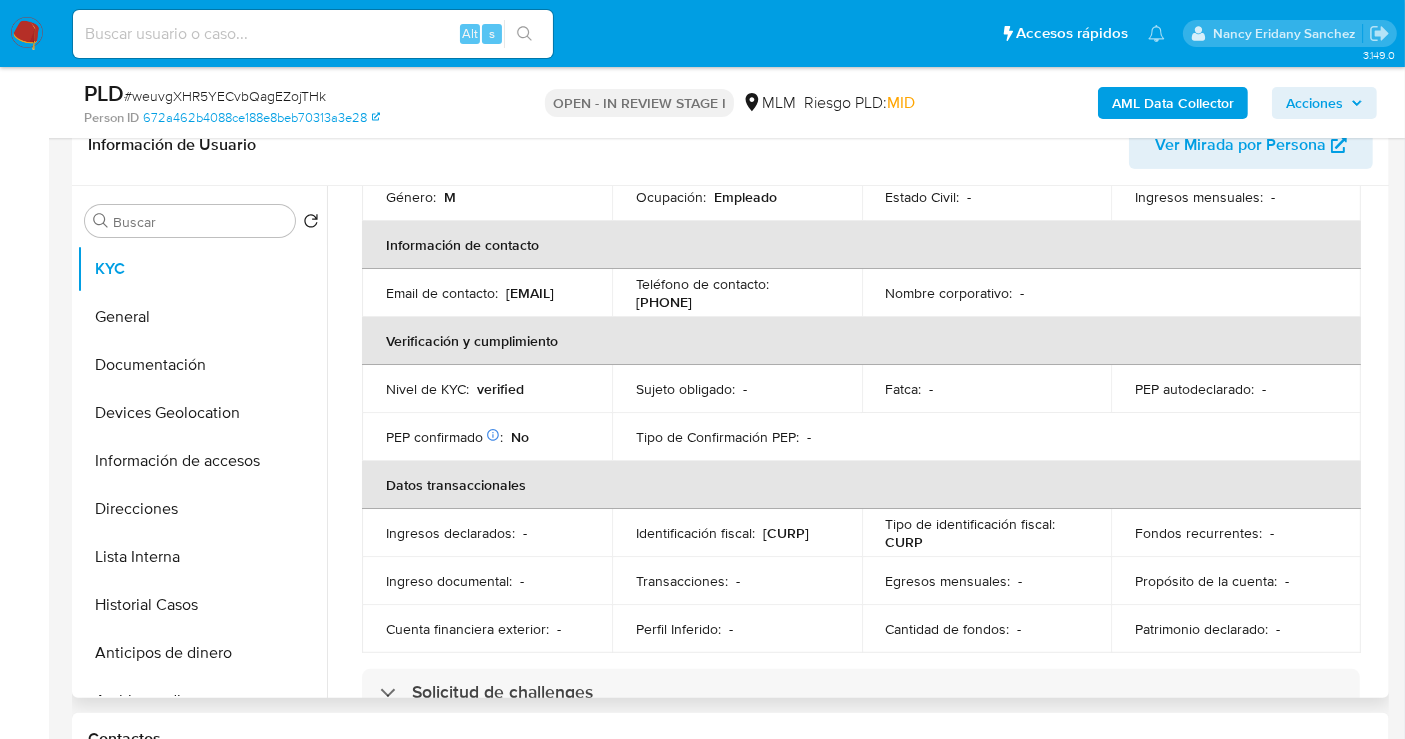 drag, startPoint x: 527, startPoint y: 307, endPoint x: 376, endPoint y: 307, distance: 151 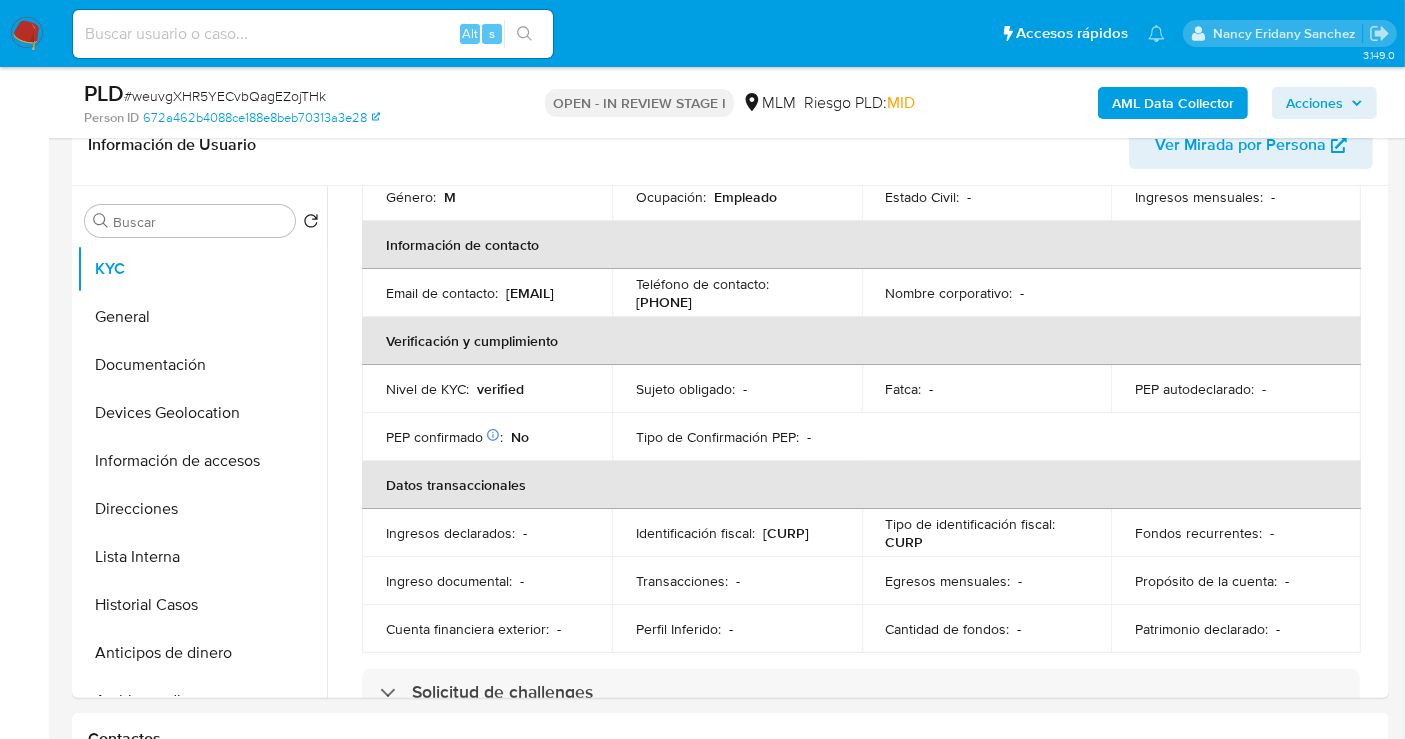 copy on "7121505813" 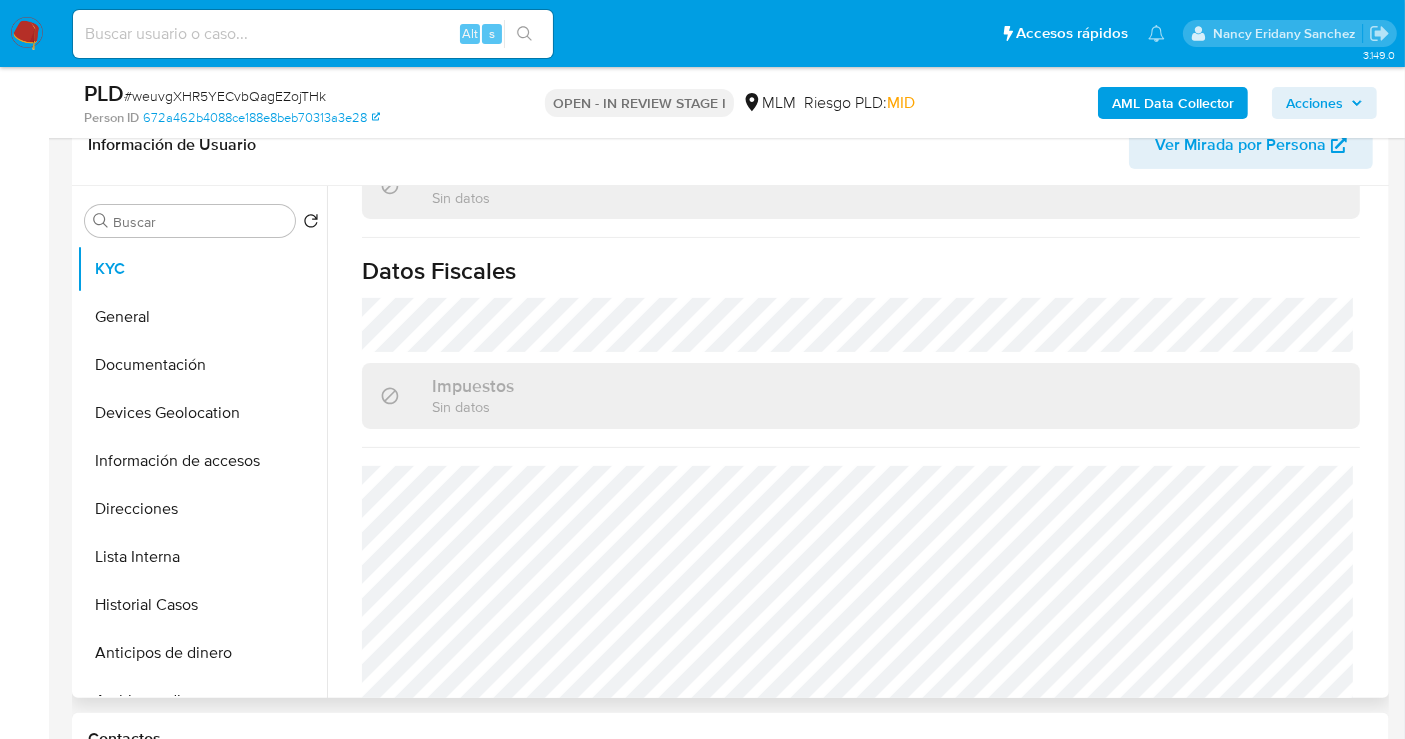 scroll, scrollTop: 1242, scrollLeft: 0, axis: vertical 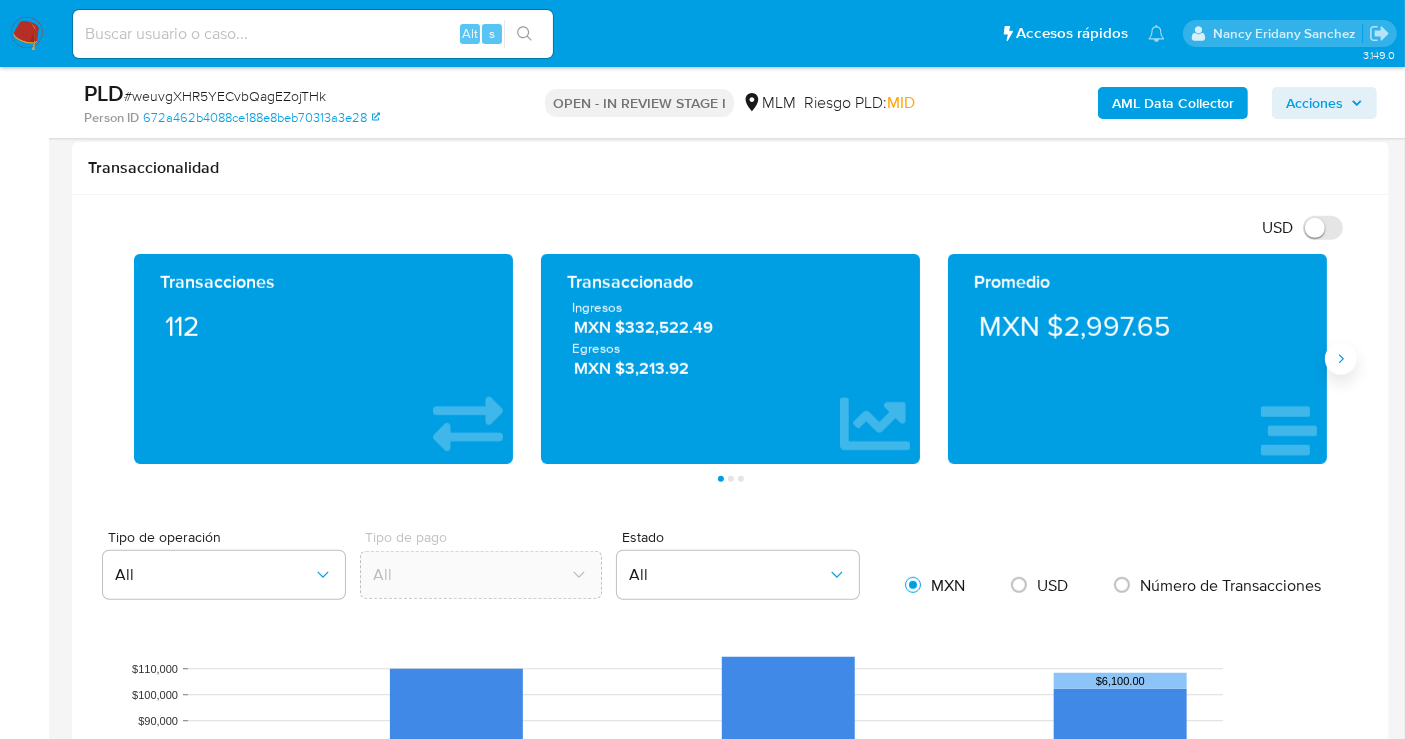 click 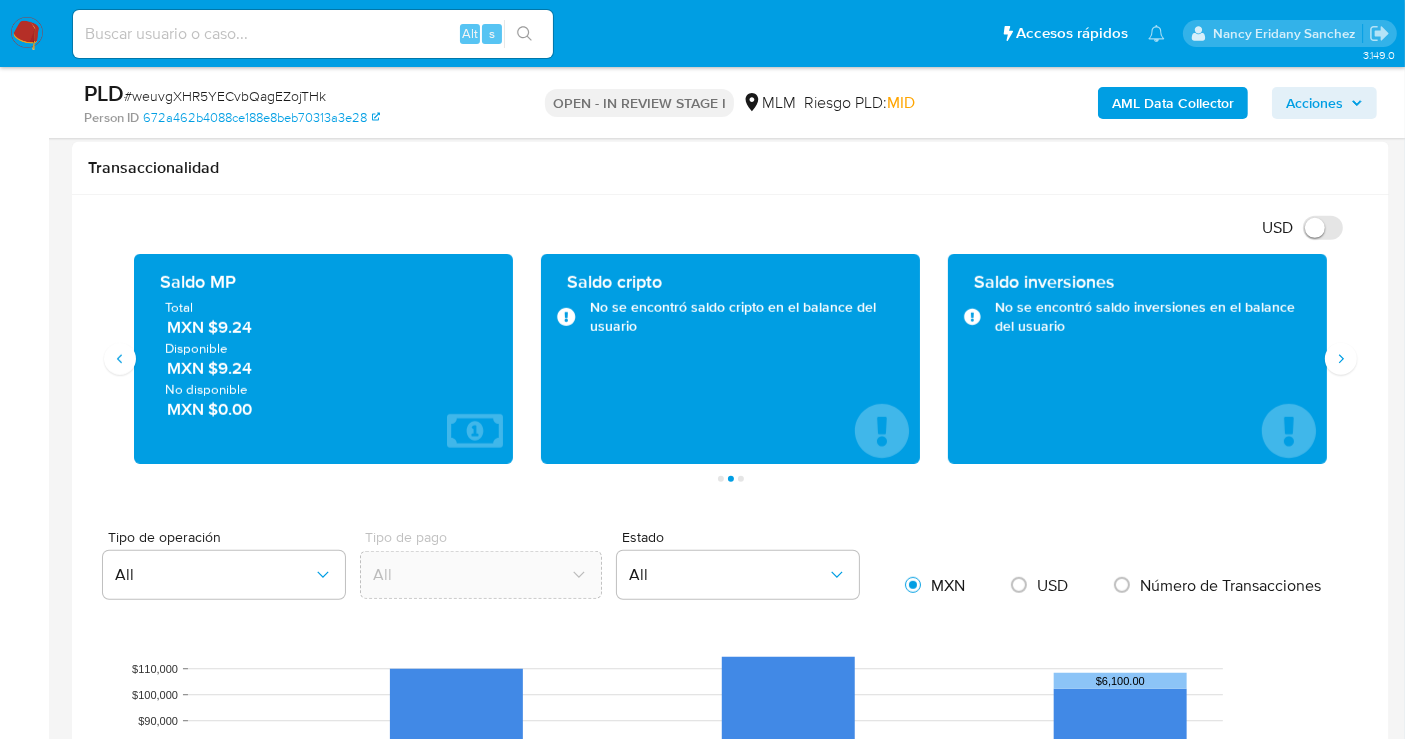 type 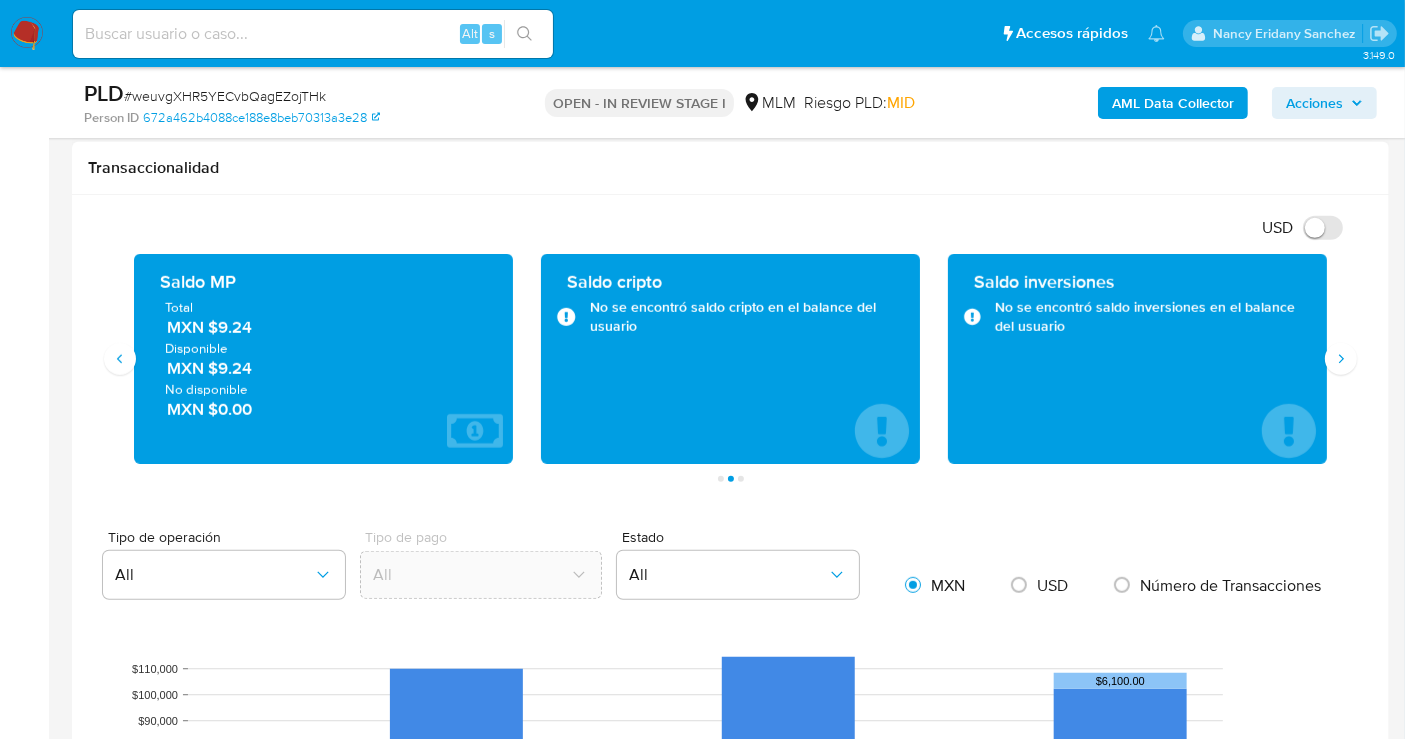 click on "MXN $9.24" at bounding box center (324, 328) 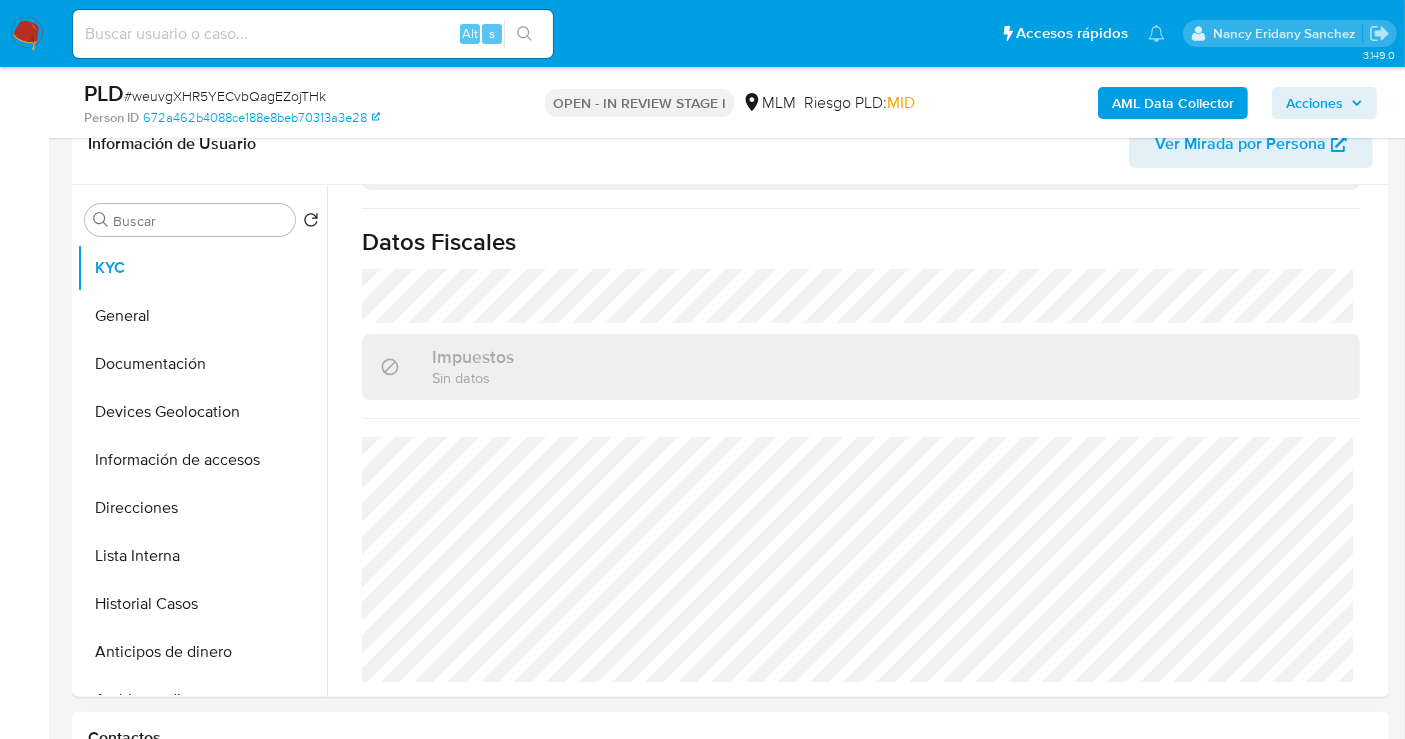 scroll, scrollTop: 444, scrollLeft: 0, axis: vertical 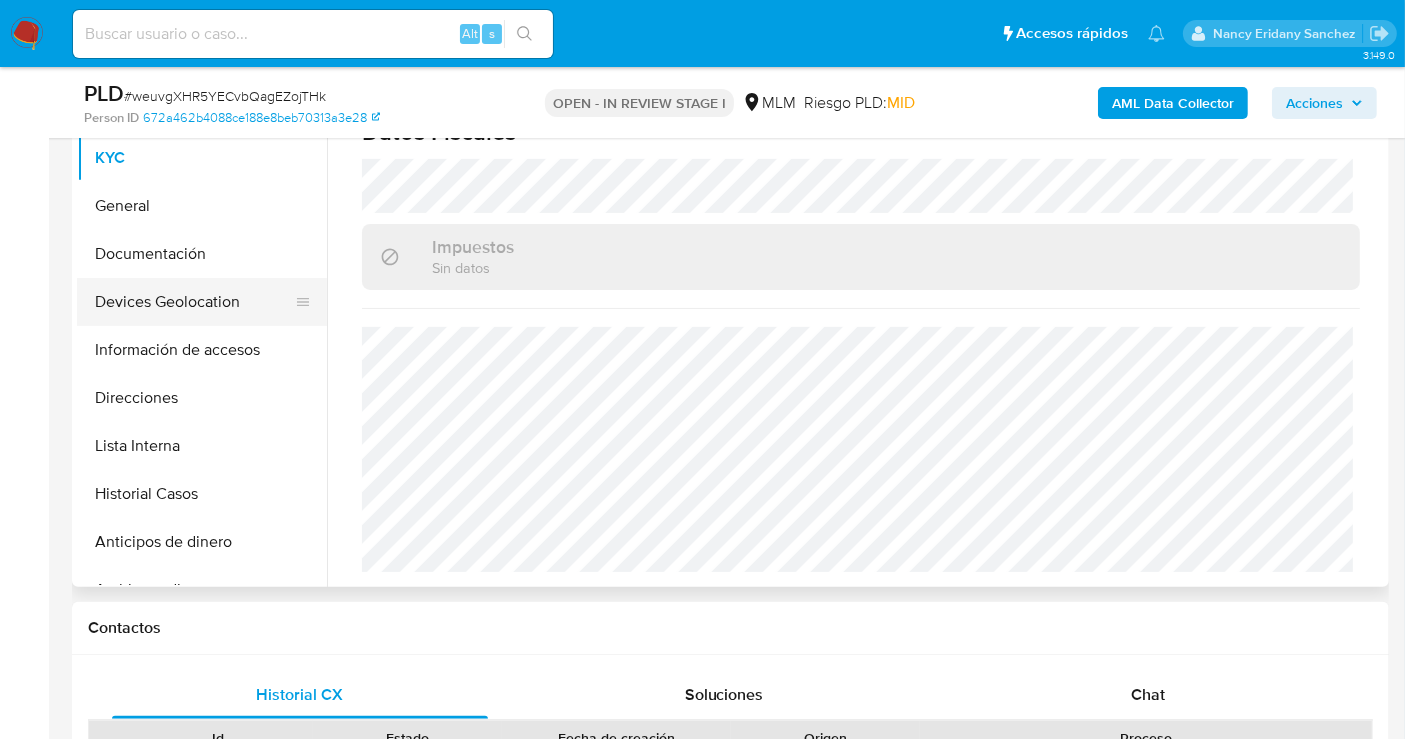 click on "Devices Geolocation" at bounding box center [194, 302] 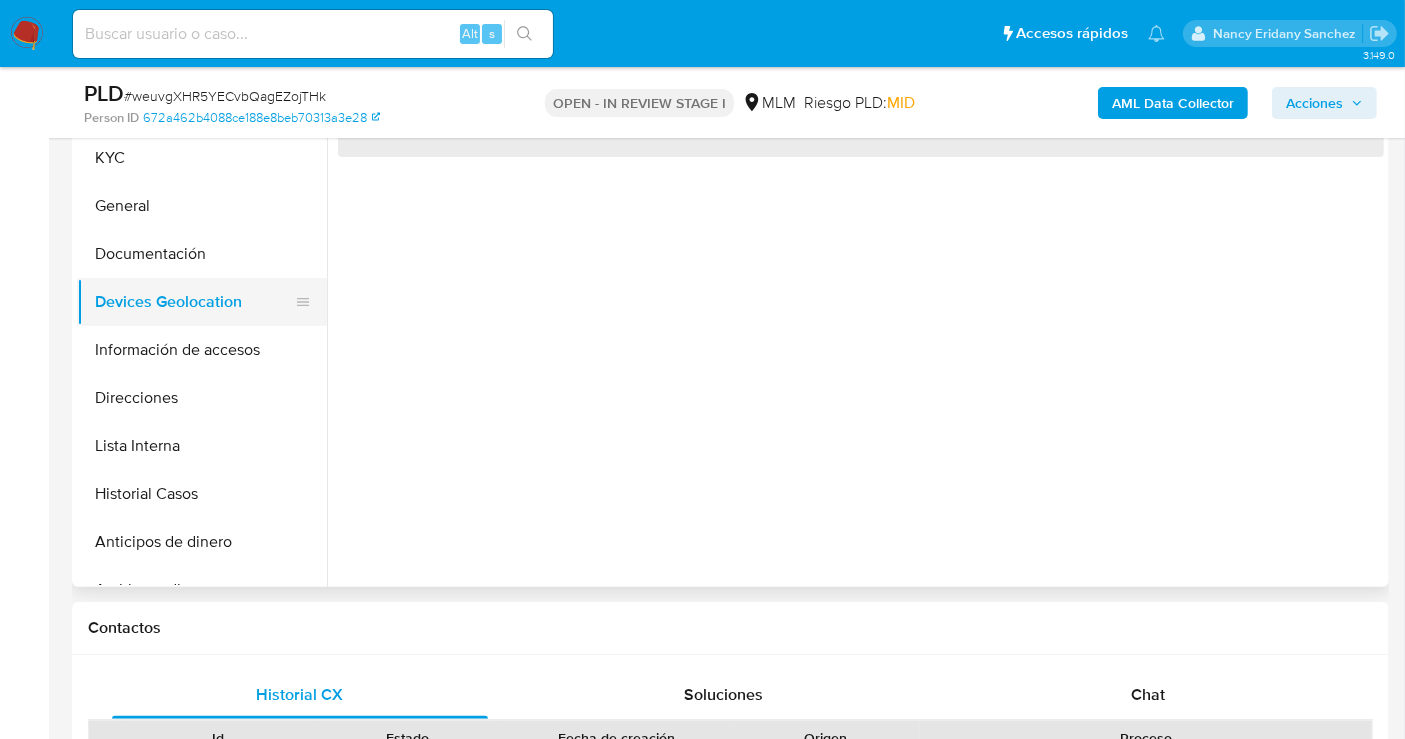 scroll, scrollTop: 0, scrollLeft: 0, axis: both 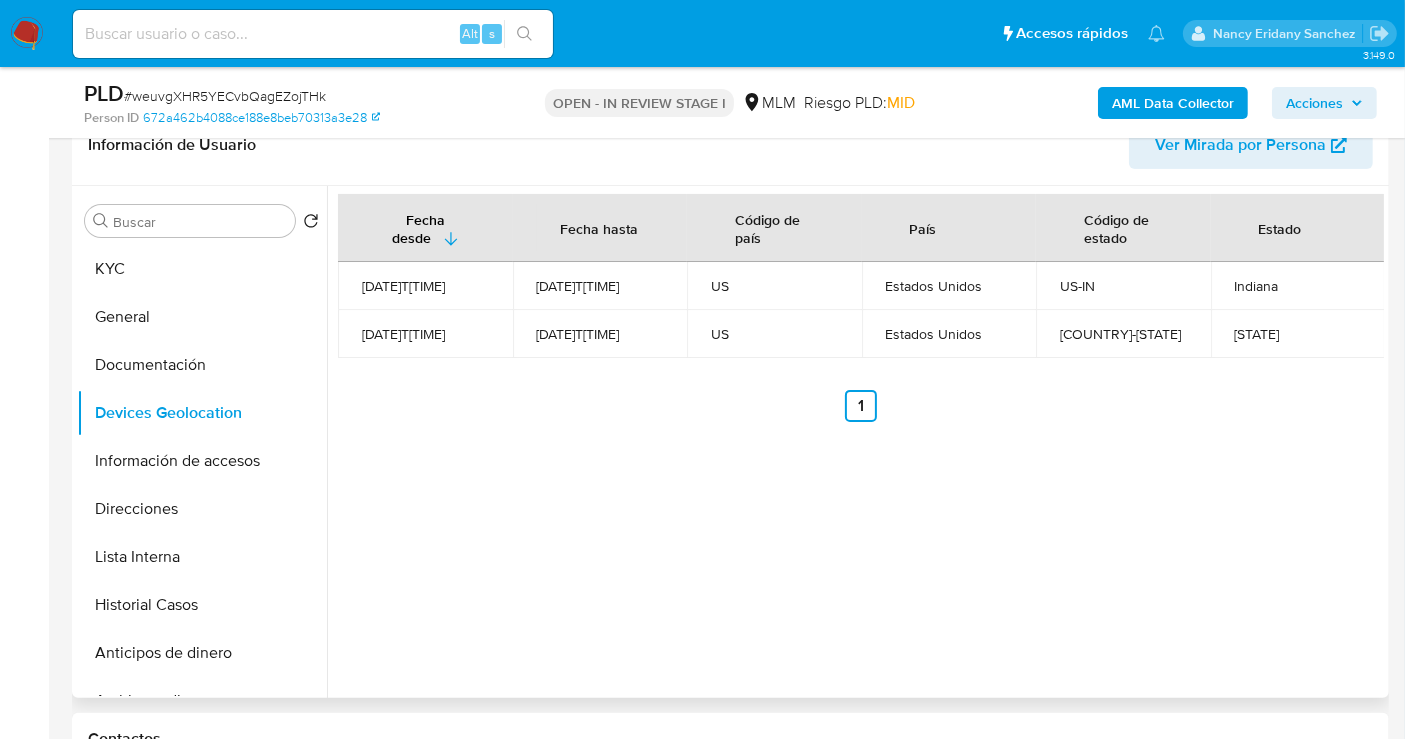 type 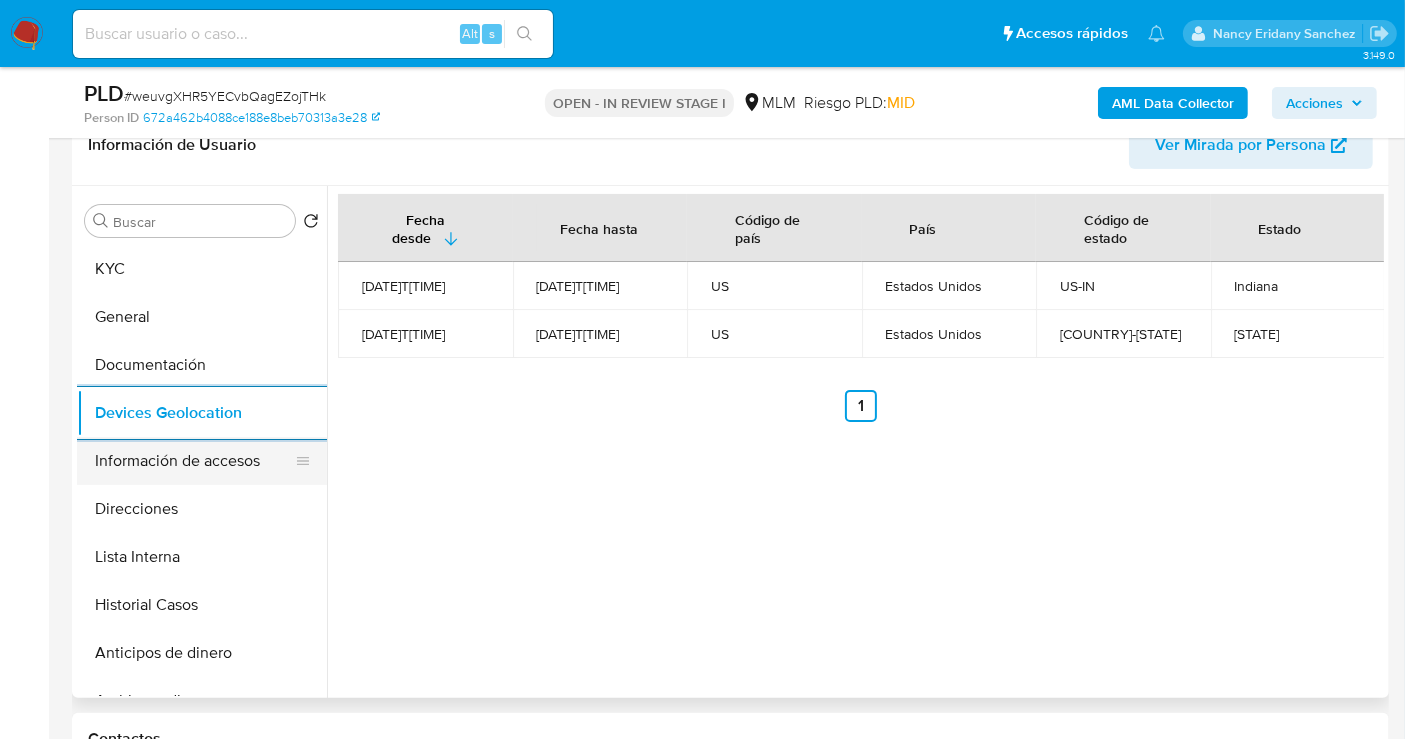 click on "Información de accesos" at bounding box center [194, 461] 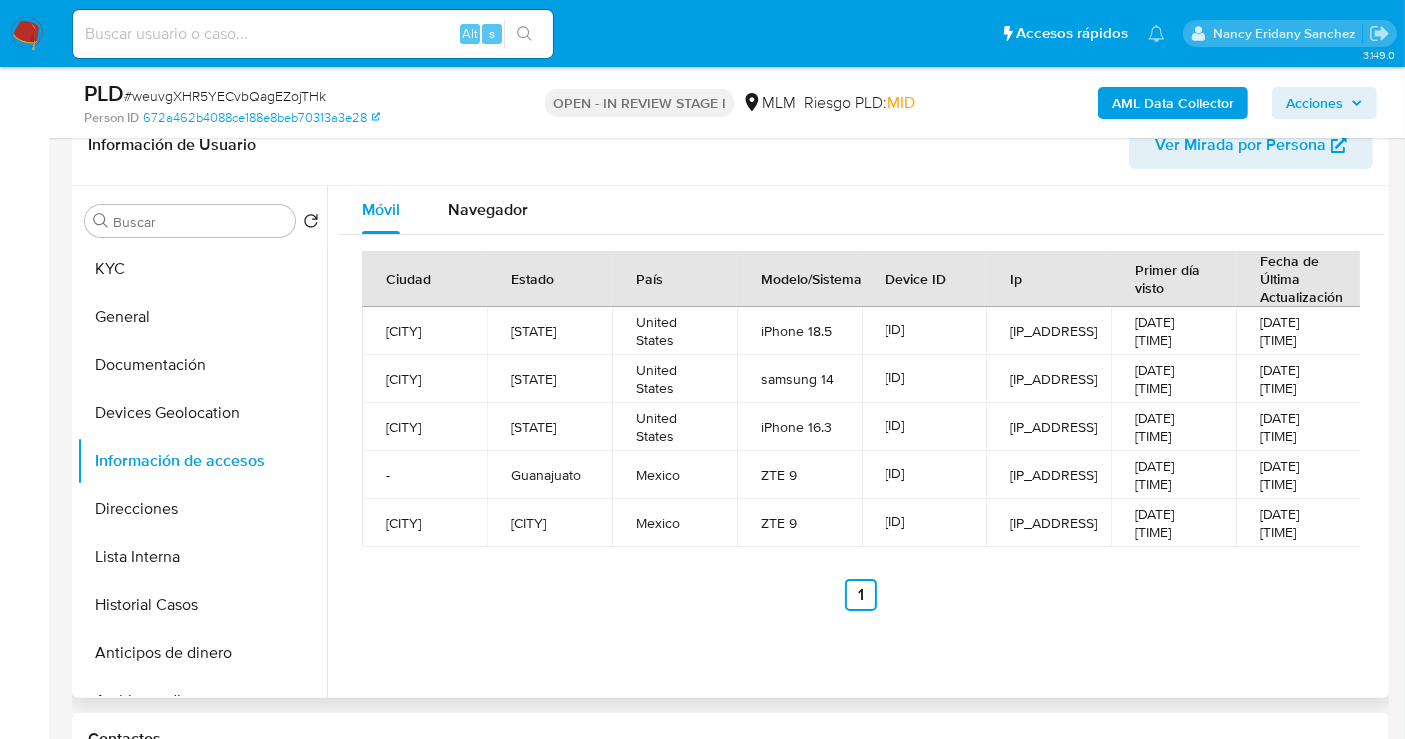 type 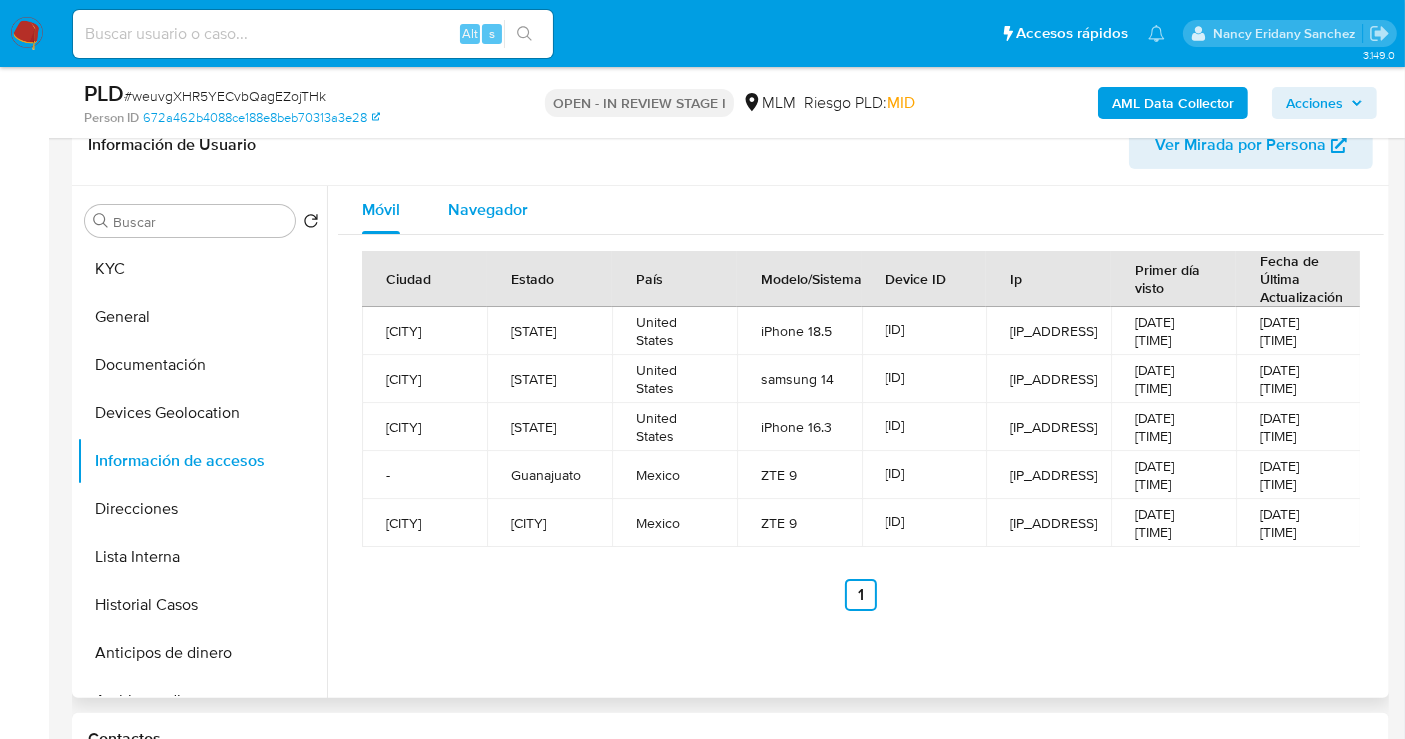click on "Navegador" at bounding box center [488, 209] 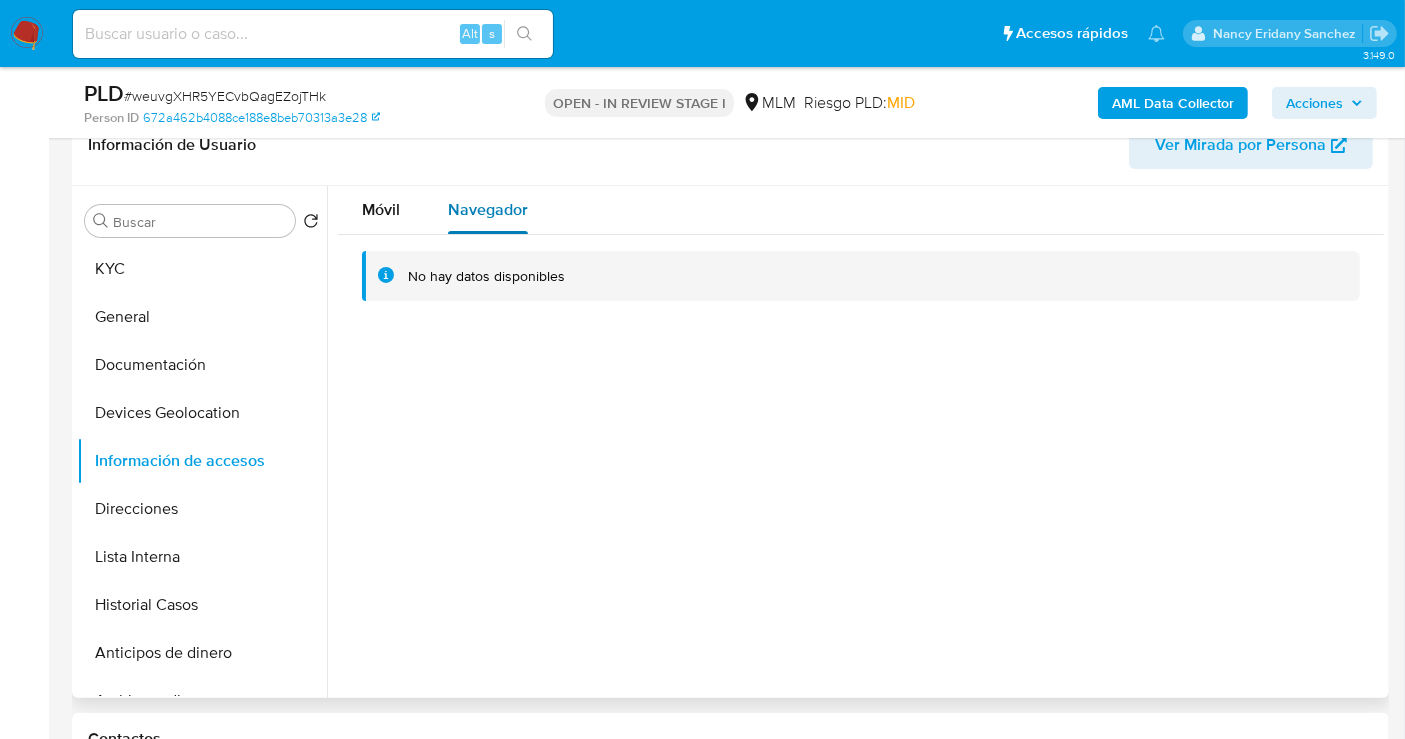 type 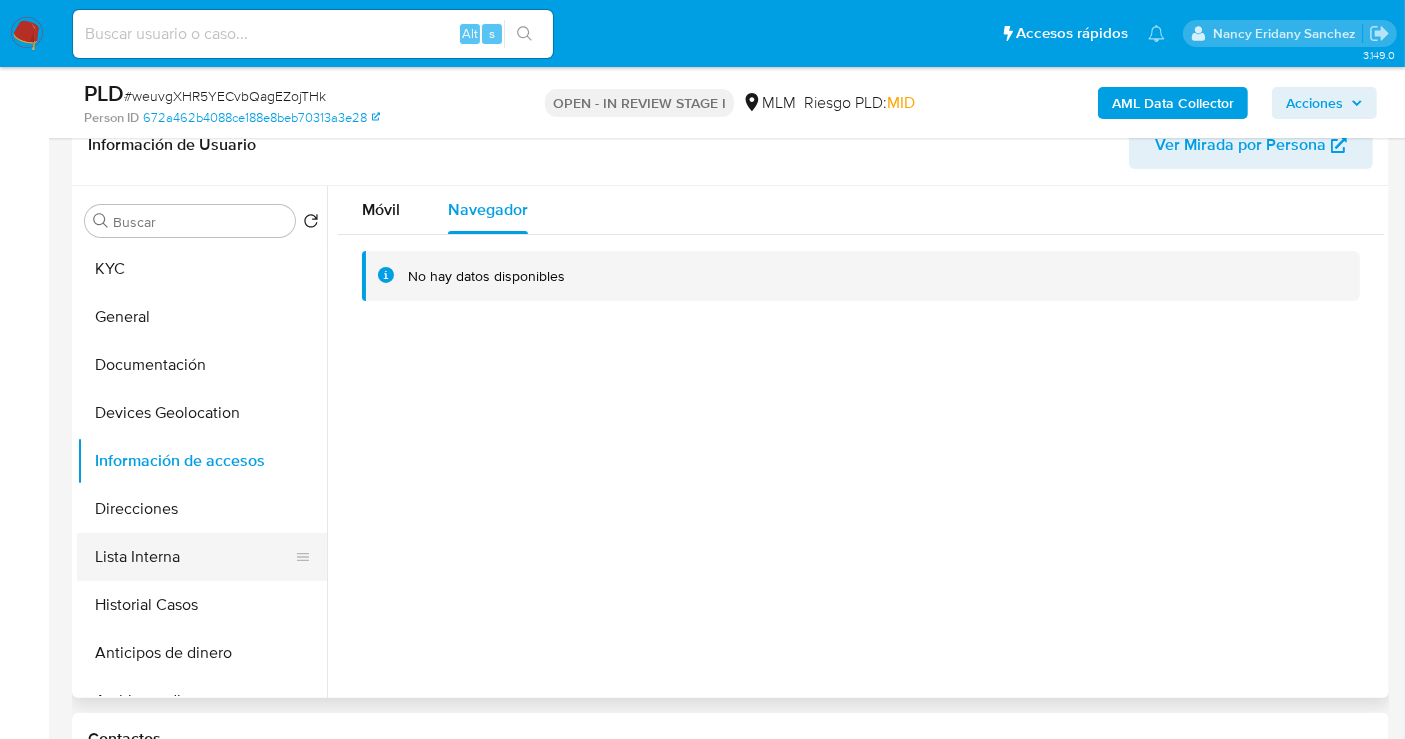 click on "Lista Interna" at bounding box center [194, 557] 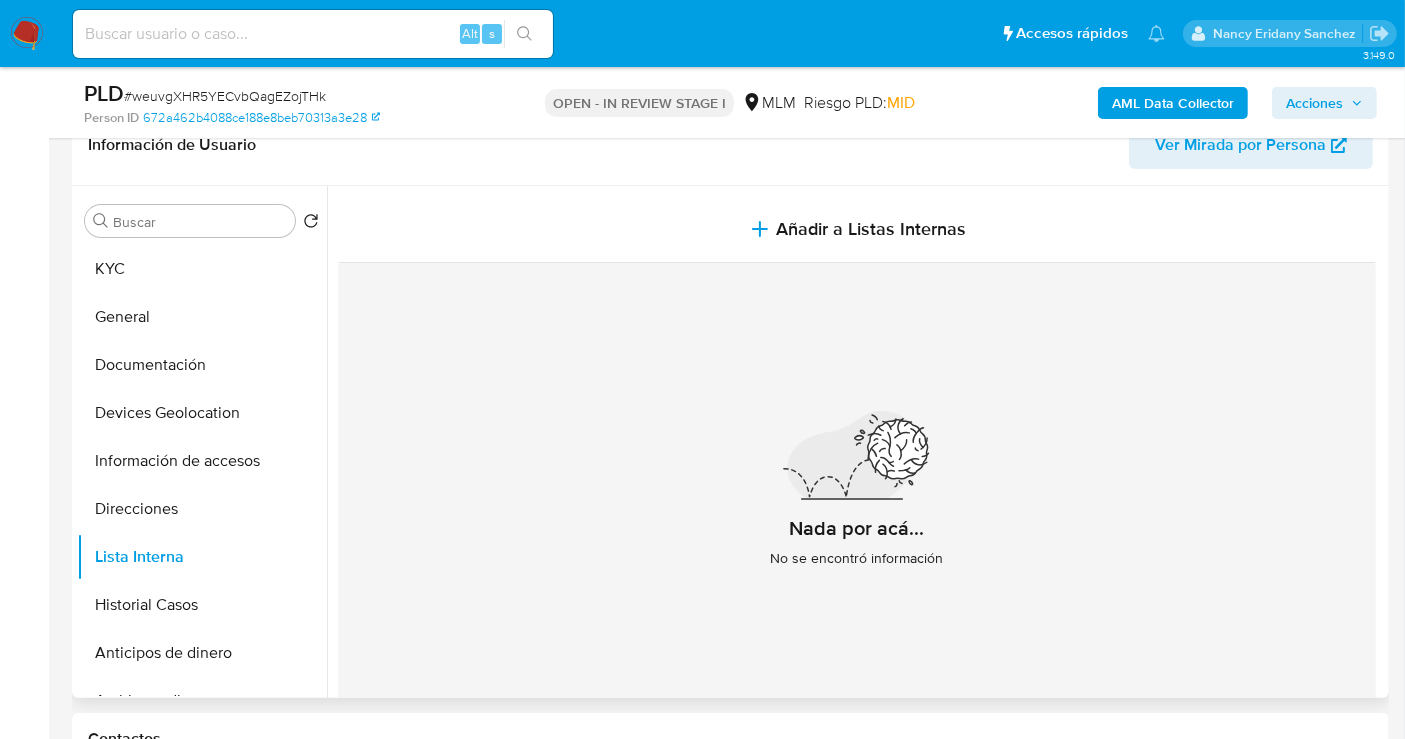 type 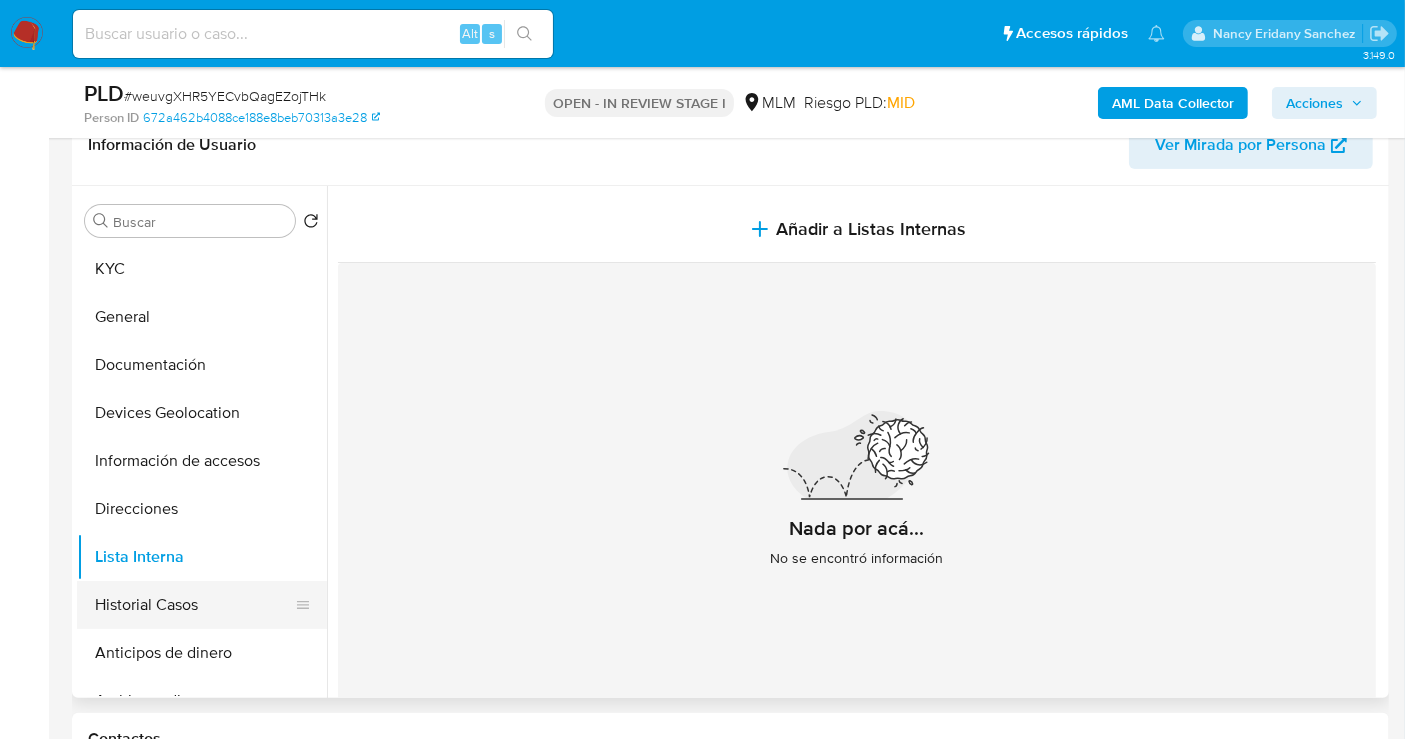 click on "Historial Casos" at bounding box center (194, 605) 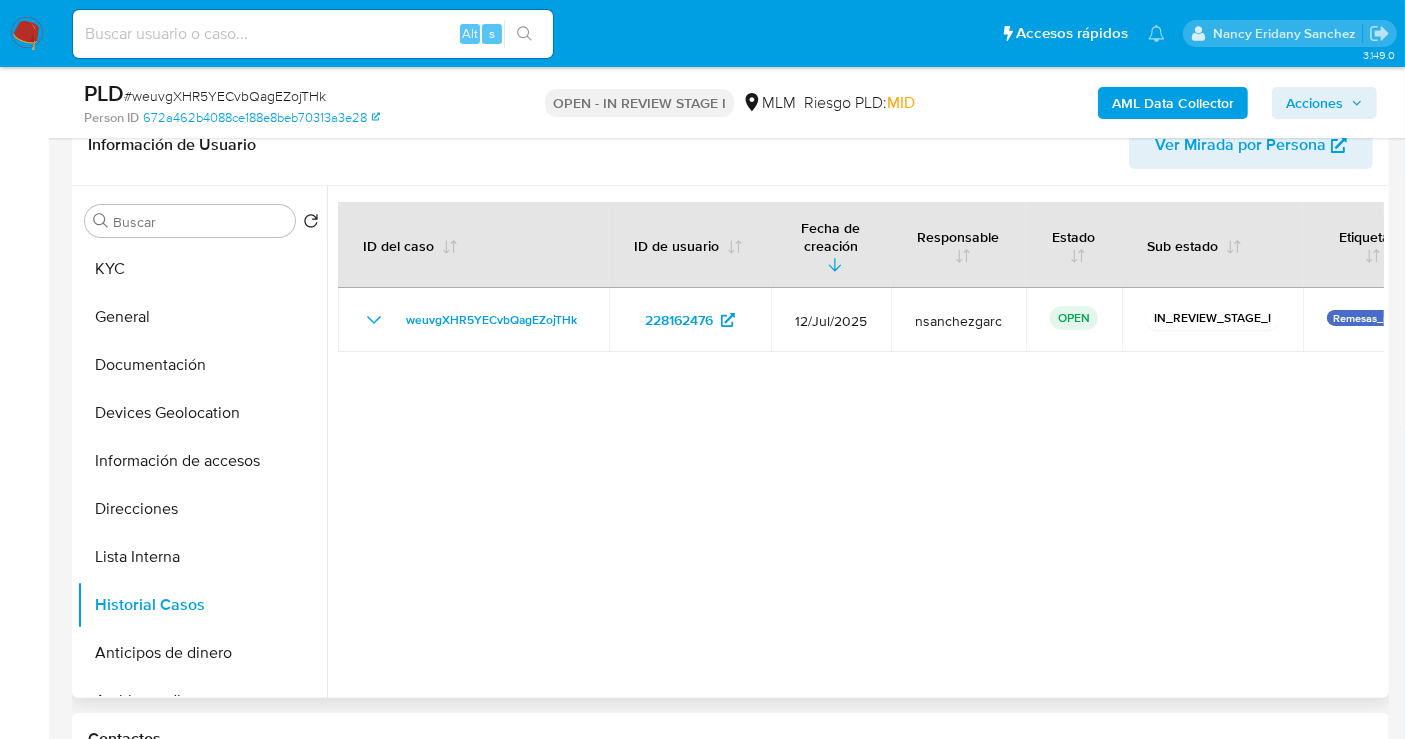 type 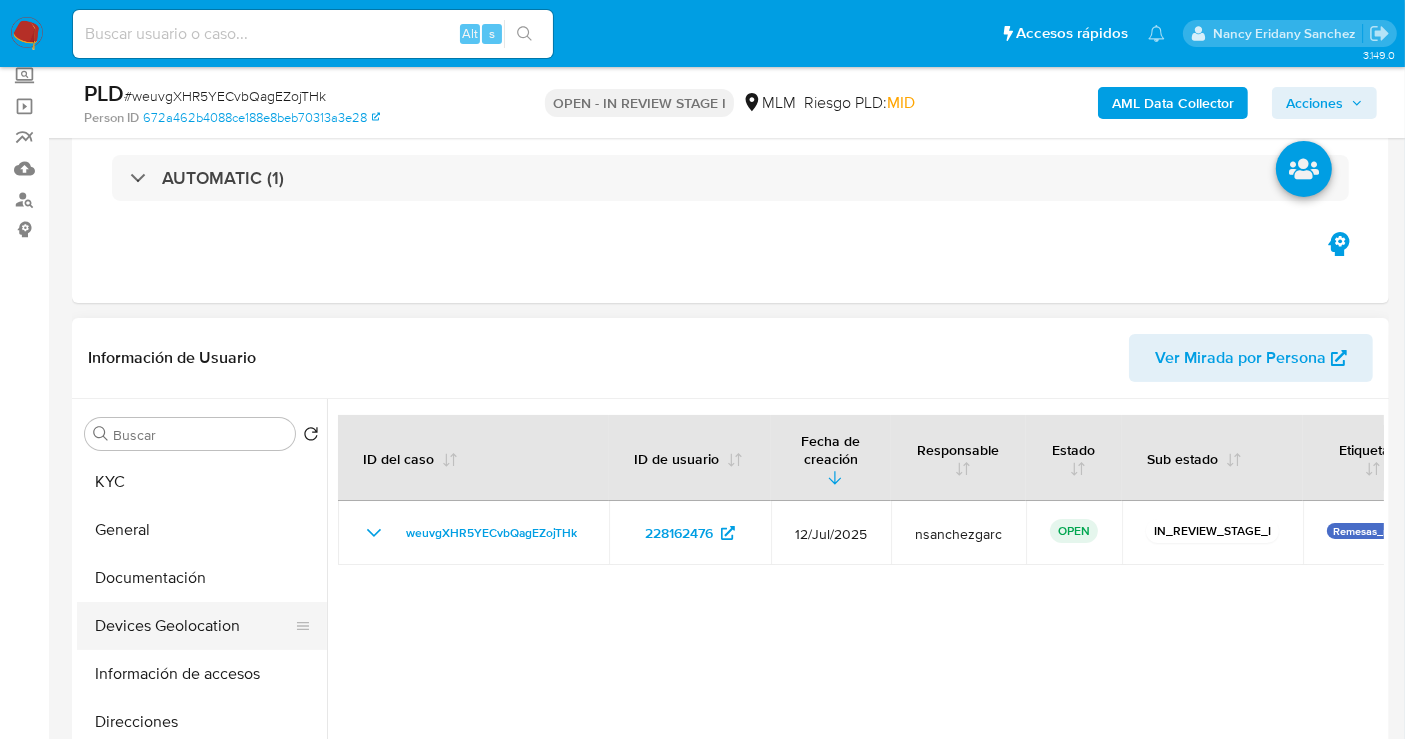 scroll, scrollTop: 0, scrollLeft: 0, axis: both 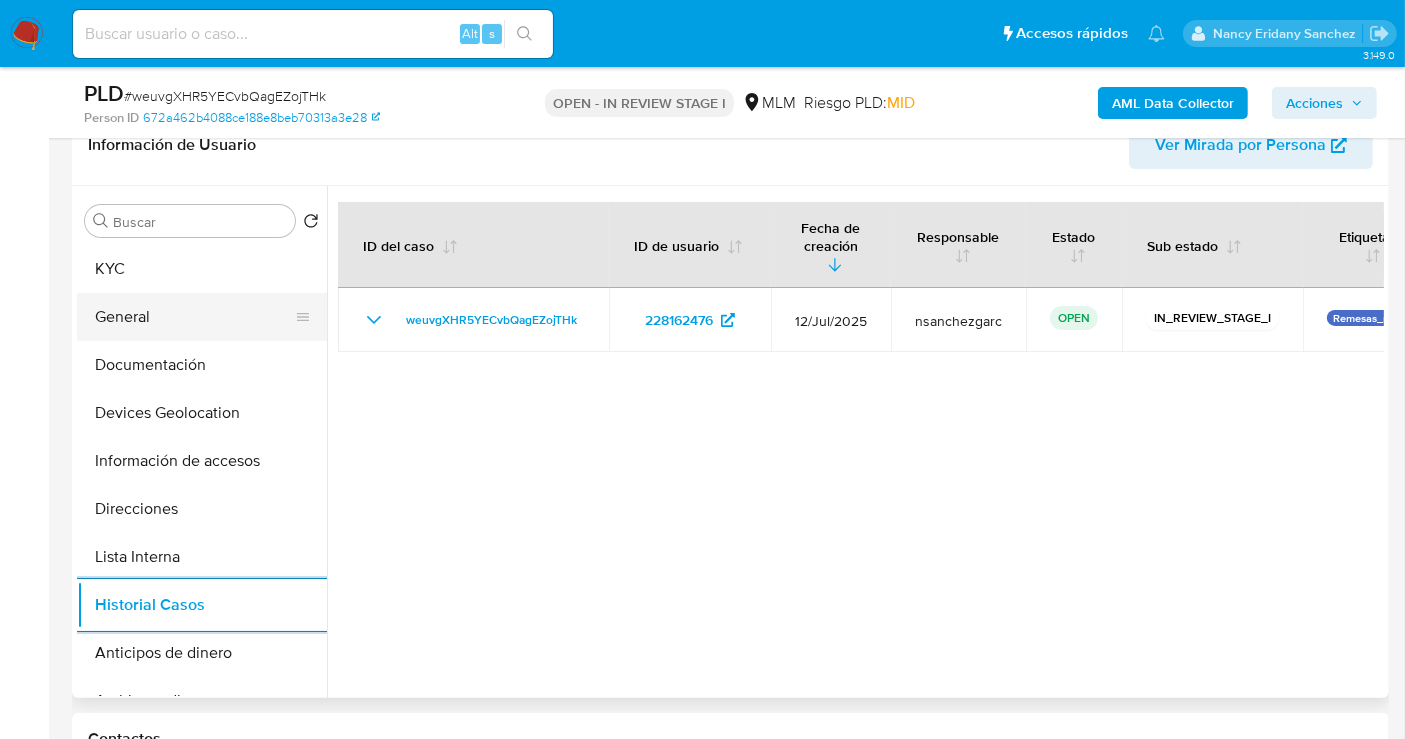 click on "General" at bounding box center [194, 317] 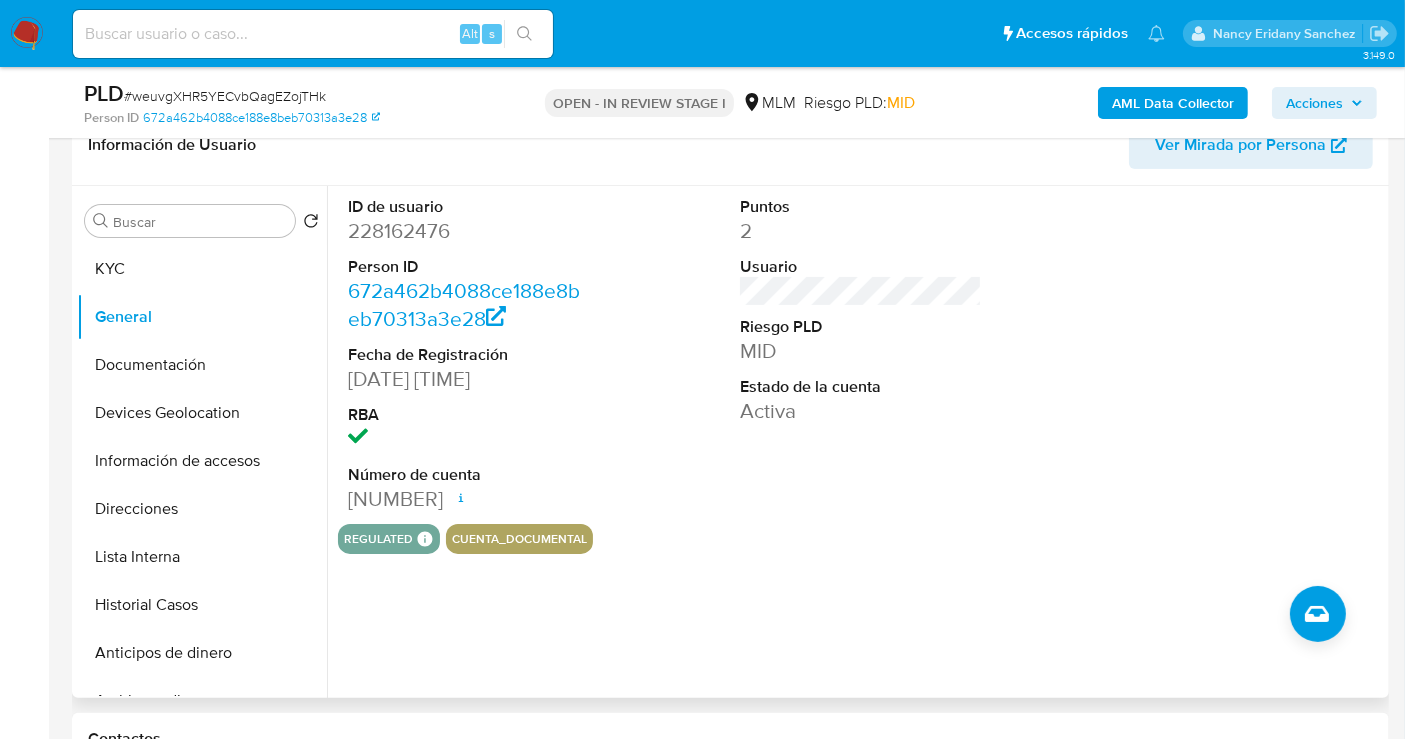 drag, startPoint x: 393, startPoint y: 498, endPoint x: 605, endPoint y: 498, distance: 212 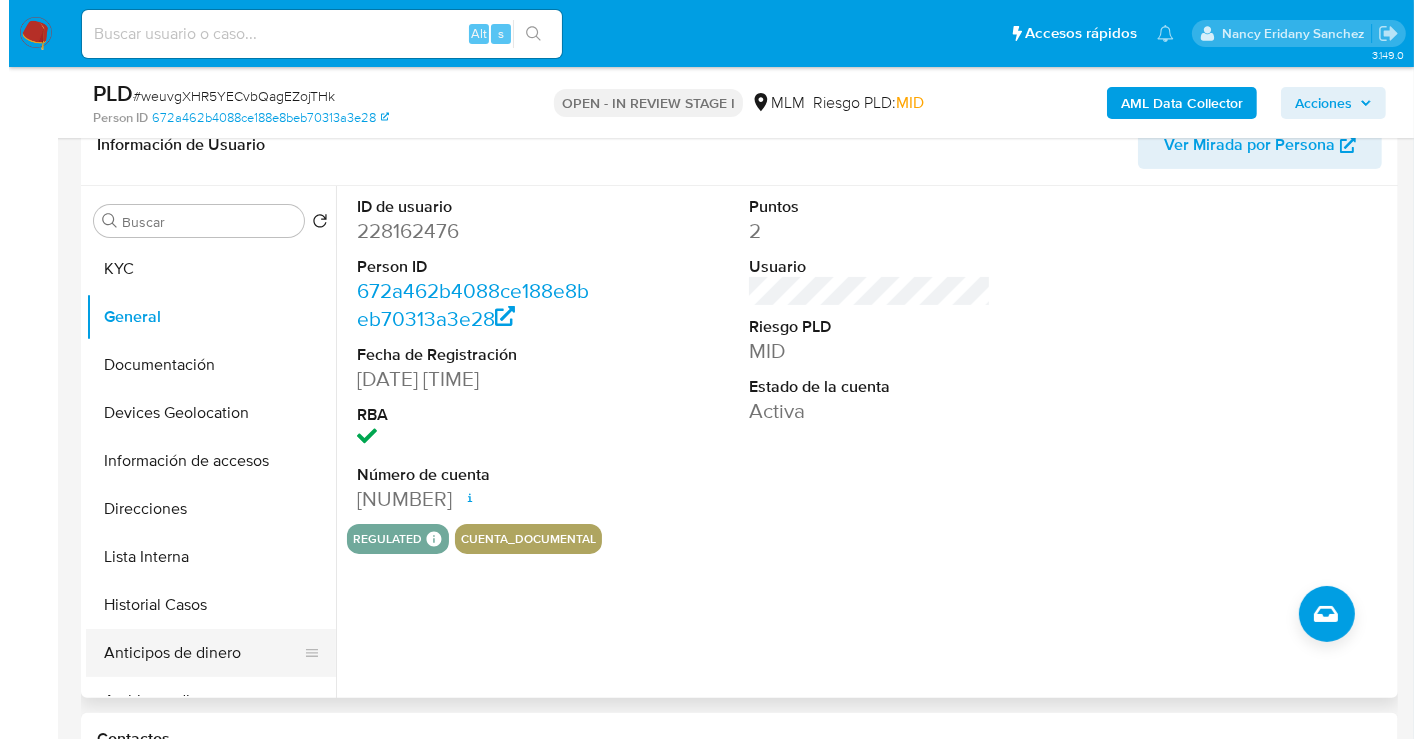scroll, scrollTop: 111, scrollLeft: 0, axis: vertical 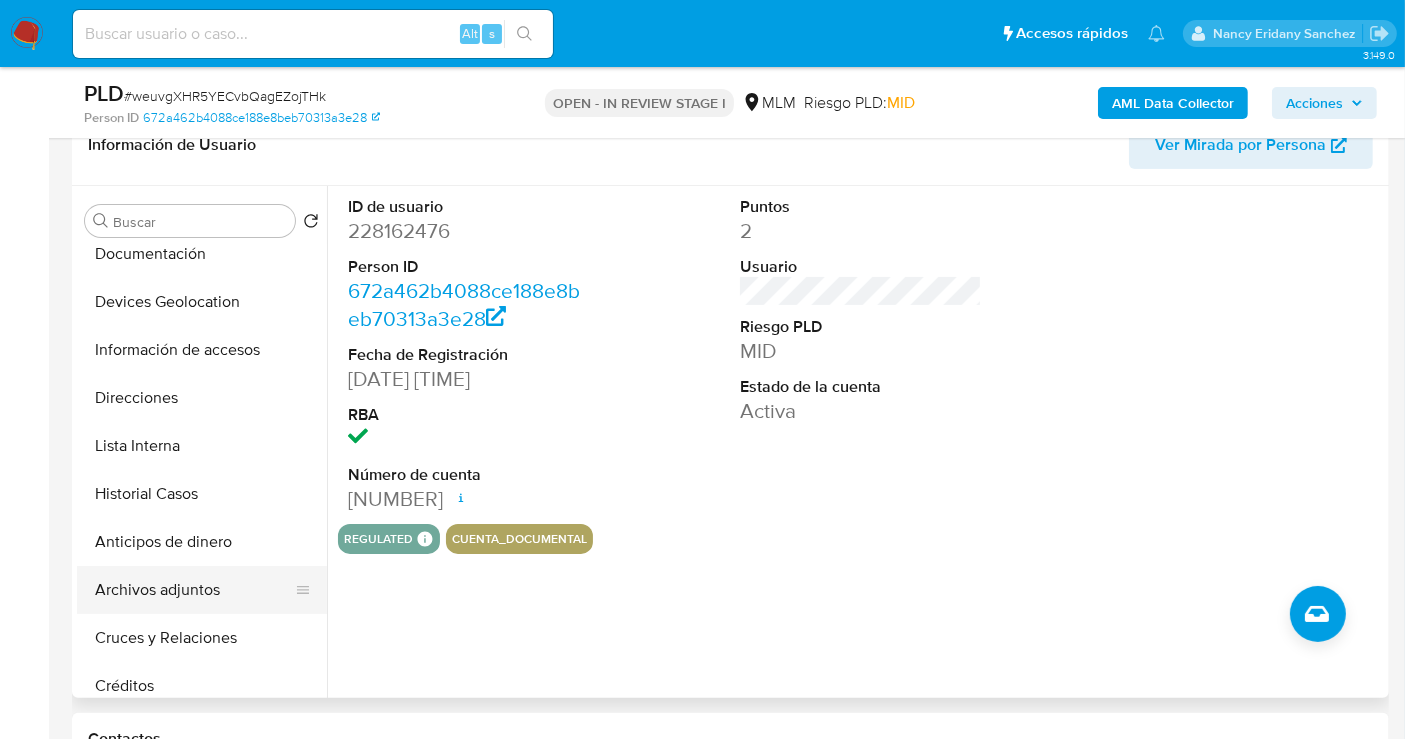 click on "Archivos adjuntos" at bounding box center (194, 590) 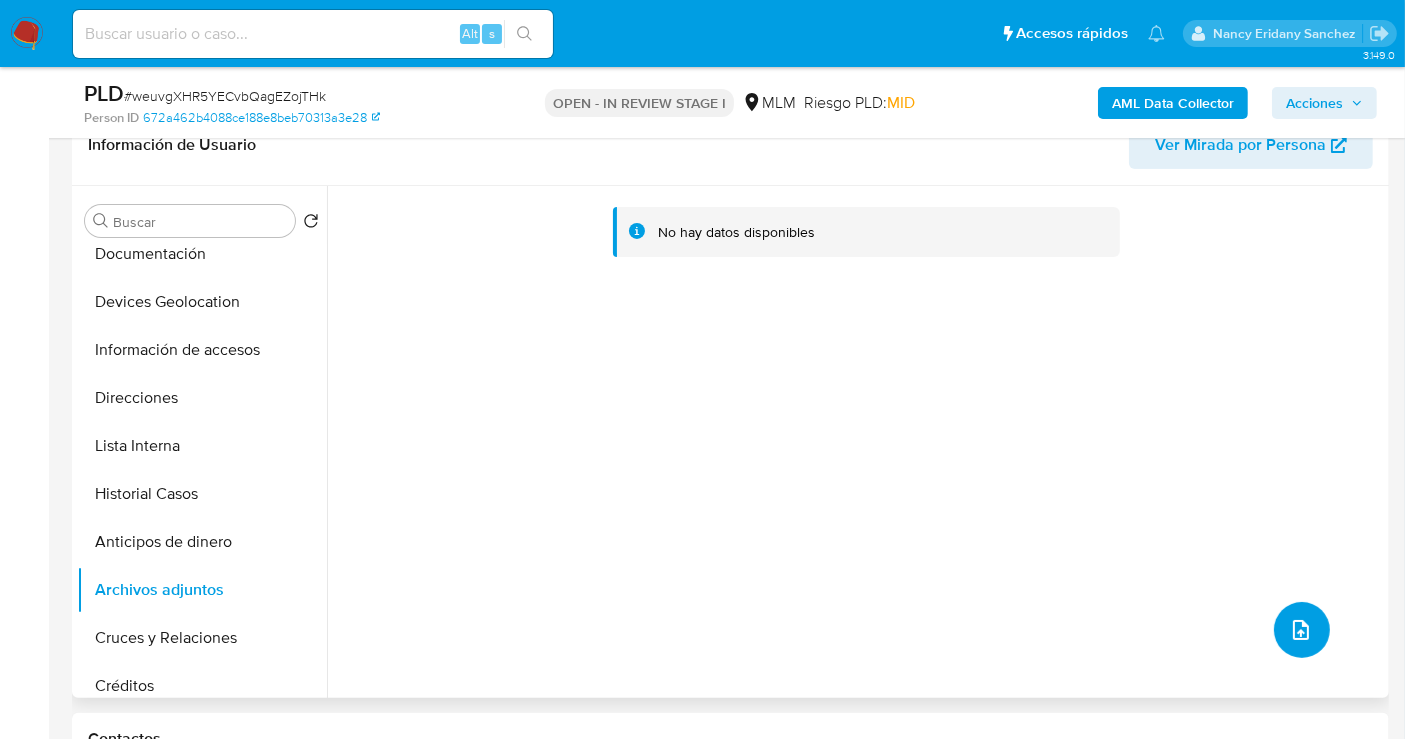 click 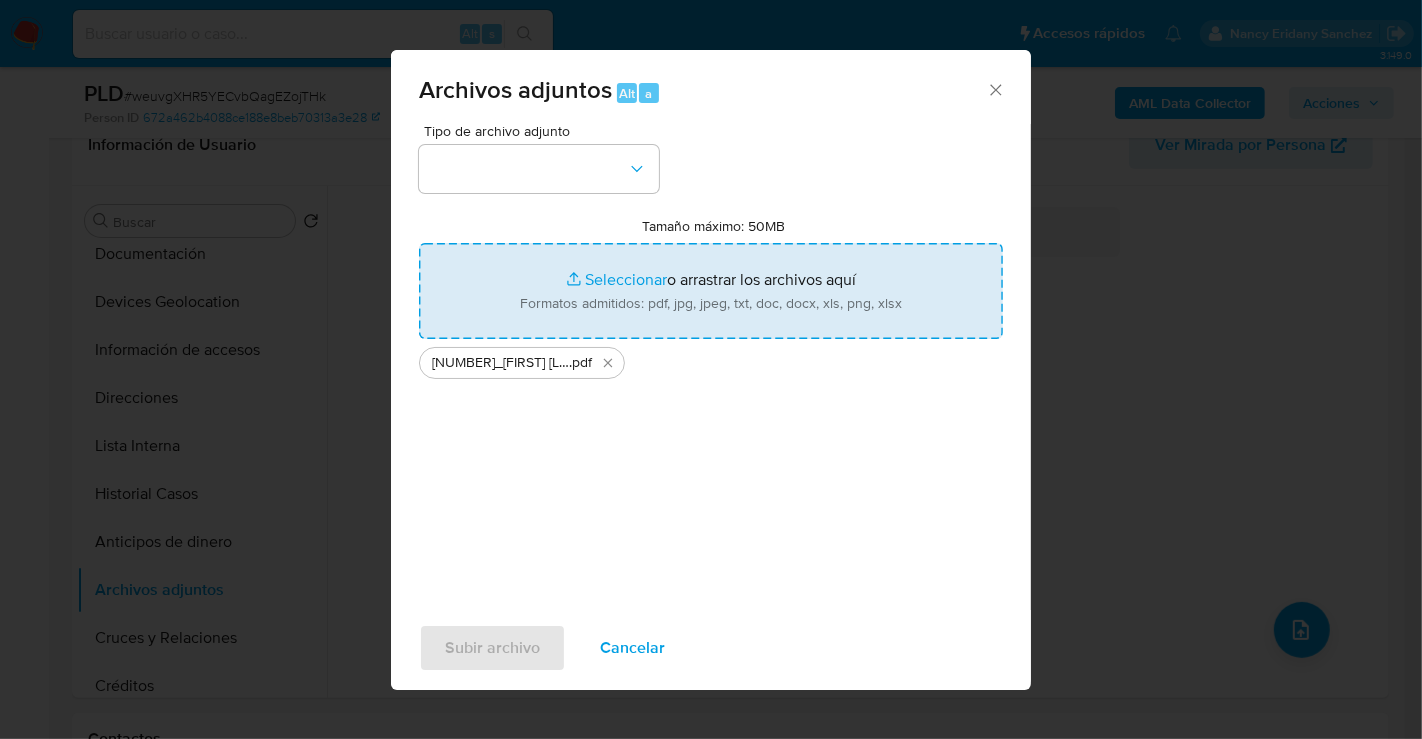 type on "C:\fakepath\228162476_ROMAN ALVAREZ AYALA_JUL25.xlsx" 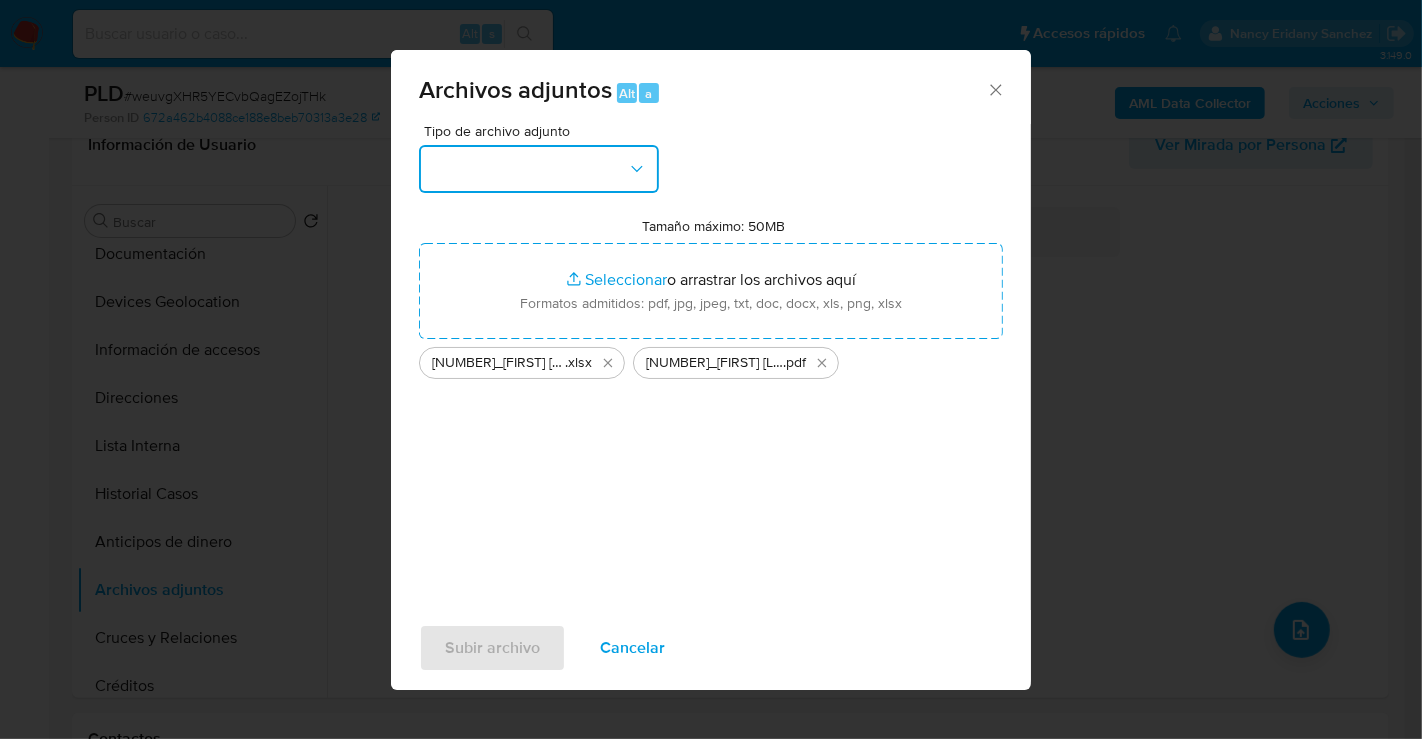click at bounding box center (539, 169) 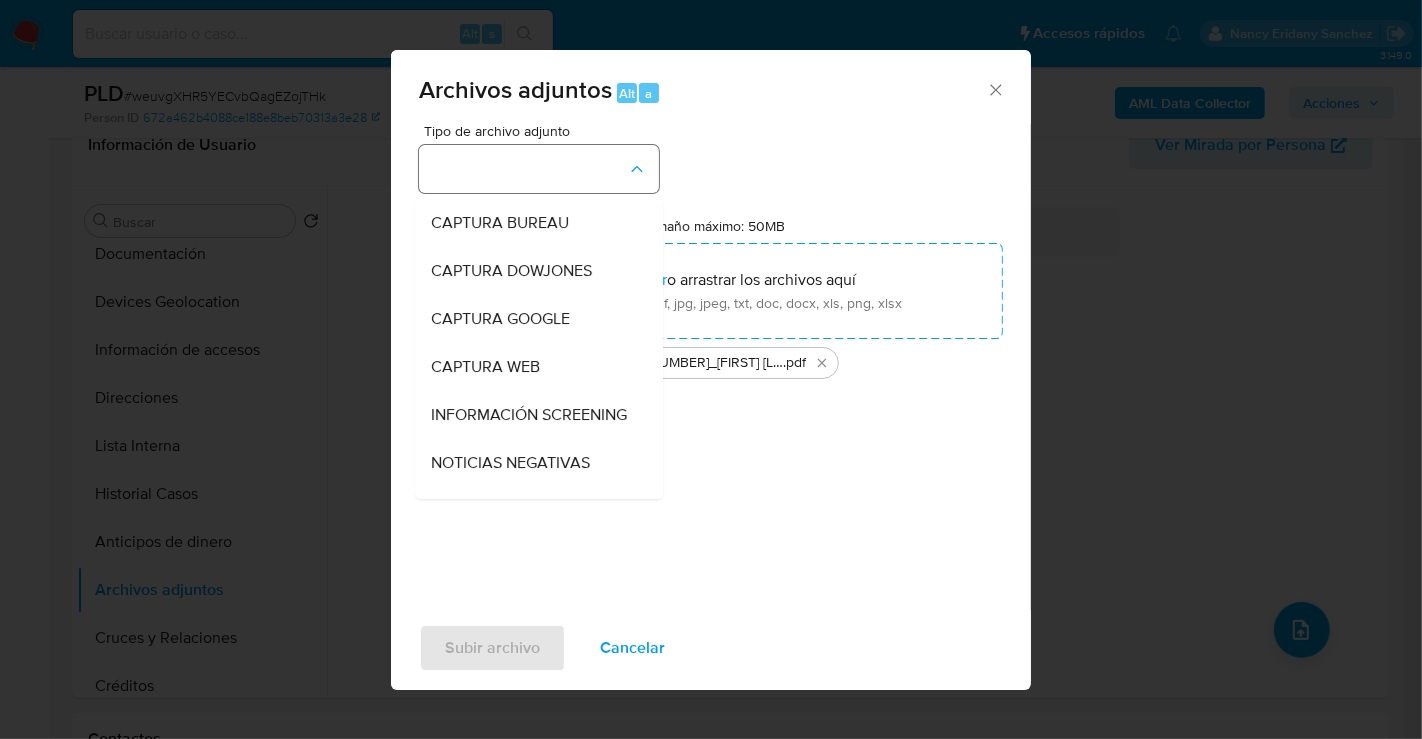 type 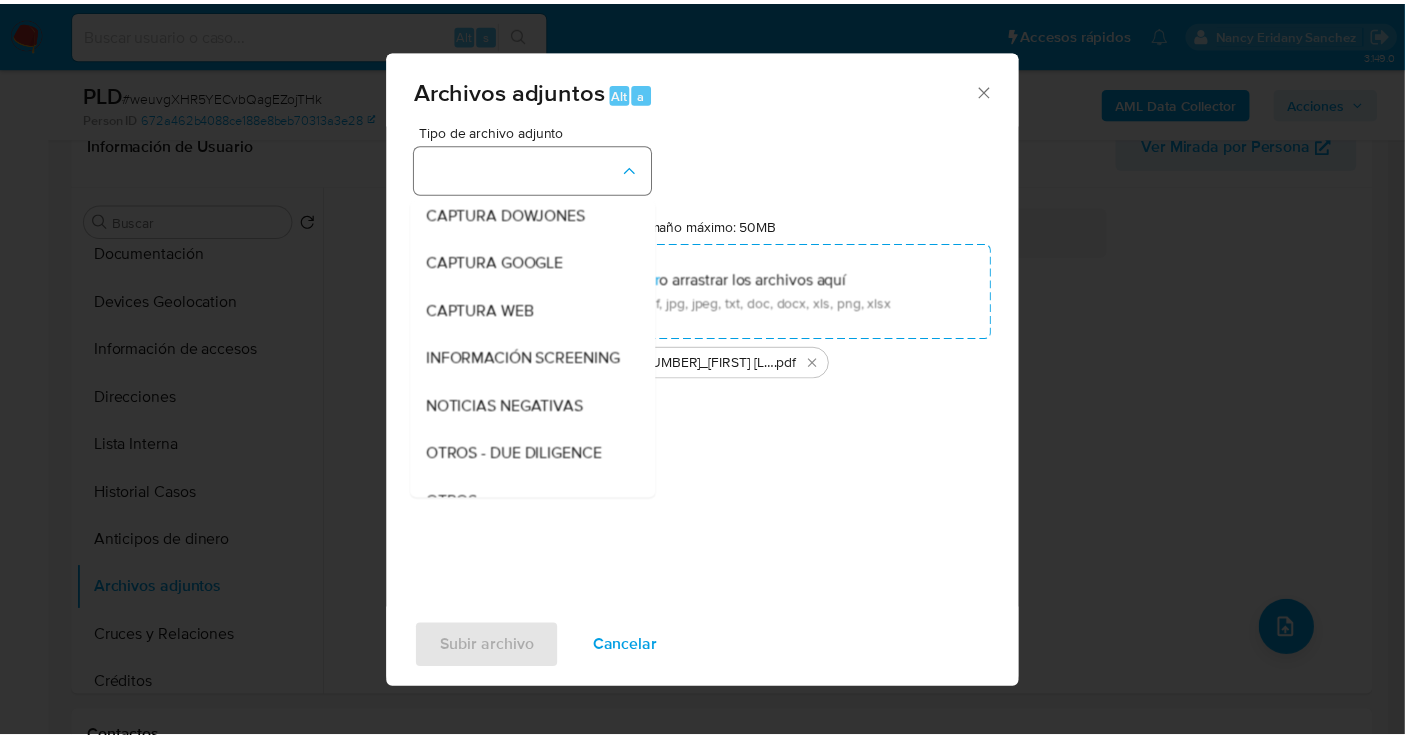 scroll, scrollTop: 103, scrollLeft: 0, axis: vertical 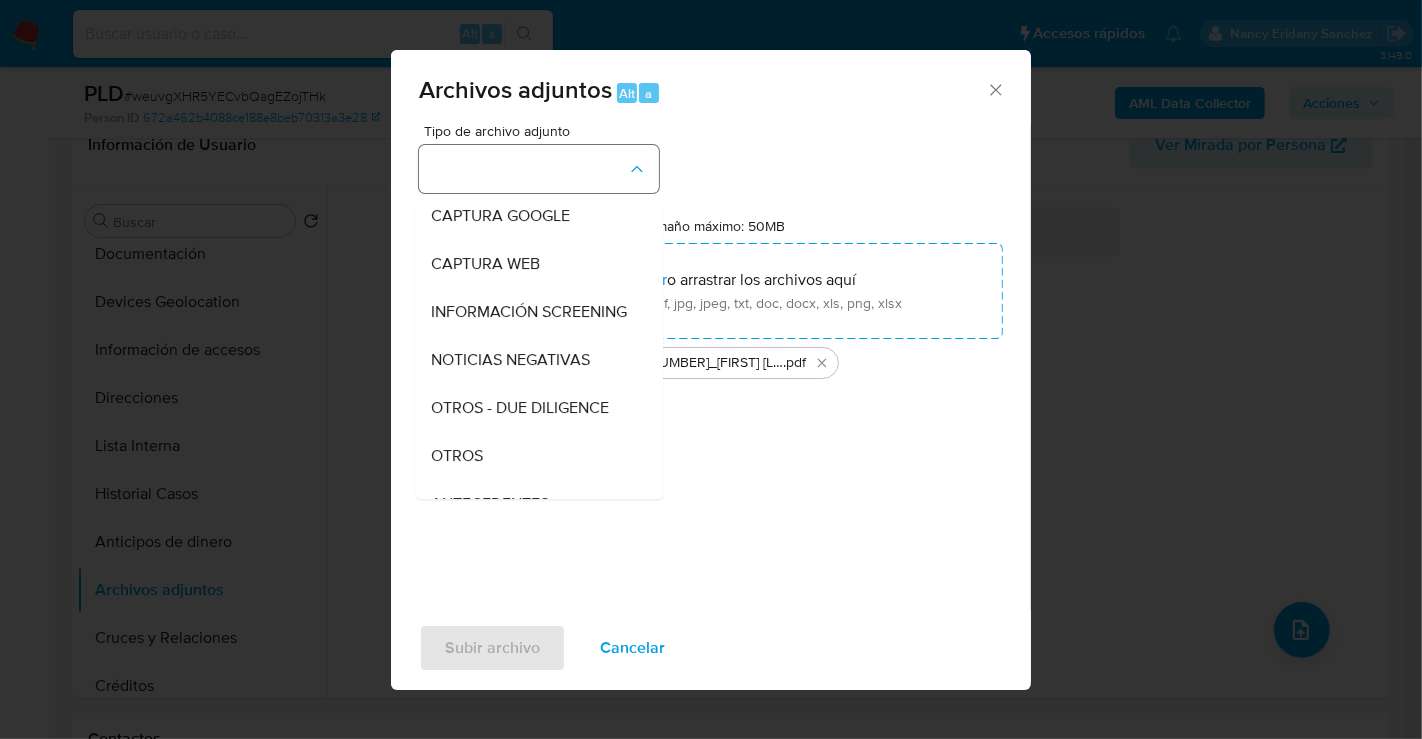 type 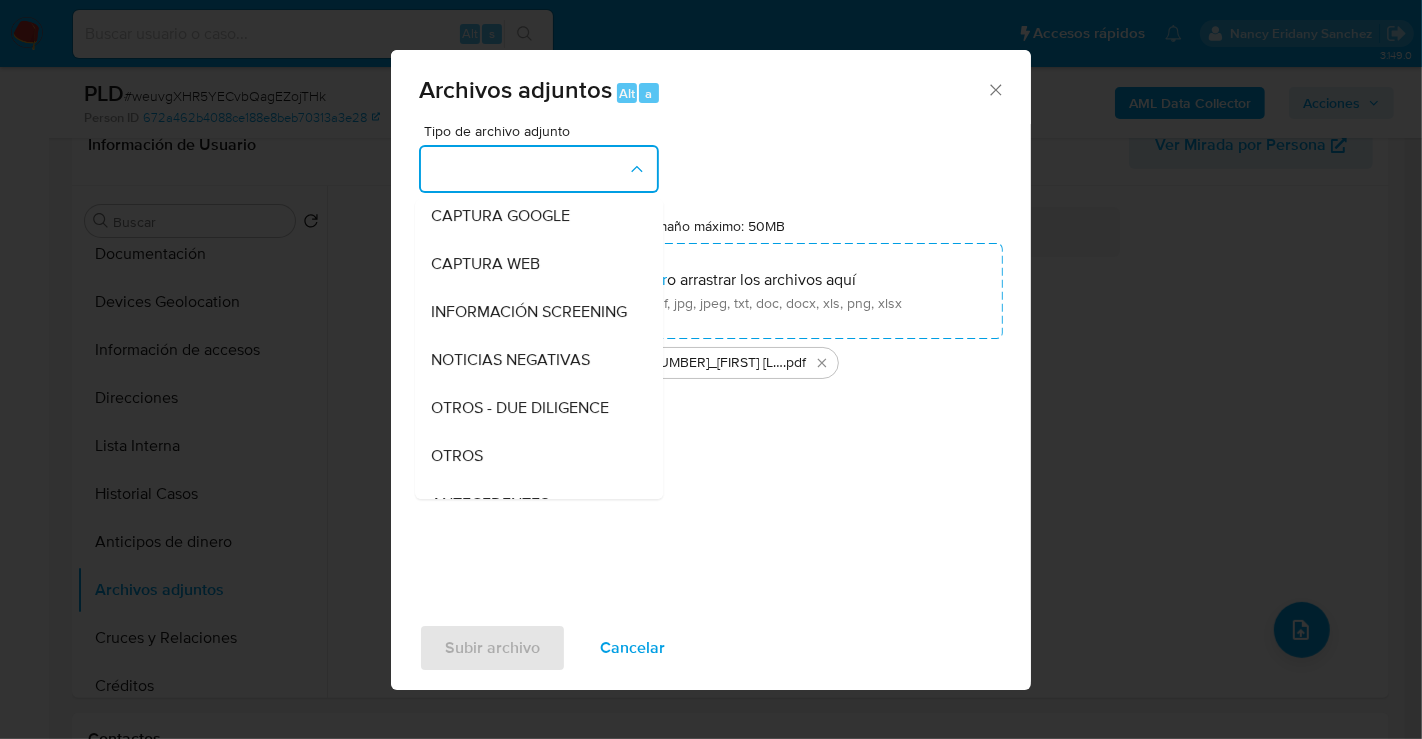 type 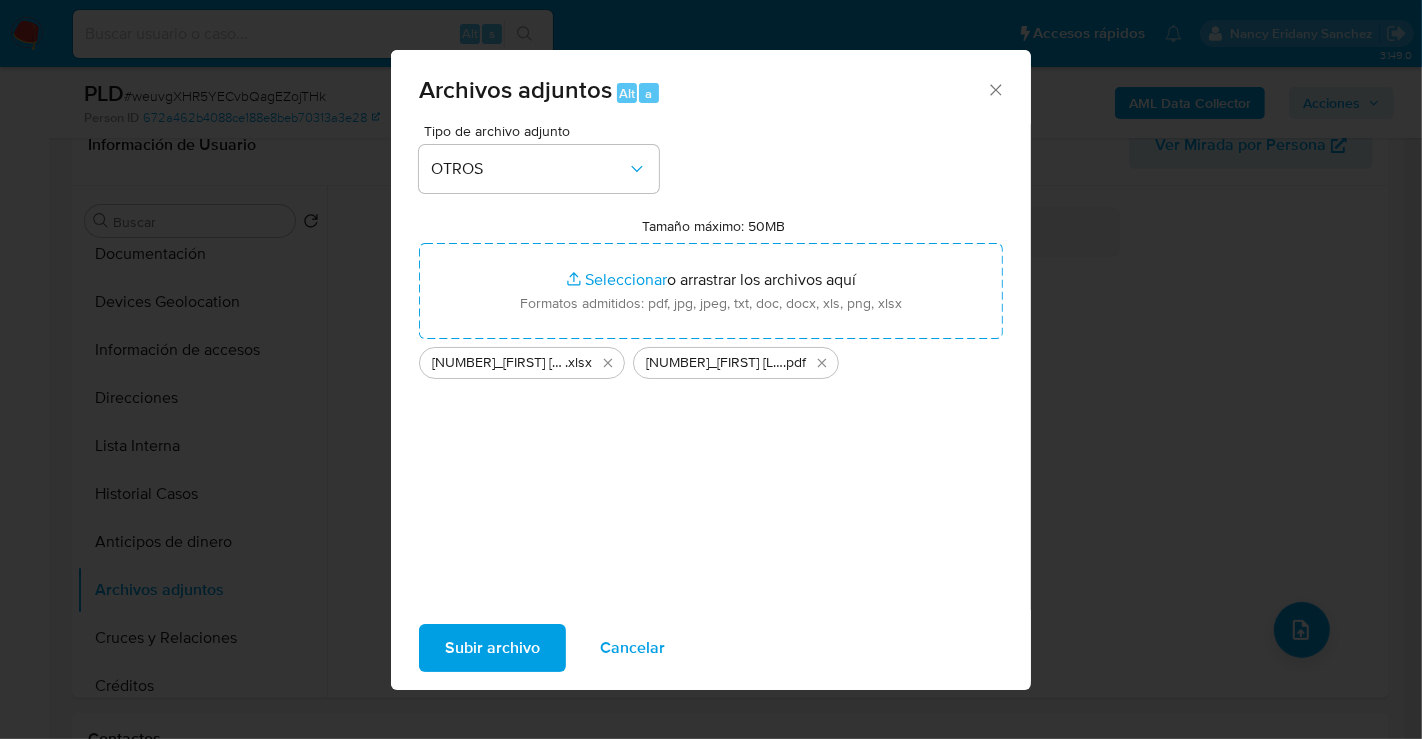 click on "Subir archivo" at bounding box center (492, 648) 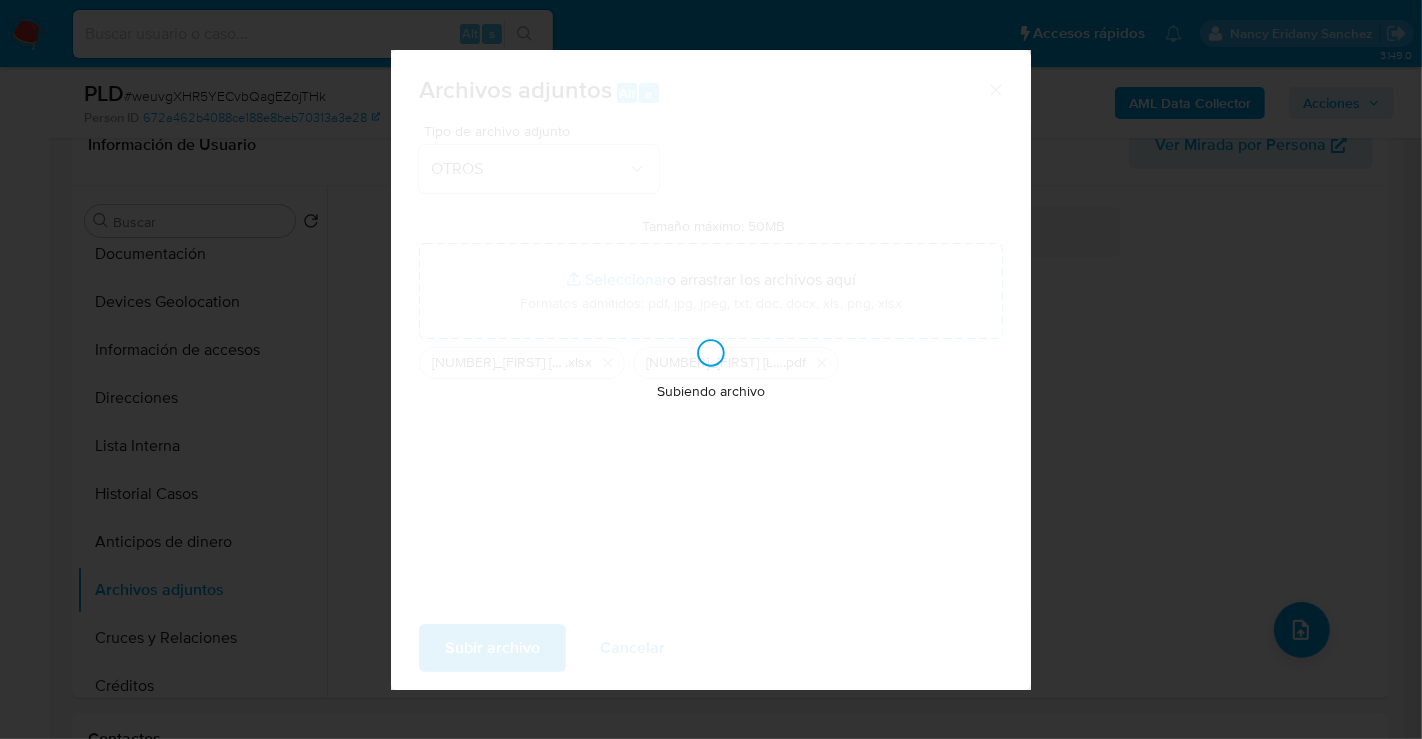 type 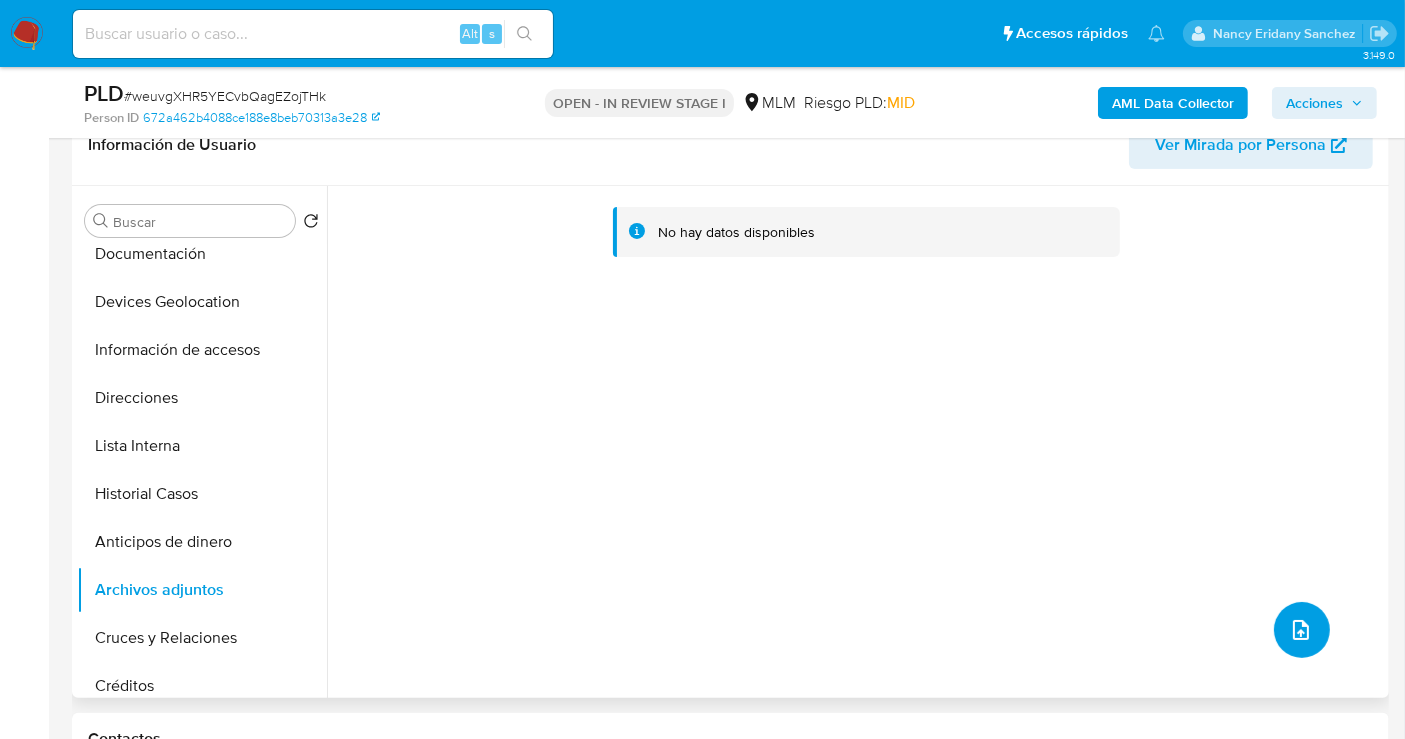 type 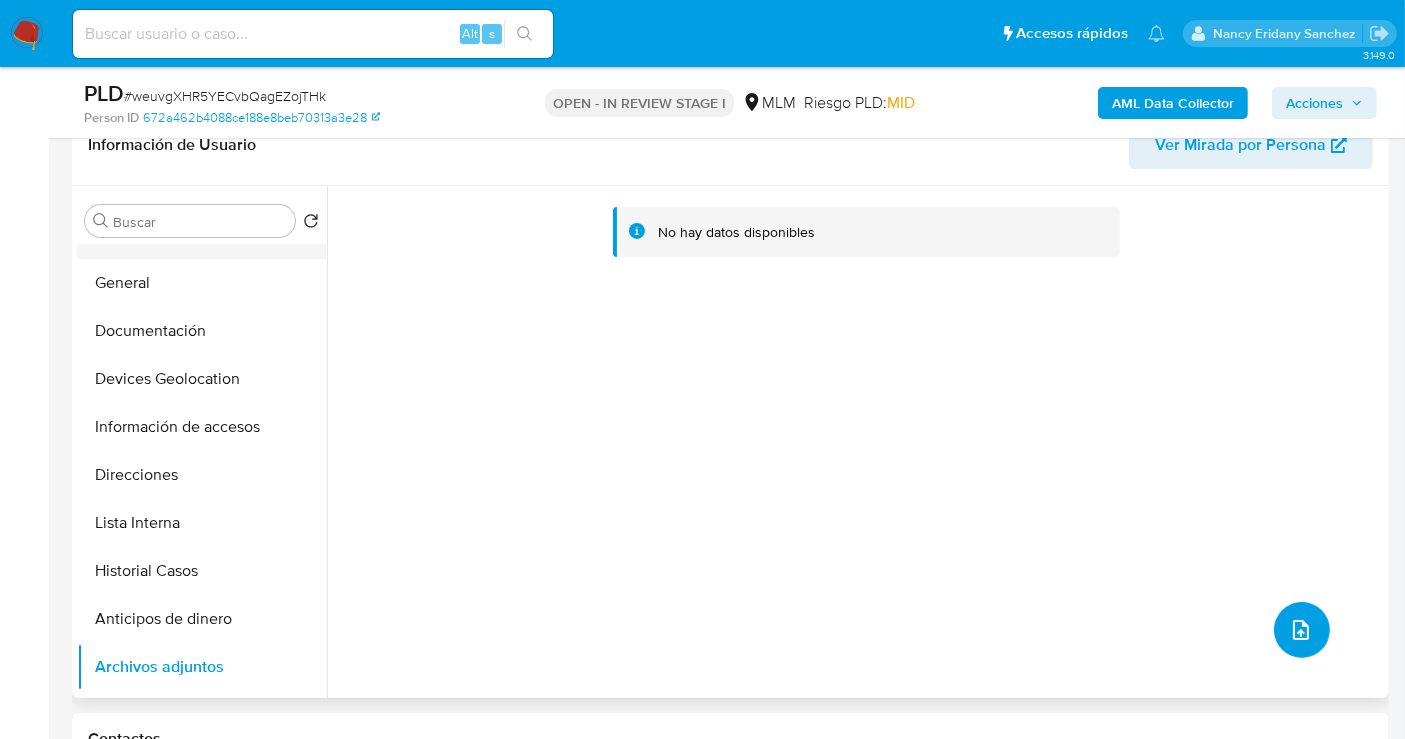 scroll, scrollTop: 0, scrollLeft: 0, axis: both 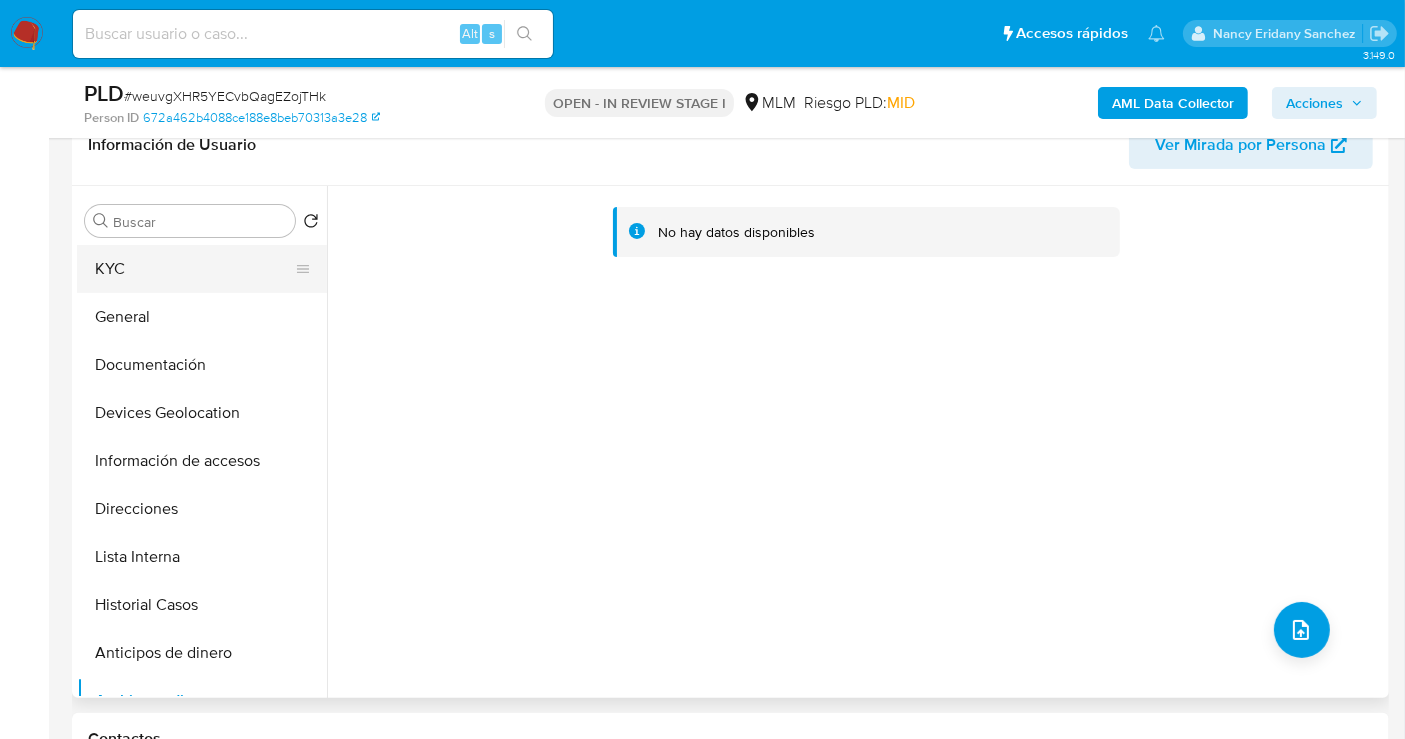click on "KYC" at bounding box center (194, 269) 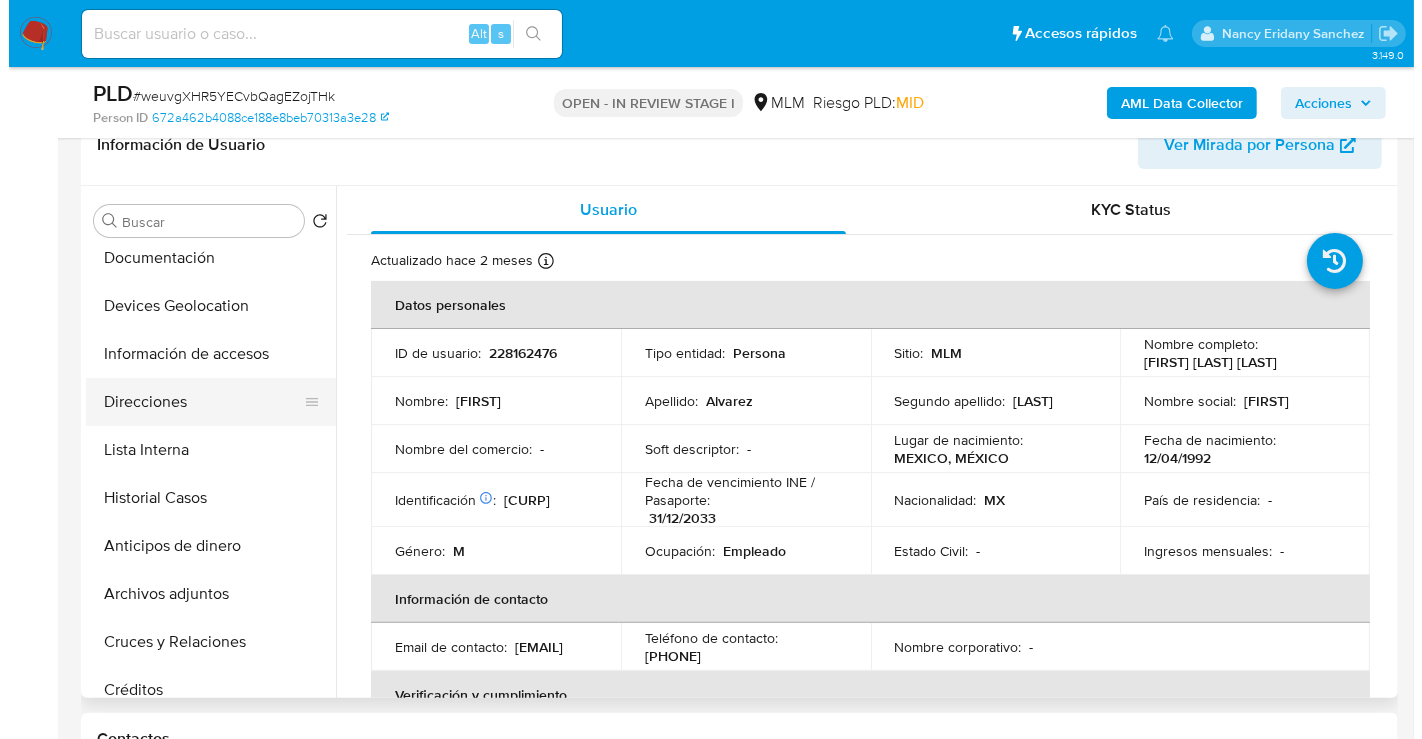 scroll, scrollTop: 222, scrollLeft: 0, axis: vertical 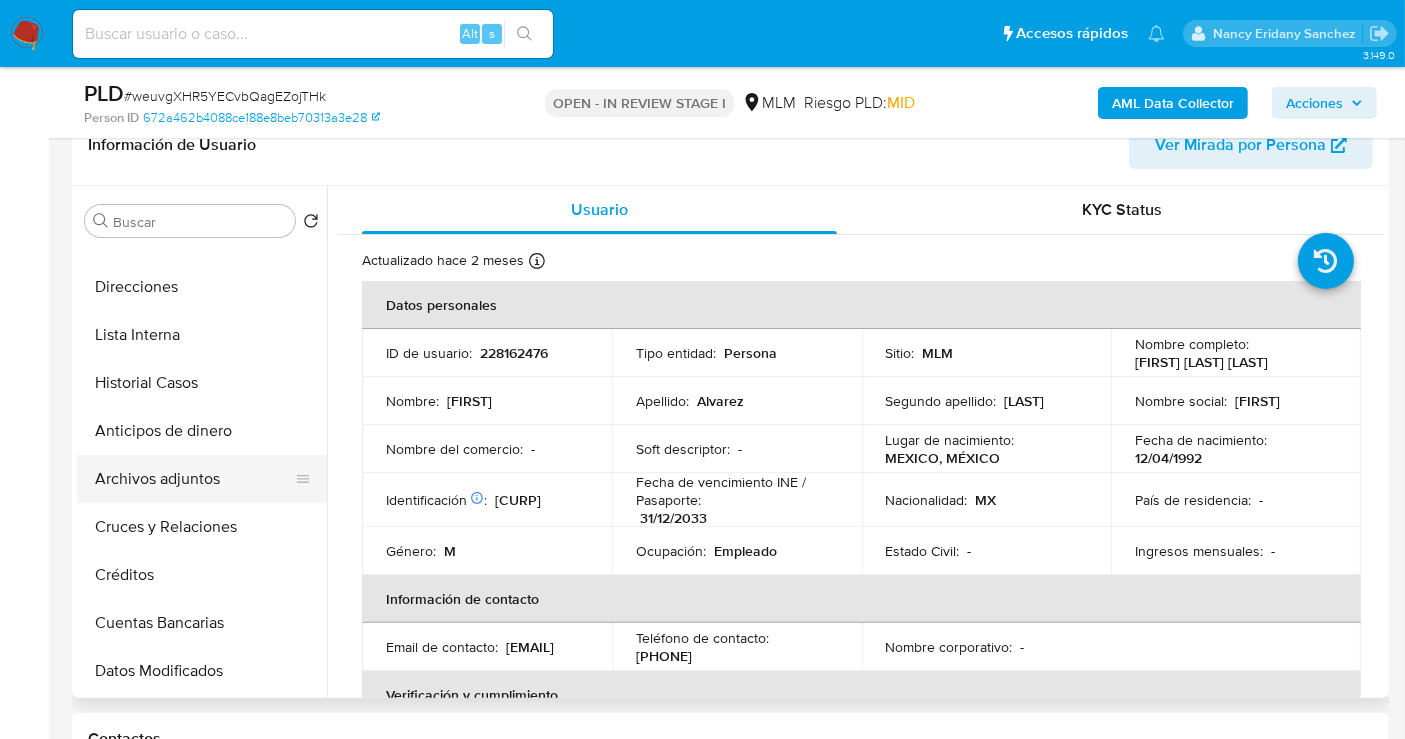 click on "Archivos adjuntos" at bounding box center (194, 479) 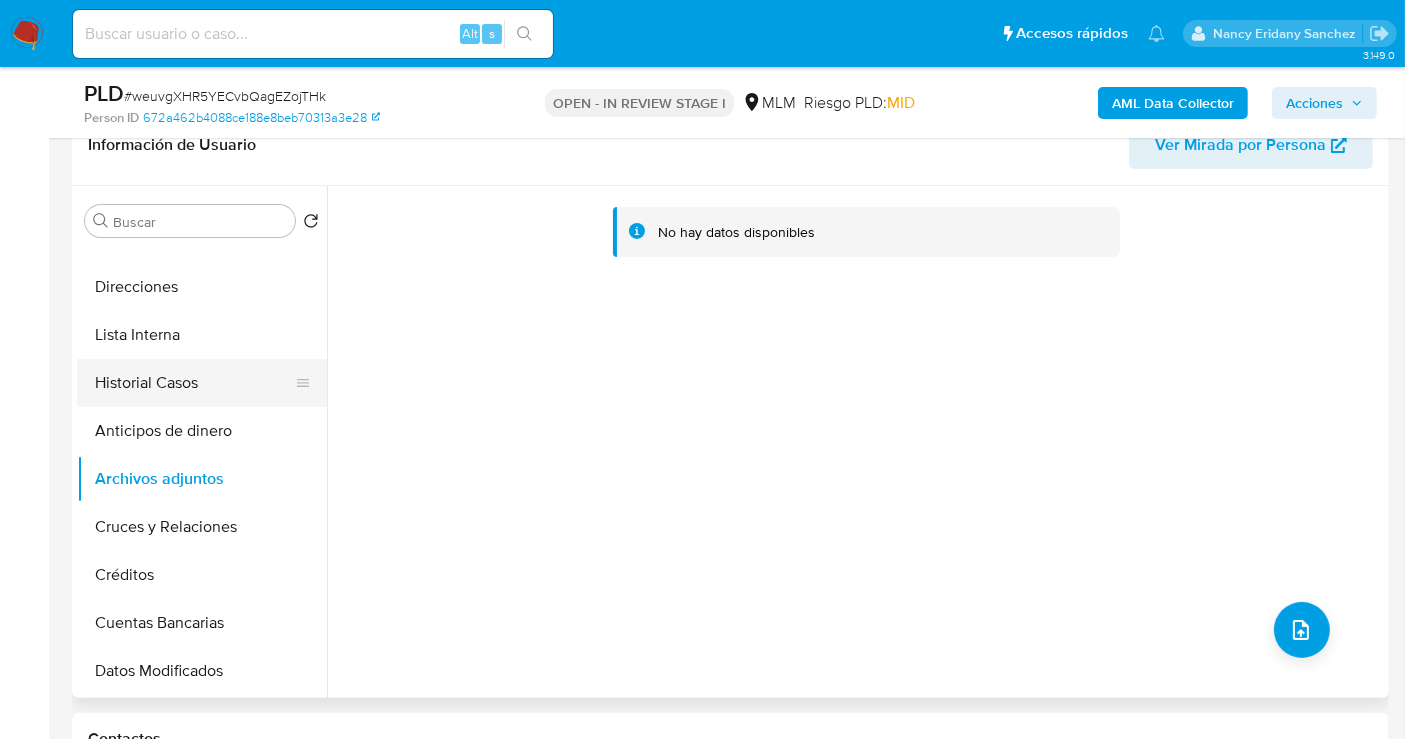 click on "Historial Casos" at bounding box center [194, 383] 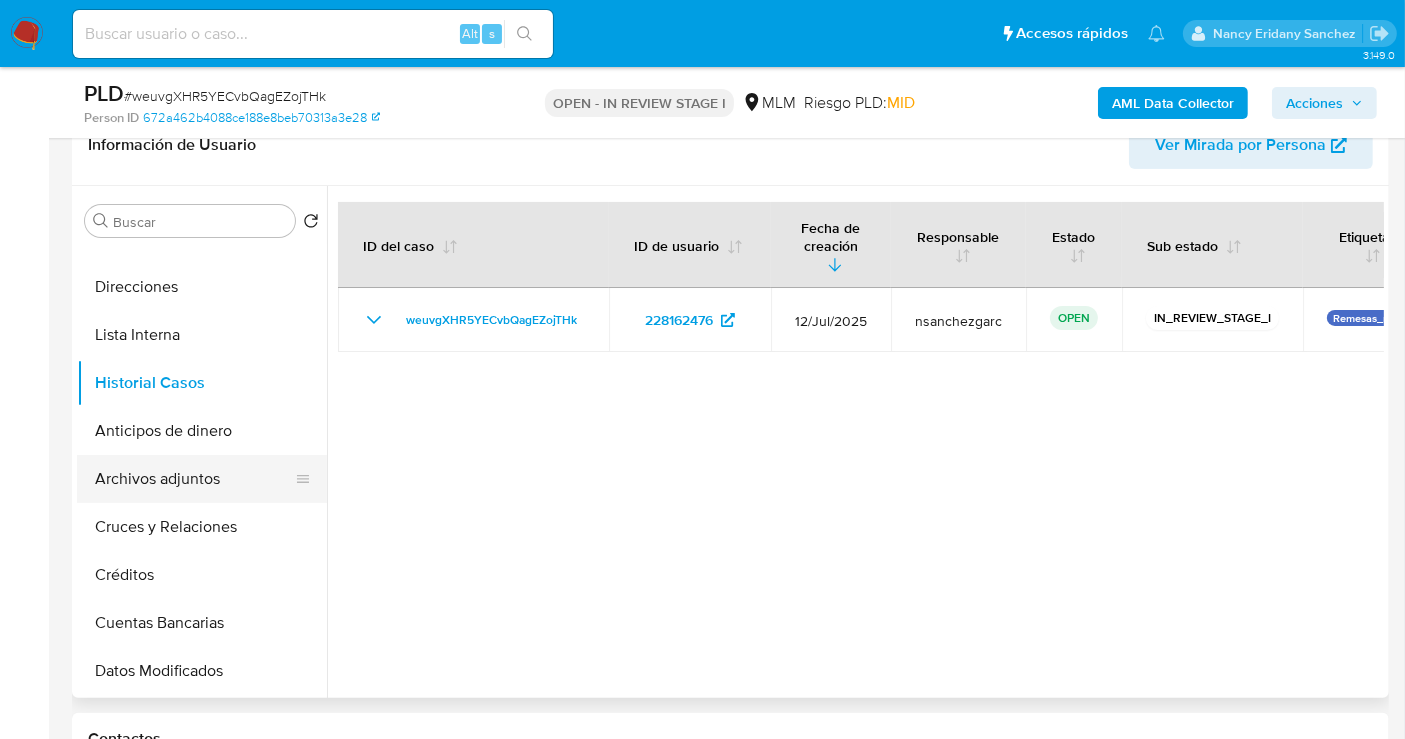 click on "Archivos adjuntos" at bounding box center [194, 479] 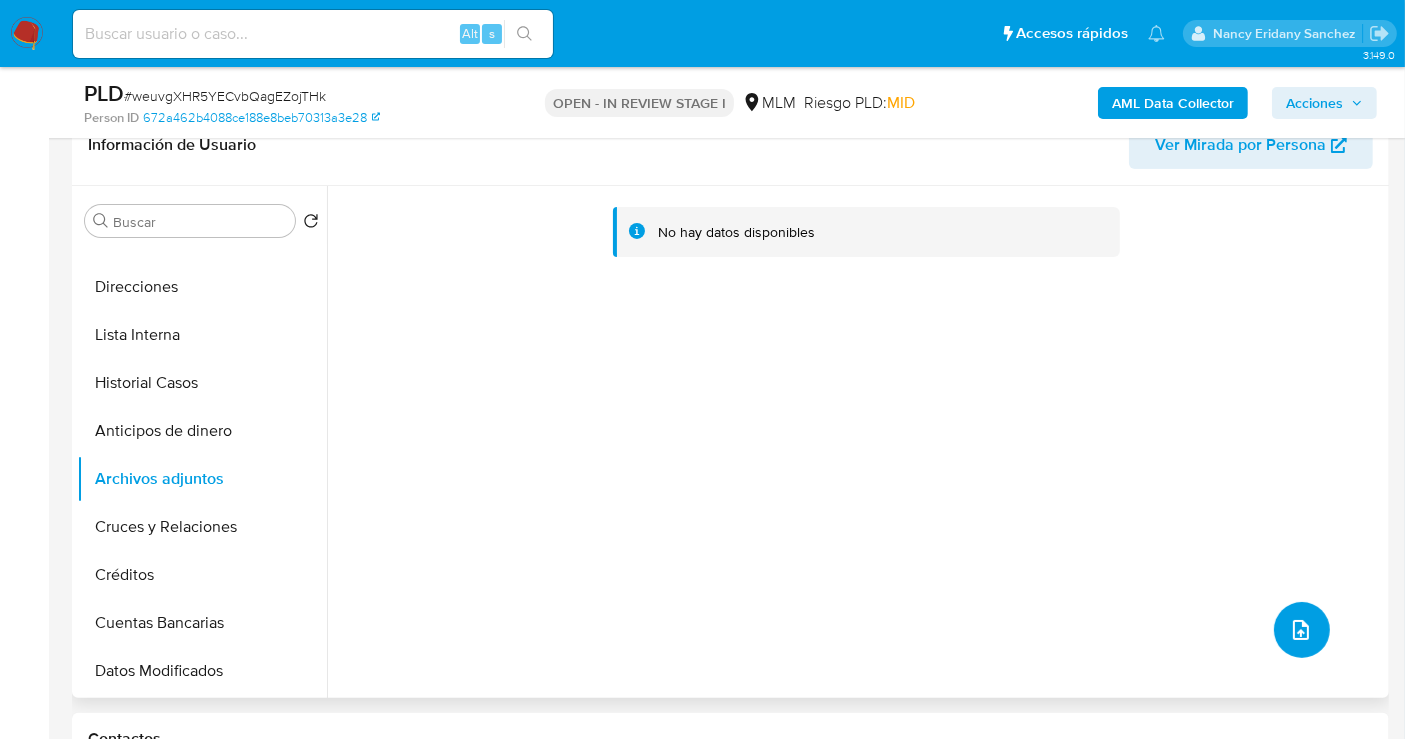 click at bounding box center (1302, 630) 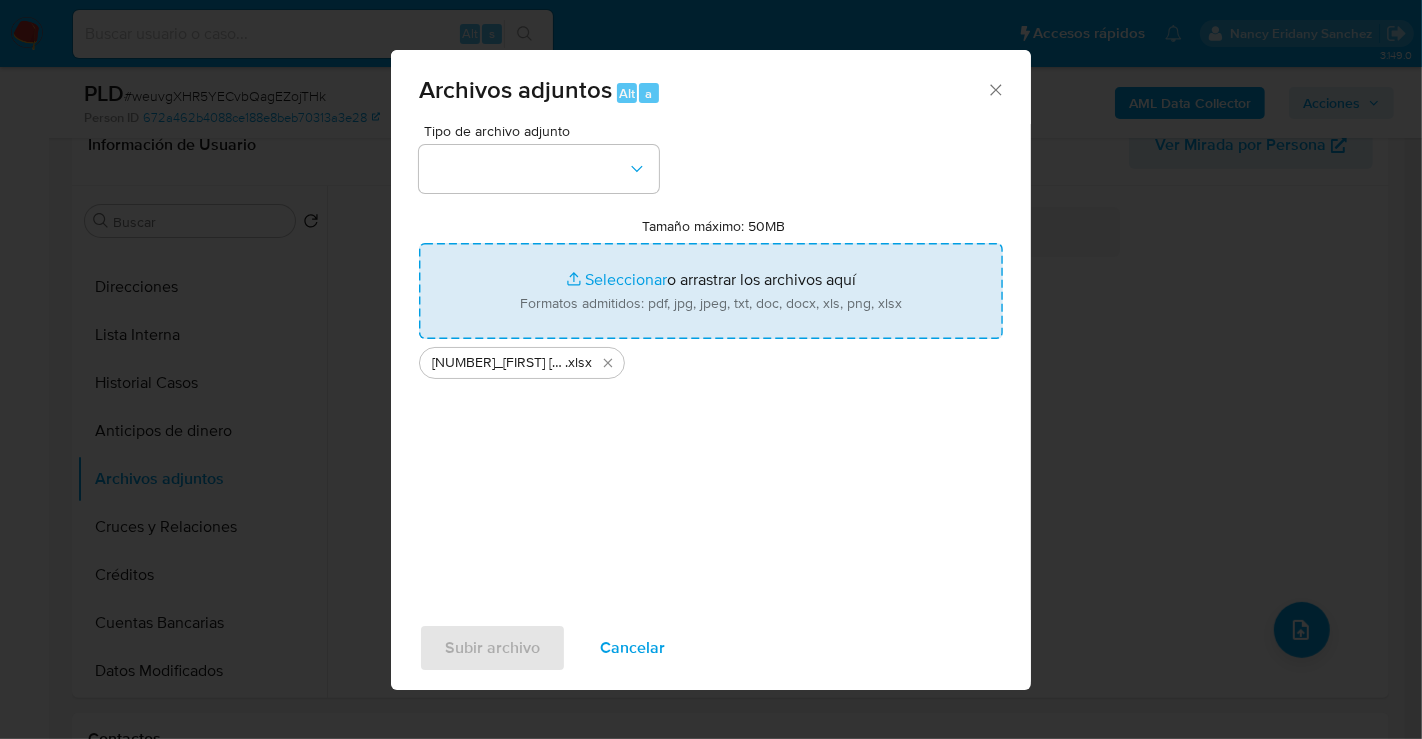 type on "C:\fakepath\228162476_ROMAN ALVAREZ AYALA_JUL25.pdf" 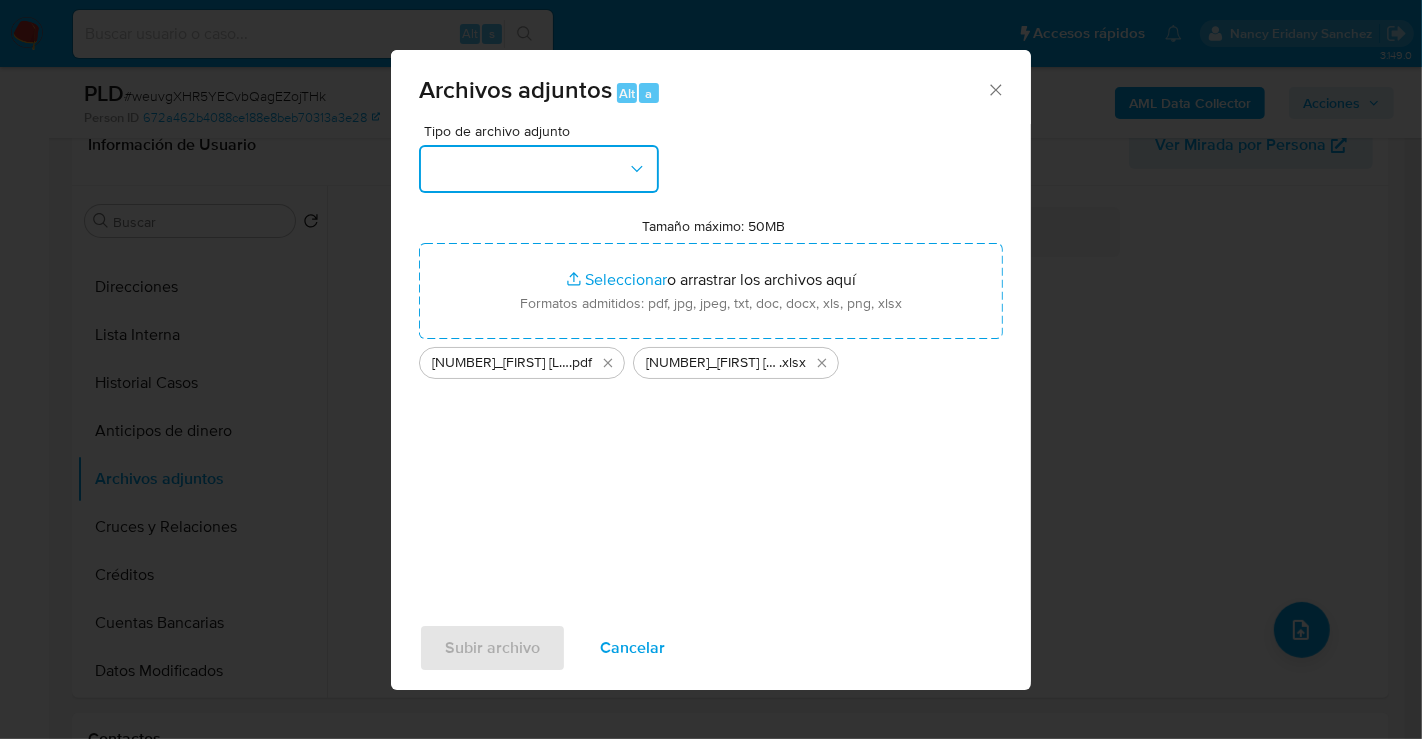 click at bounding box center (539, 169) 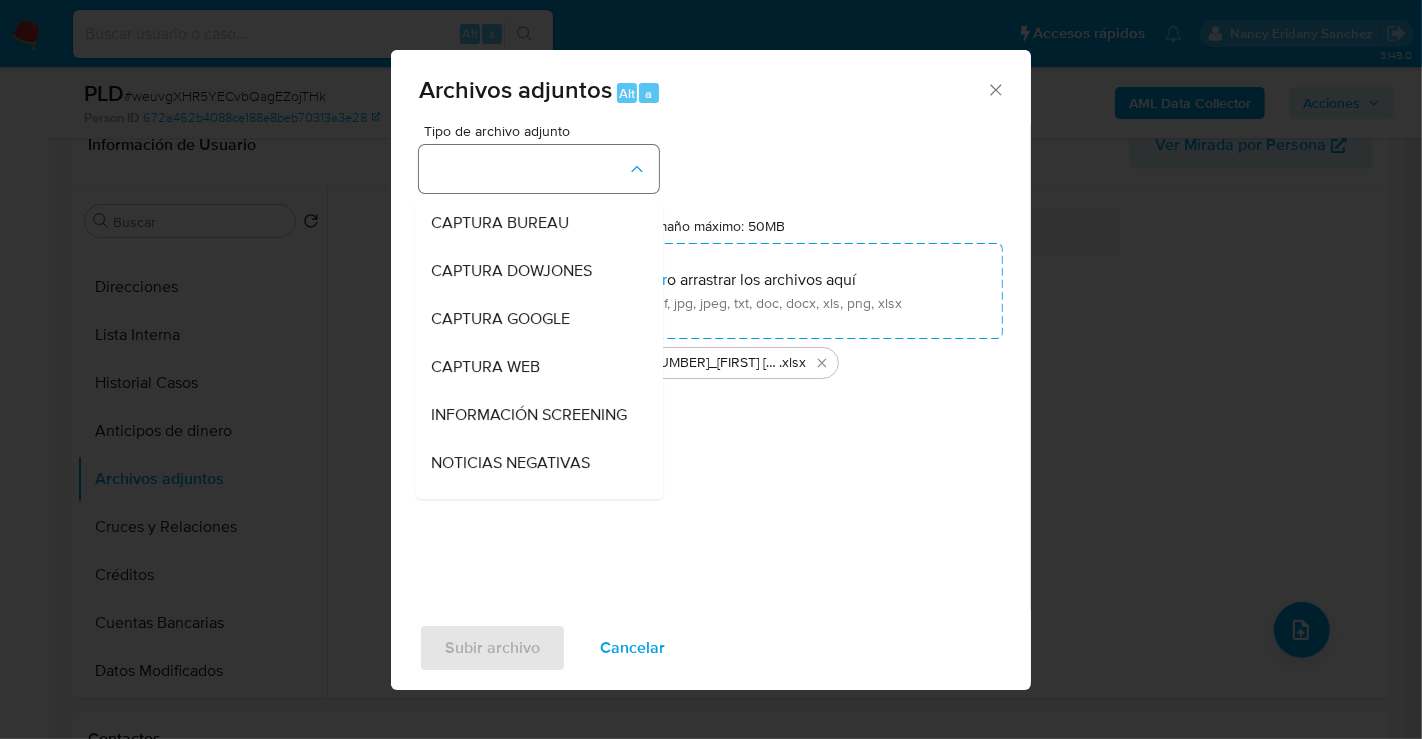 type 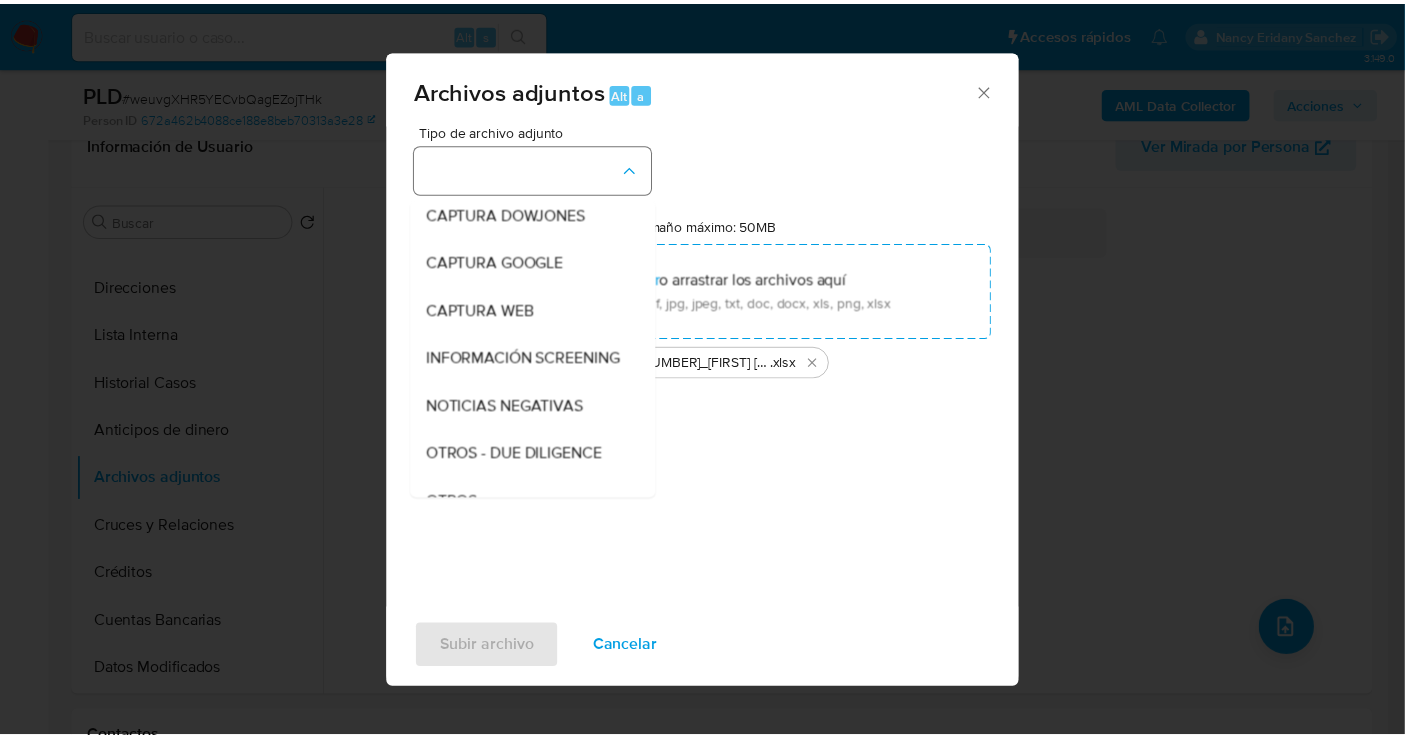scroll, scrollTop: 103, scrollLeft: 0, axis: vertical 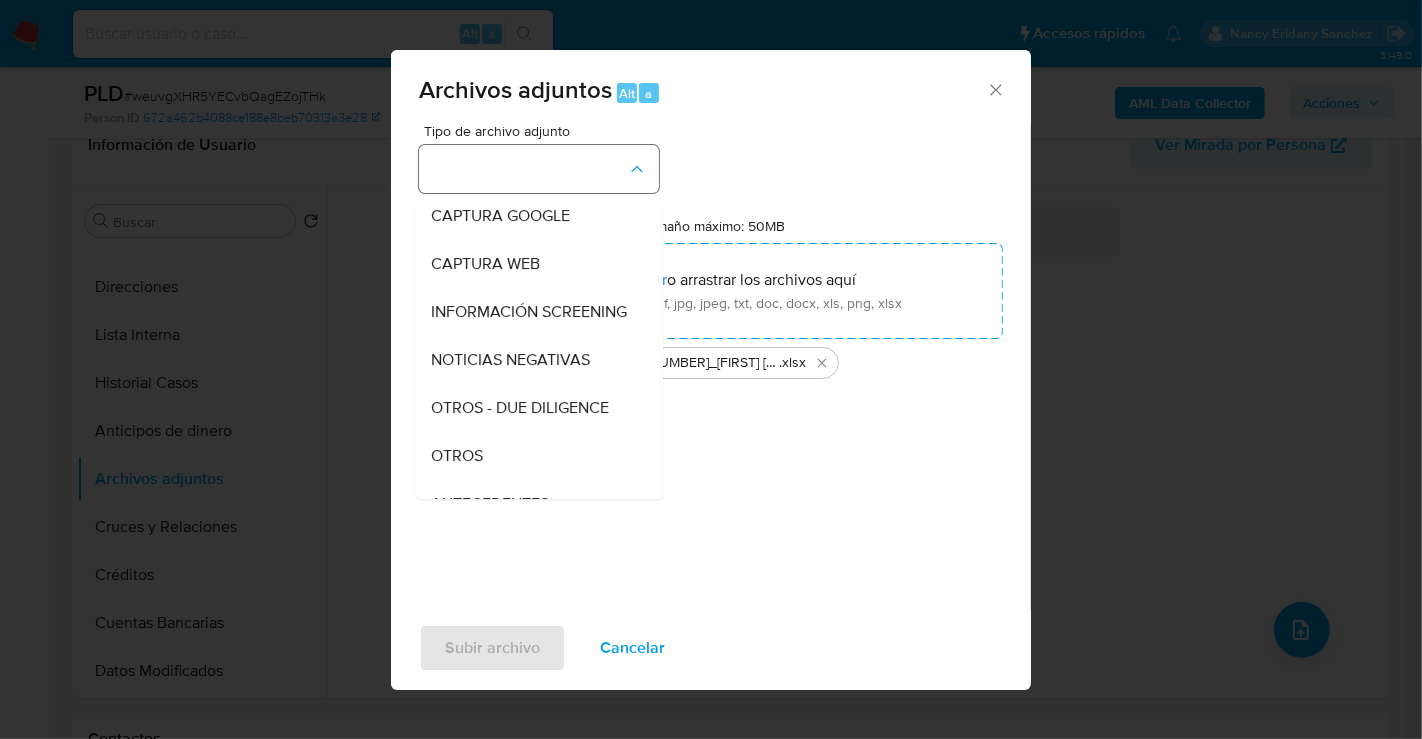 type 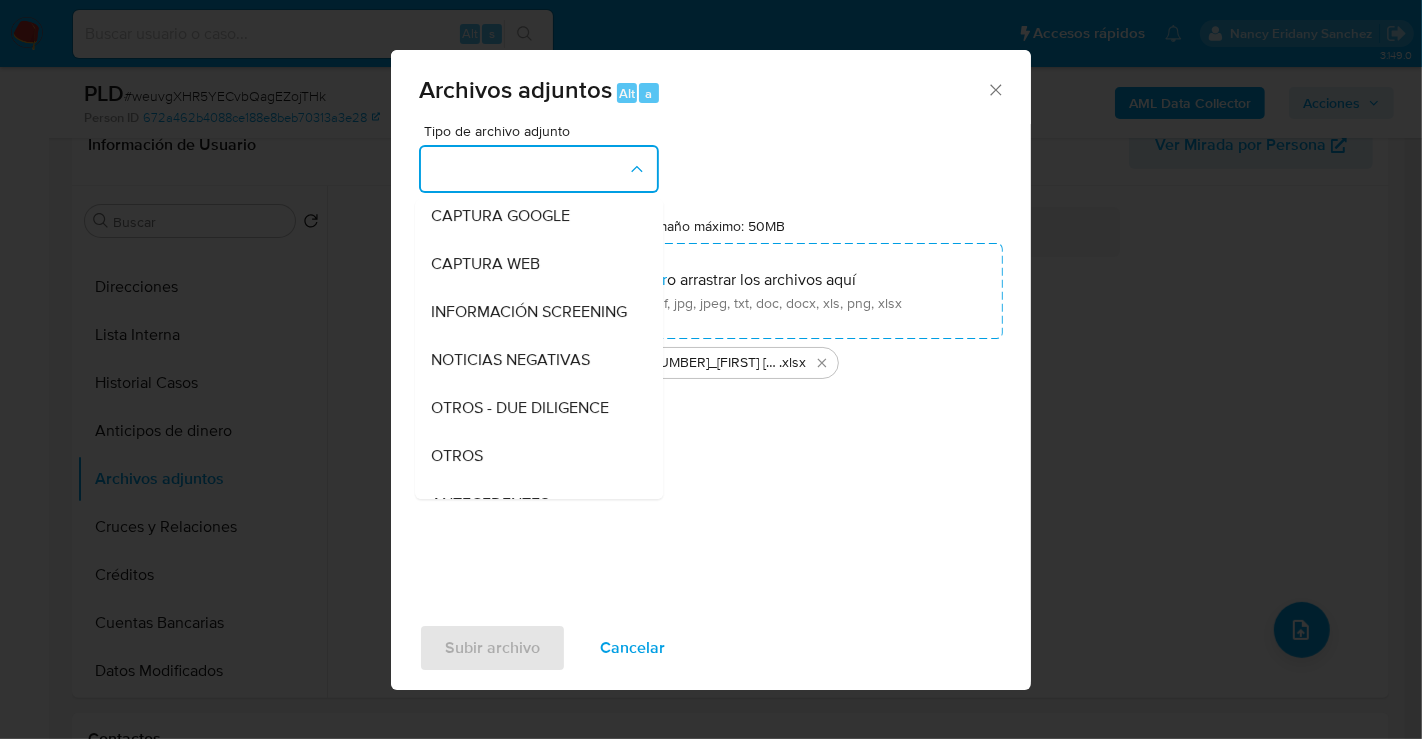 type 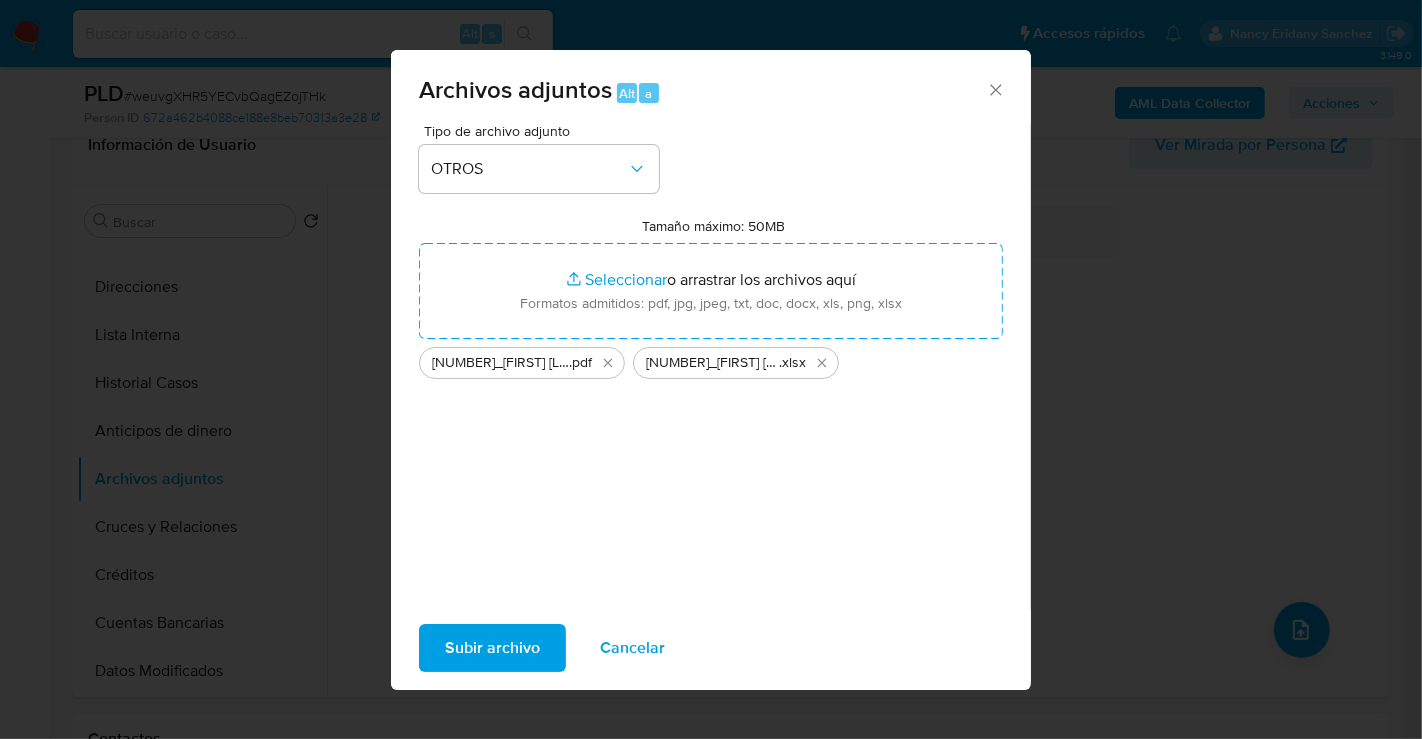 click on "Subir archivo" at bounding box center (492, 648) 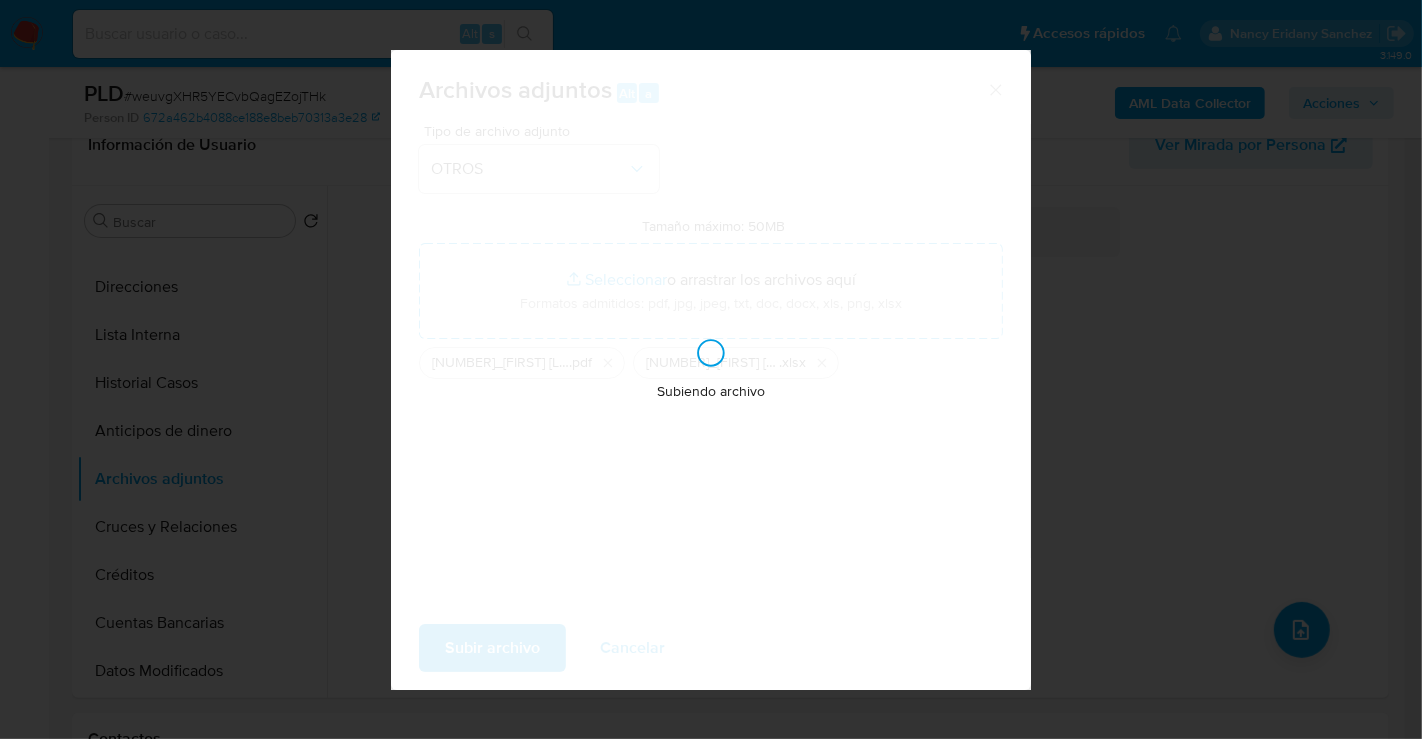 type 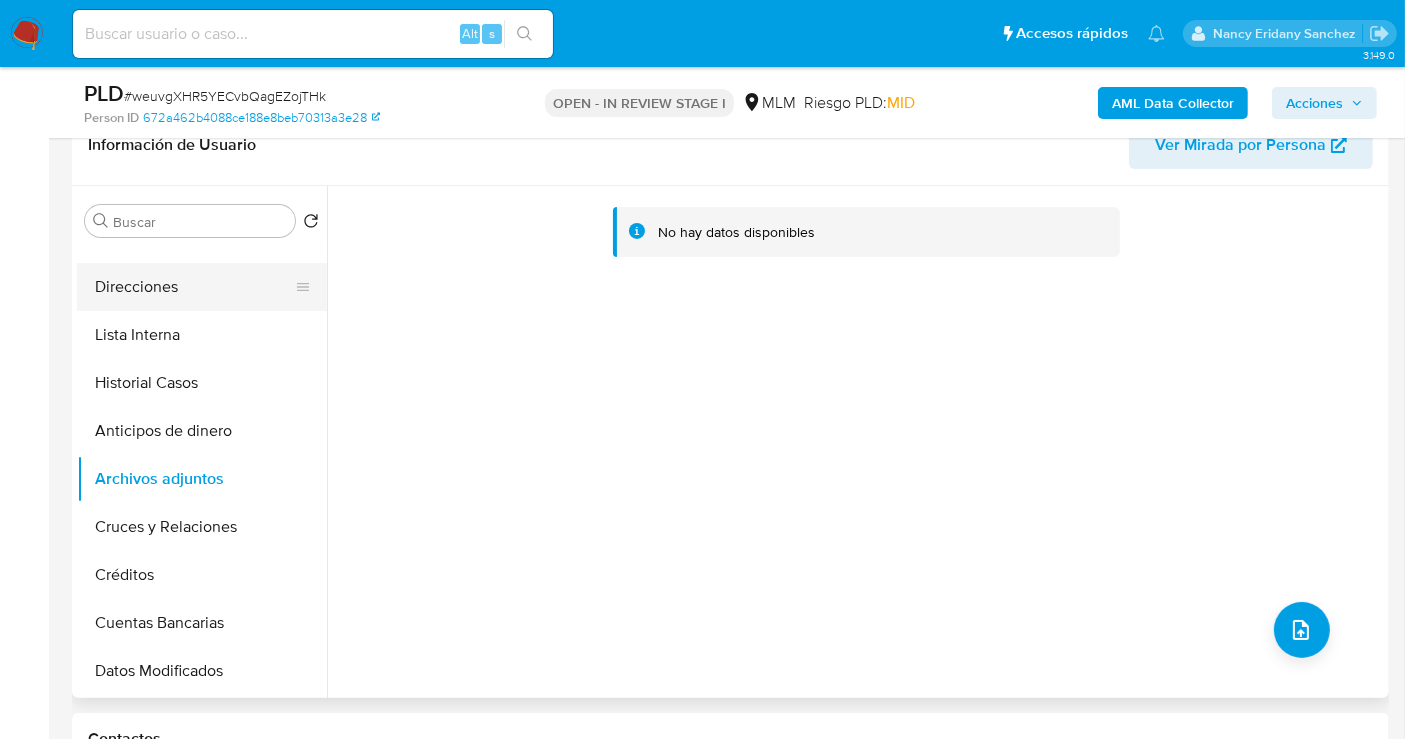 click on "Direcciones" at bounding box center [194, 287] 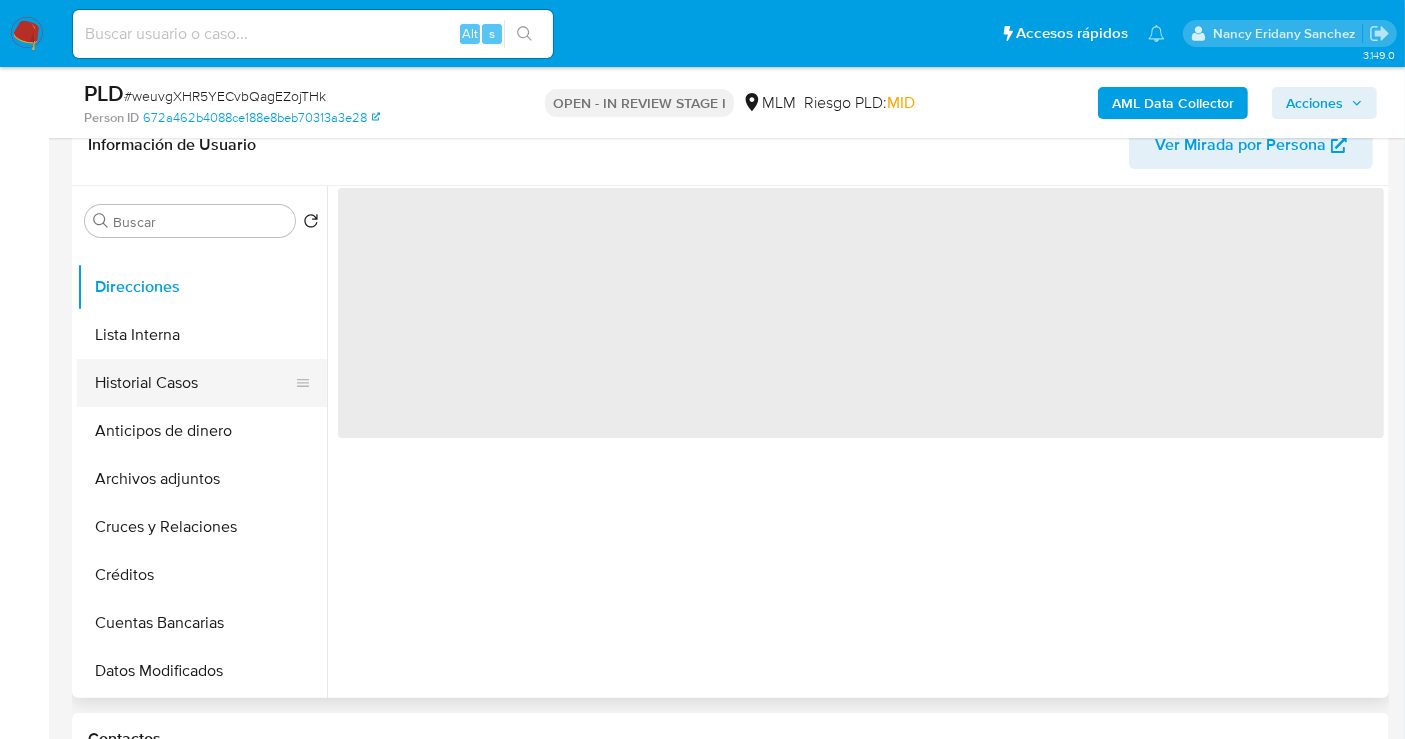 scroll, scrollTop: 0, scrollLeft: 0, axis: both 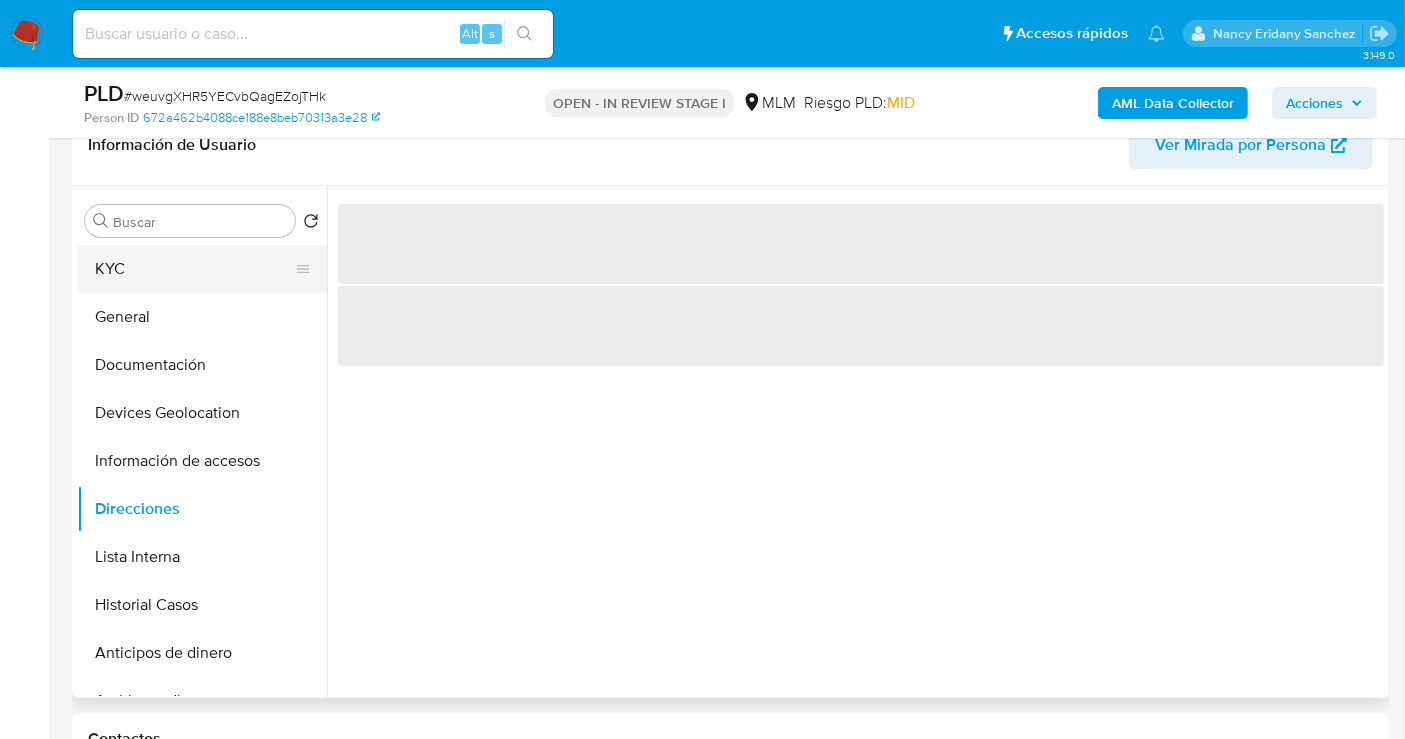 click on "KYC" at bounding box center [194, 269] 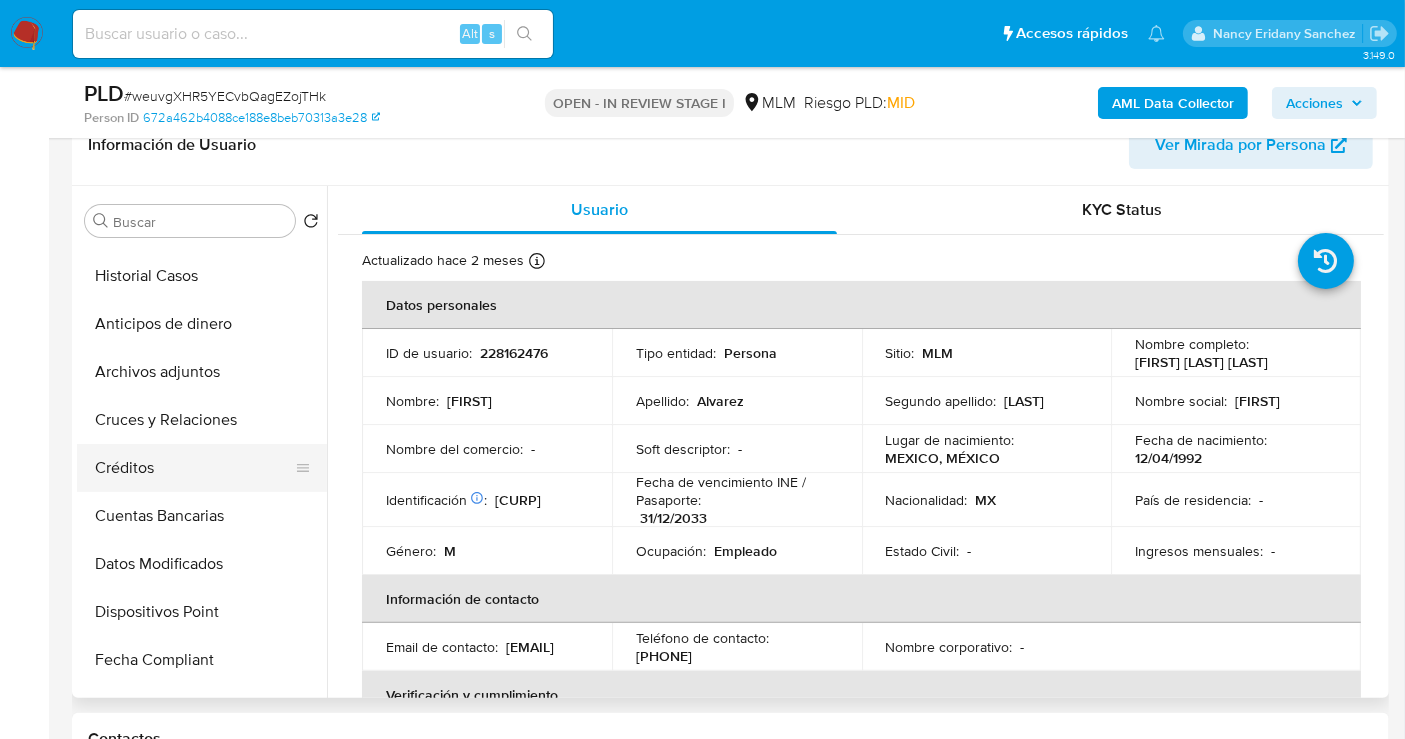 scroll, scrollTop: 333, scrollLeft: 0, axis: vertical 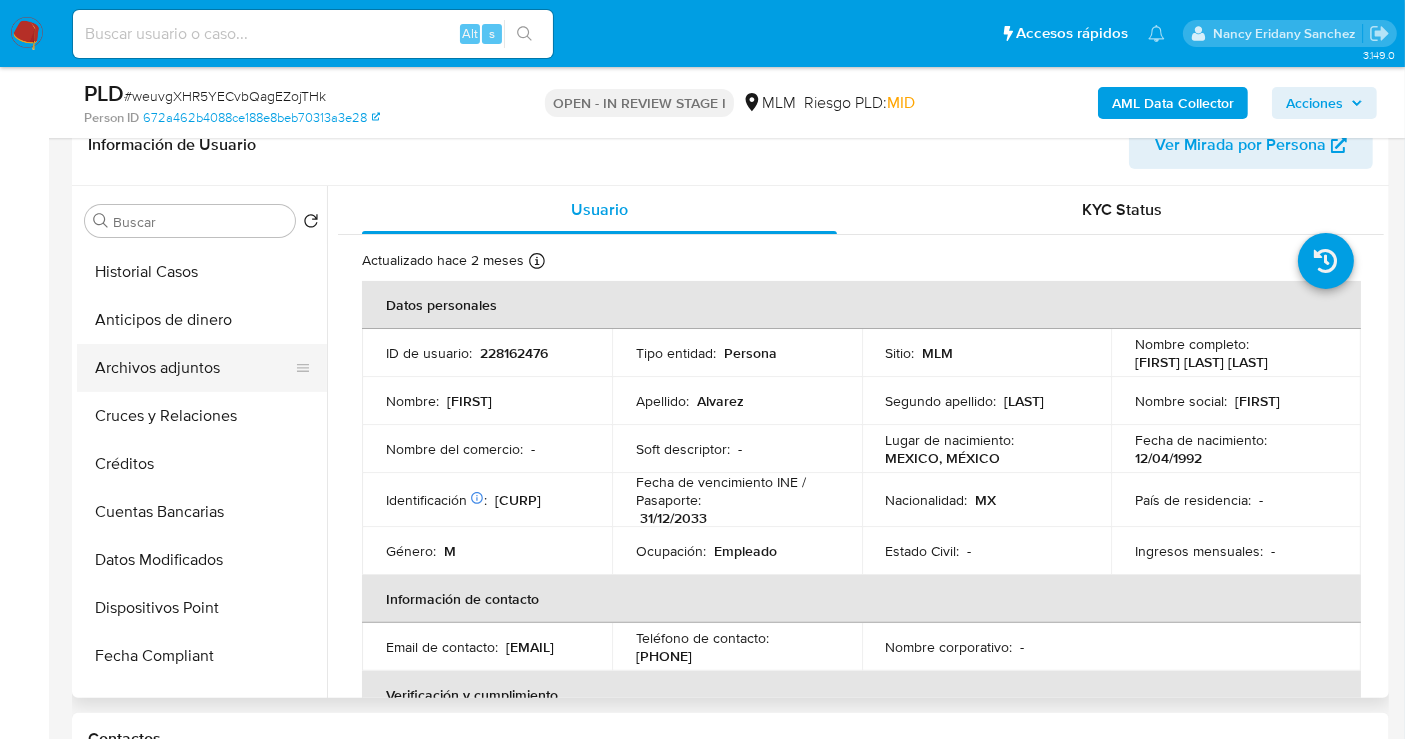 click on "Archivos adjuntos" at bounding box center [194, 368] 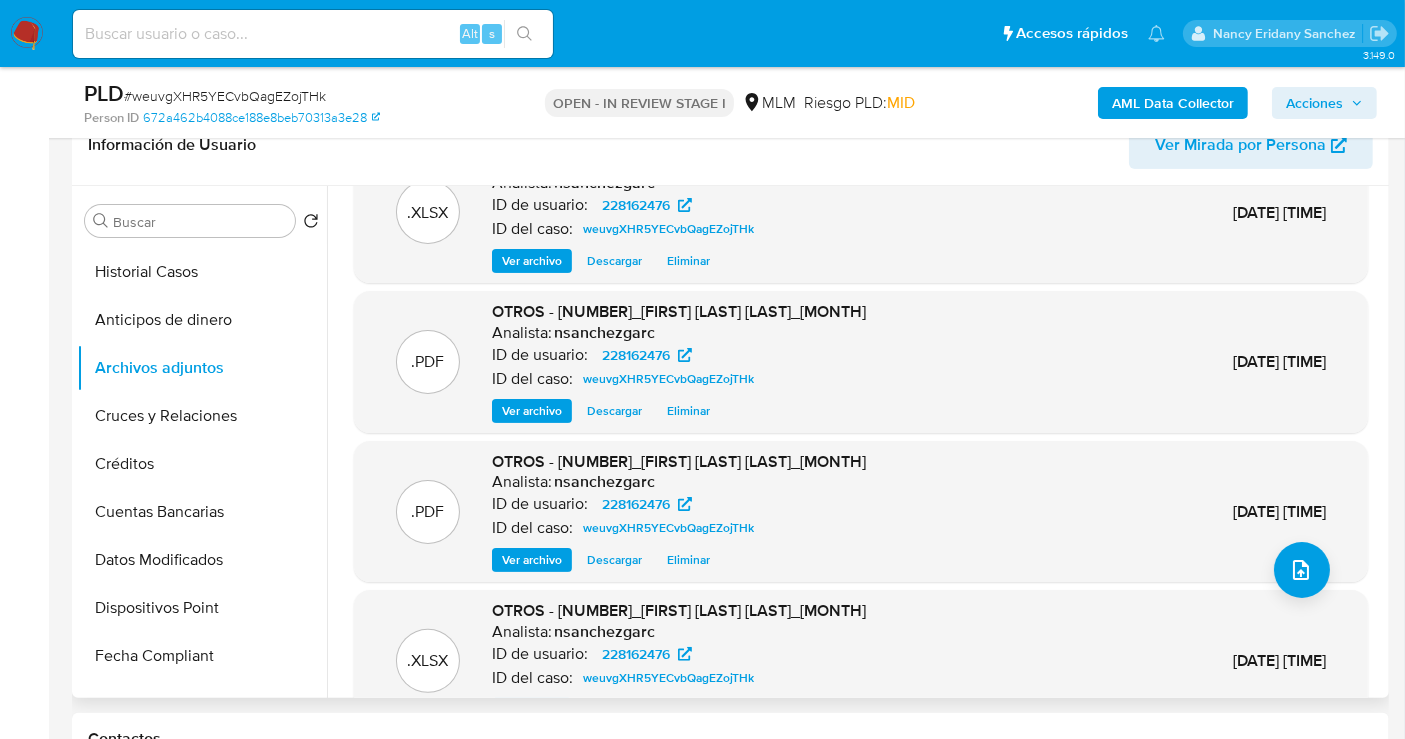 scroll, scrollTop: 112, scrollLeft: 0, axis: vertical 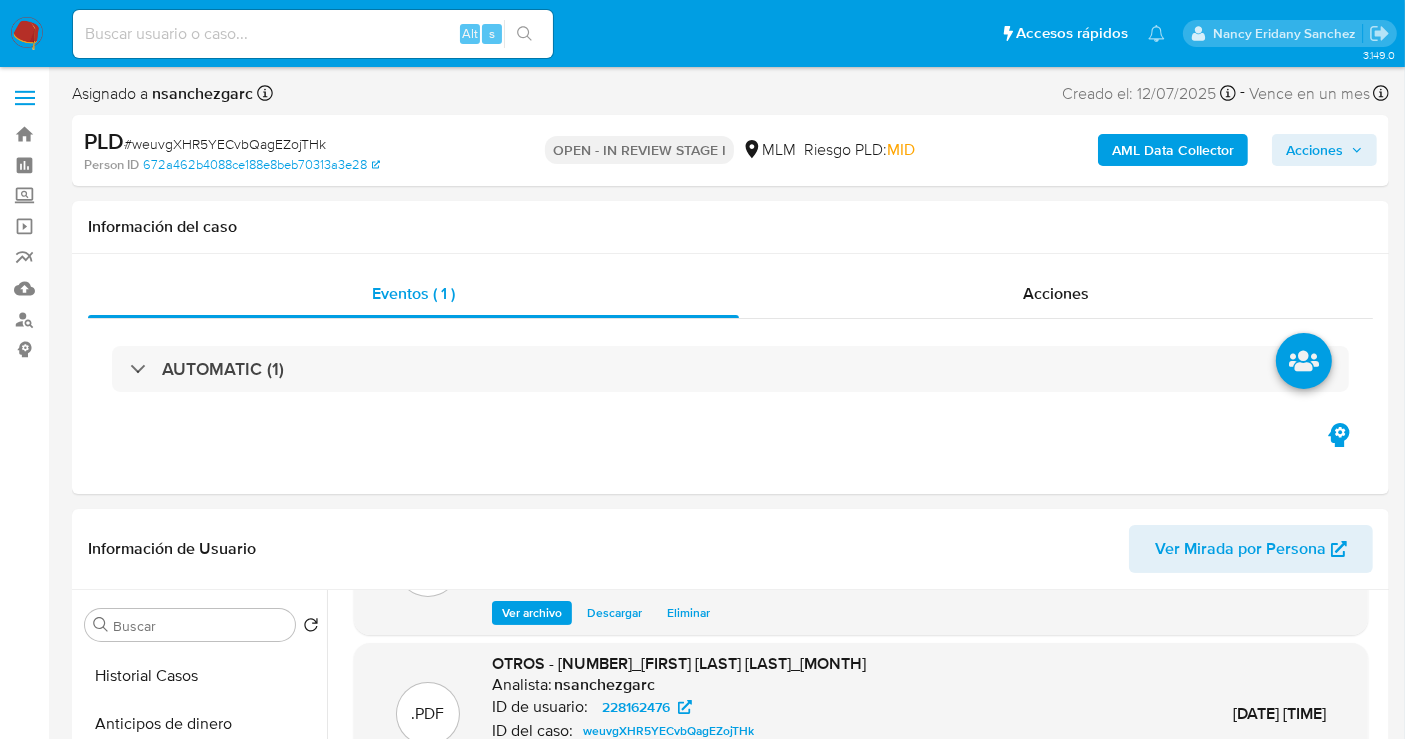 click on "Acciones" at bounding box center [1314, 150] 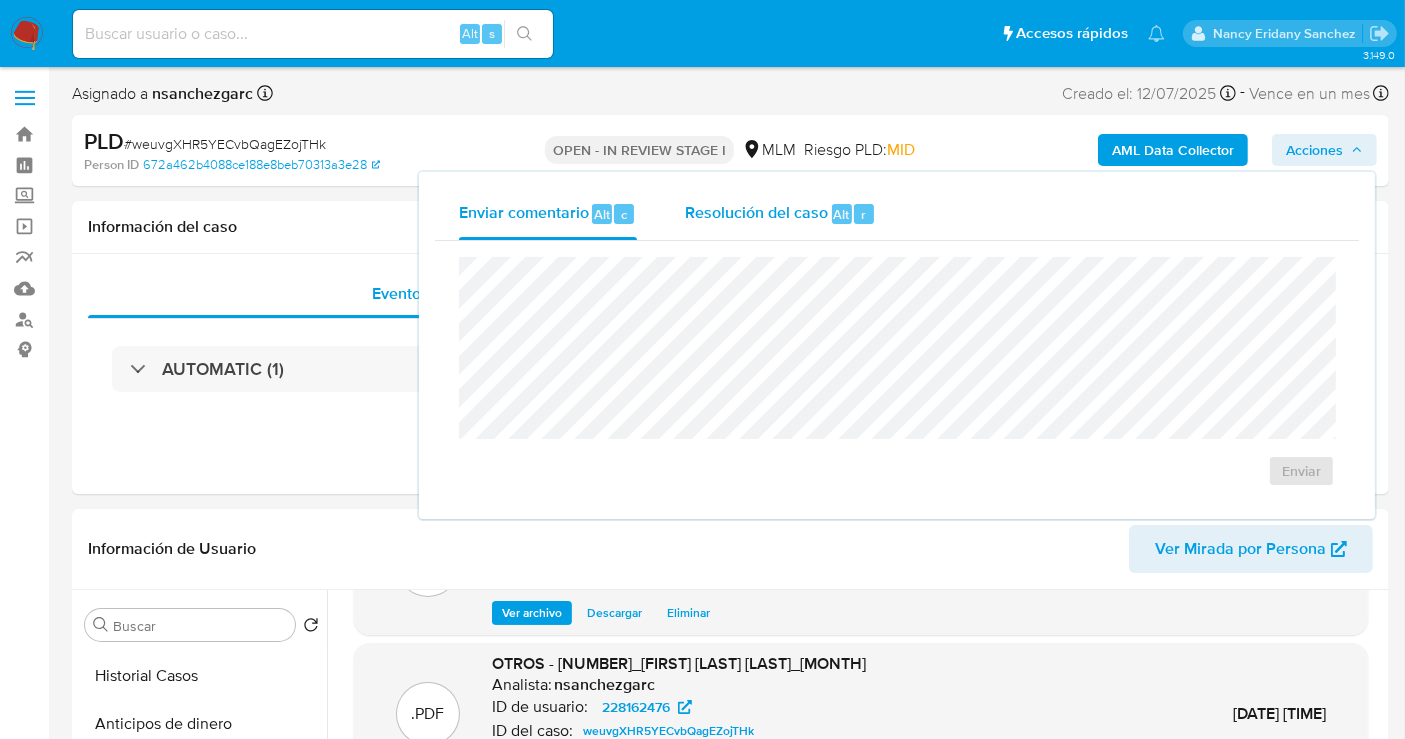 click on "Resolución del caso" at bounding box center [756, 213] 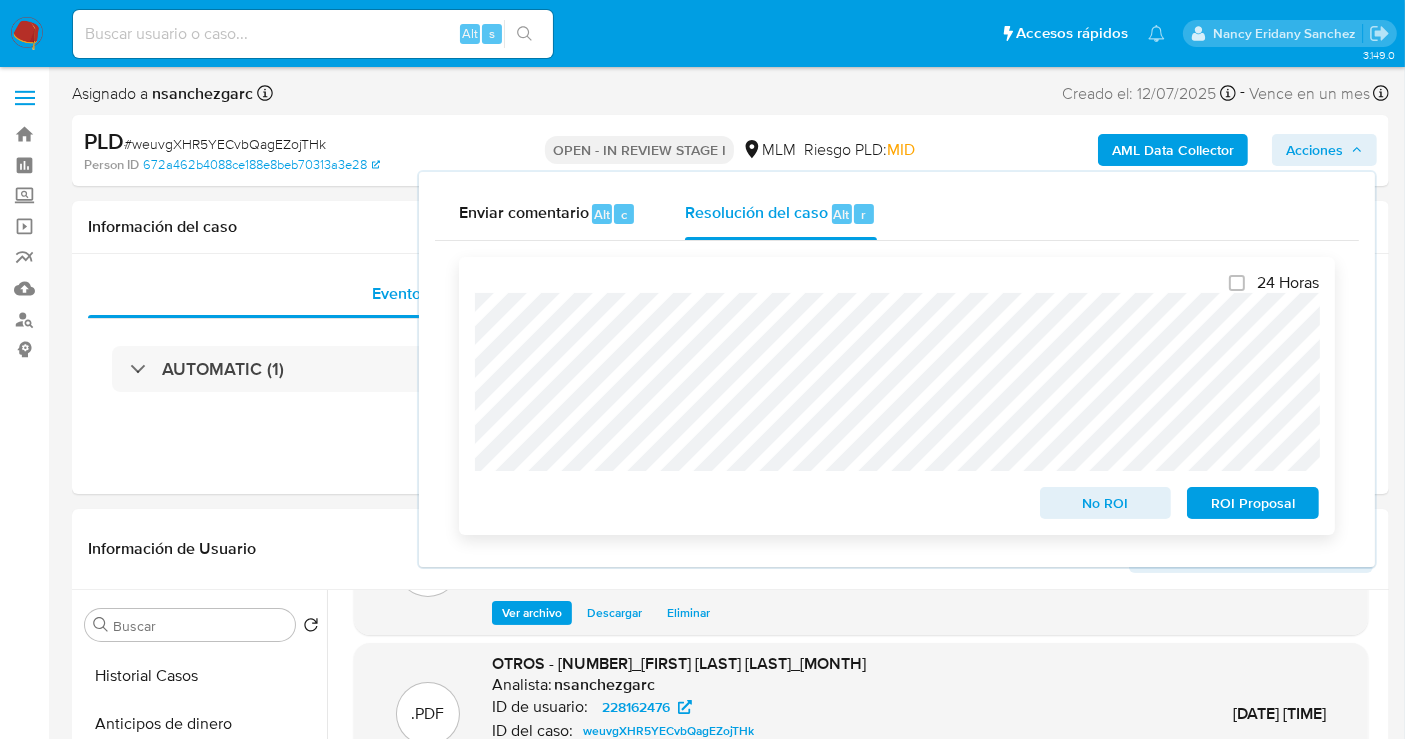 click on "No ROI" at bounding box center [1106, 503] 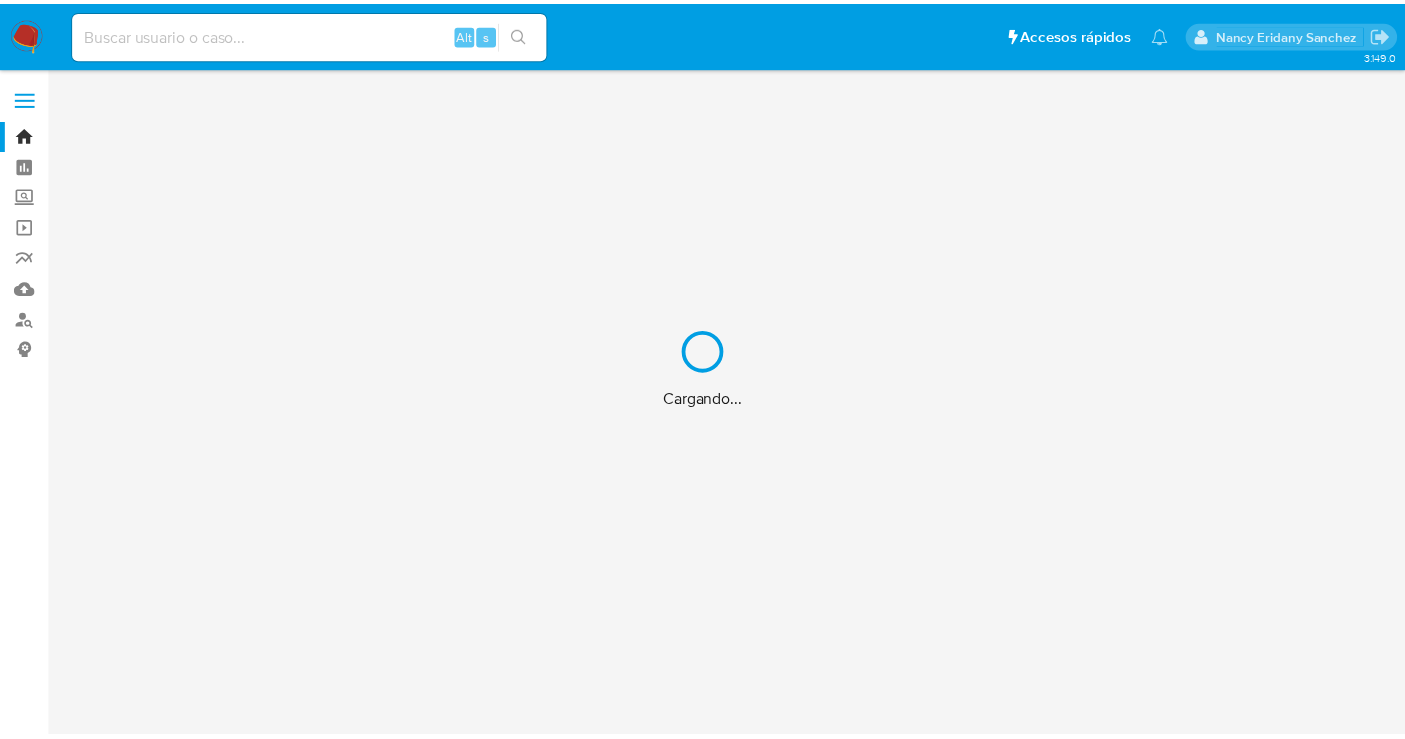 scroll, scrollTop: 0, scrollLeft: 0, axis: both 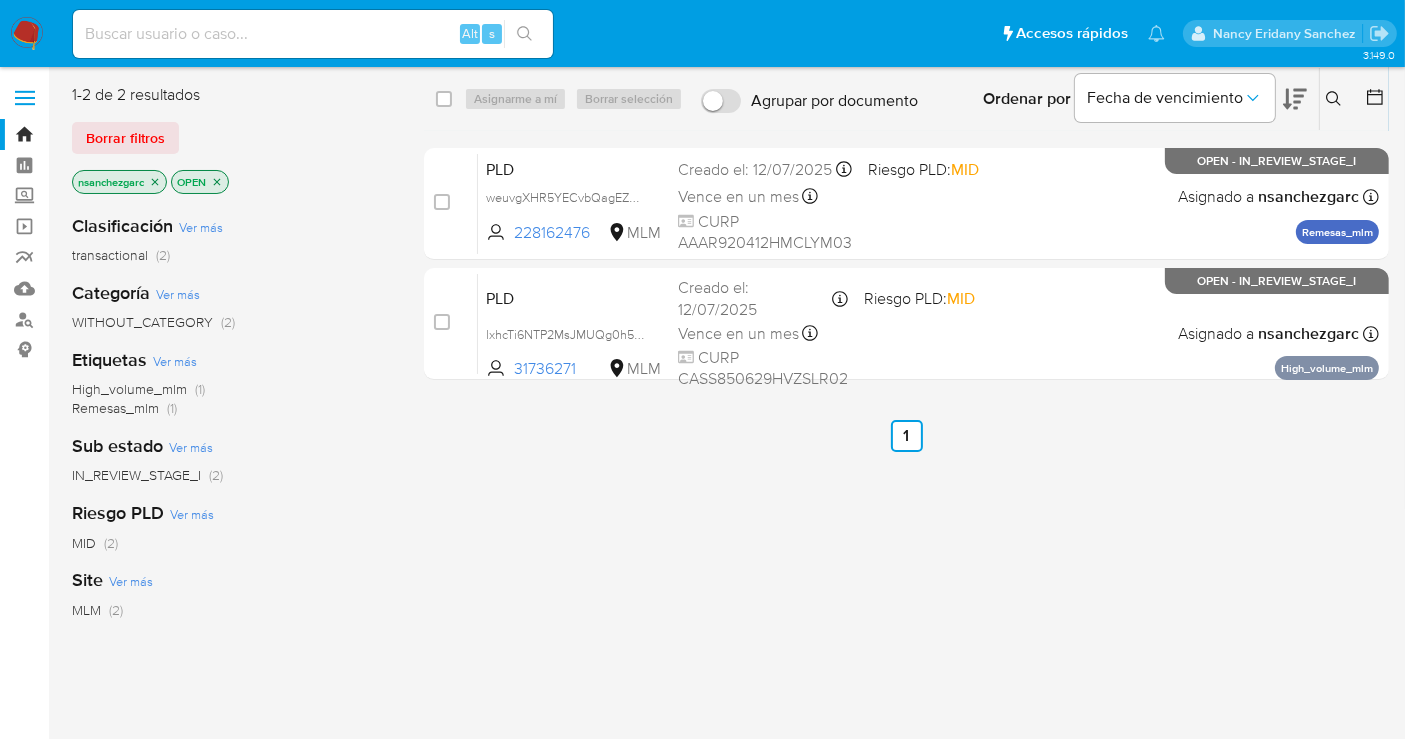click at bounding box center [27, 34] 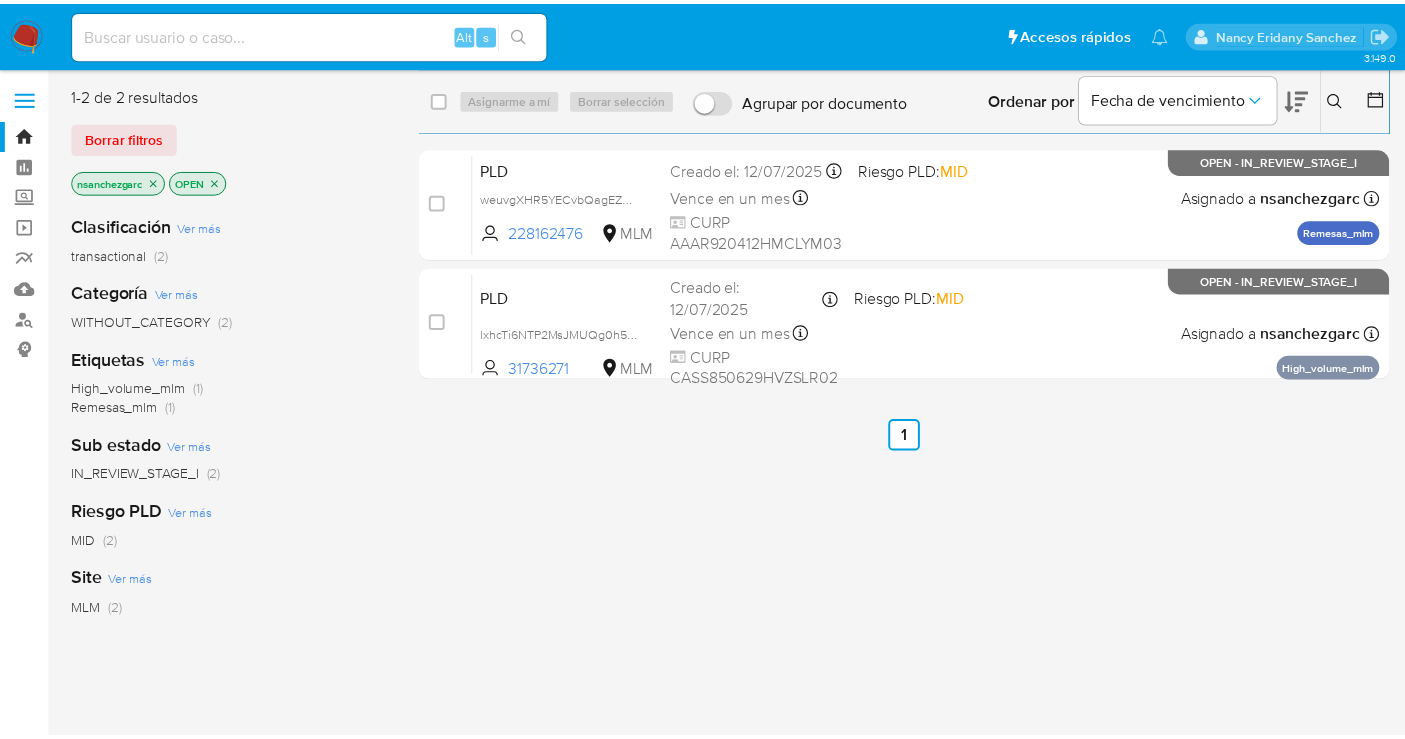 scroll, scrollTop: 0, scrollLeft: 0, axis: both 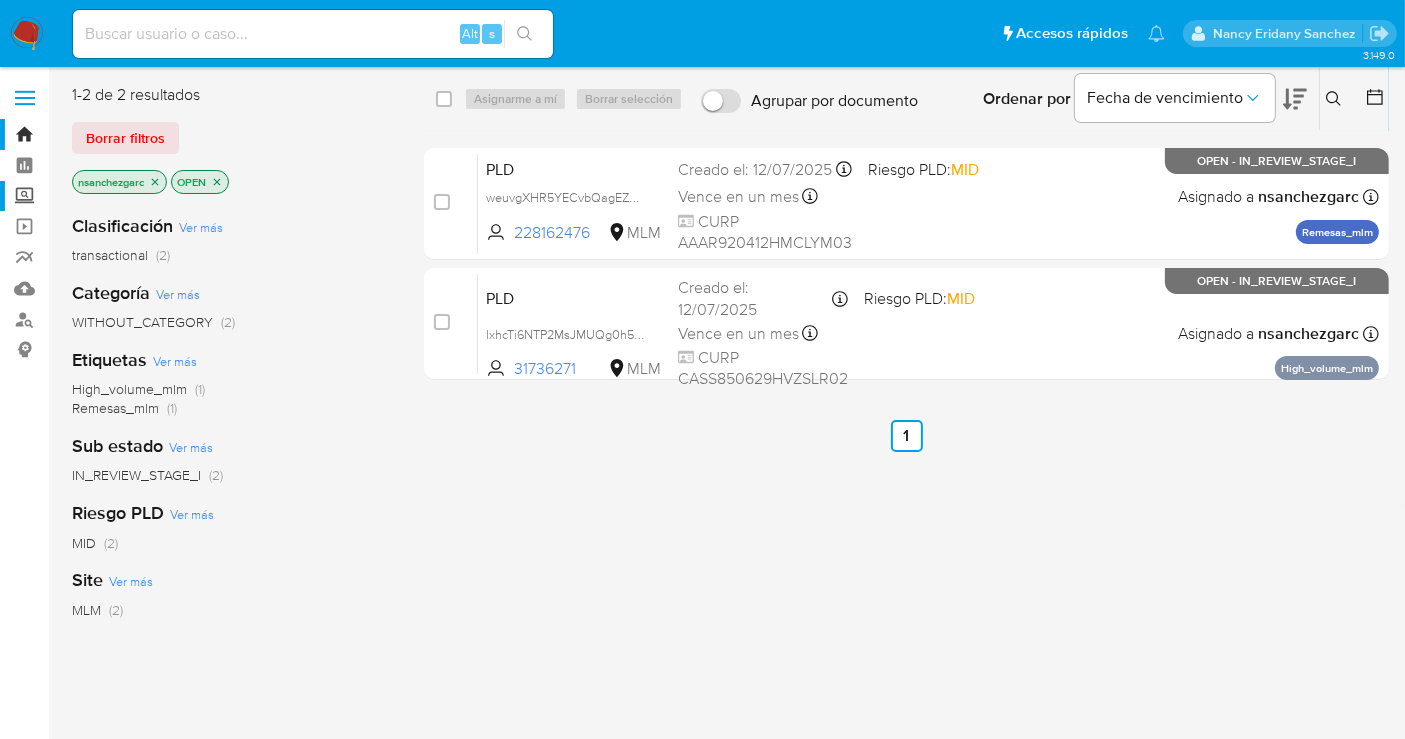 click on "Screening" at bounding box center [119, 196] 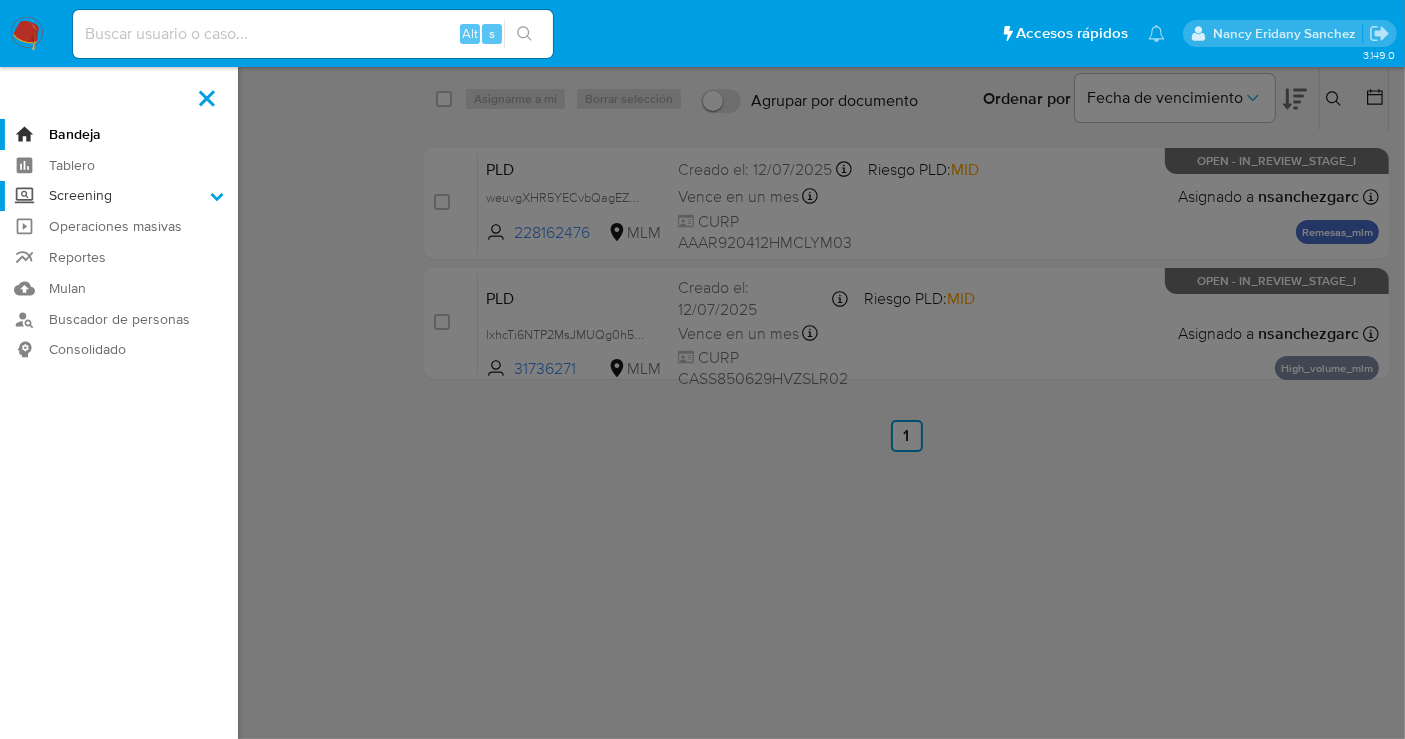 click on "Screening" at bounding box center (0, 0) 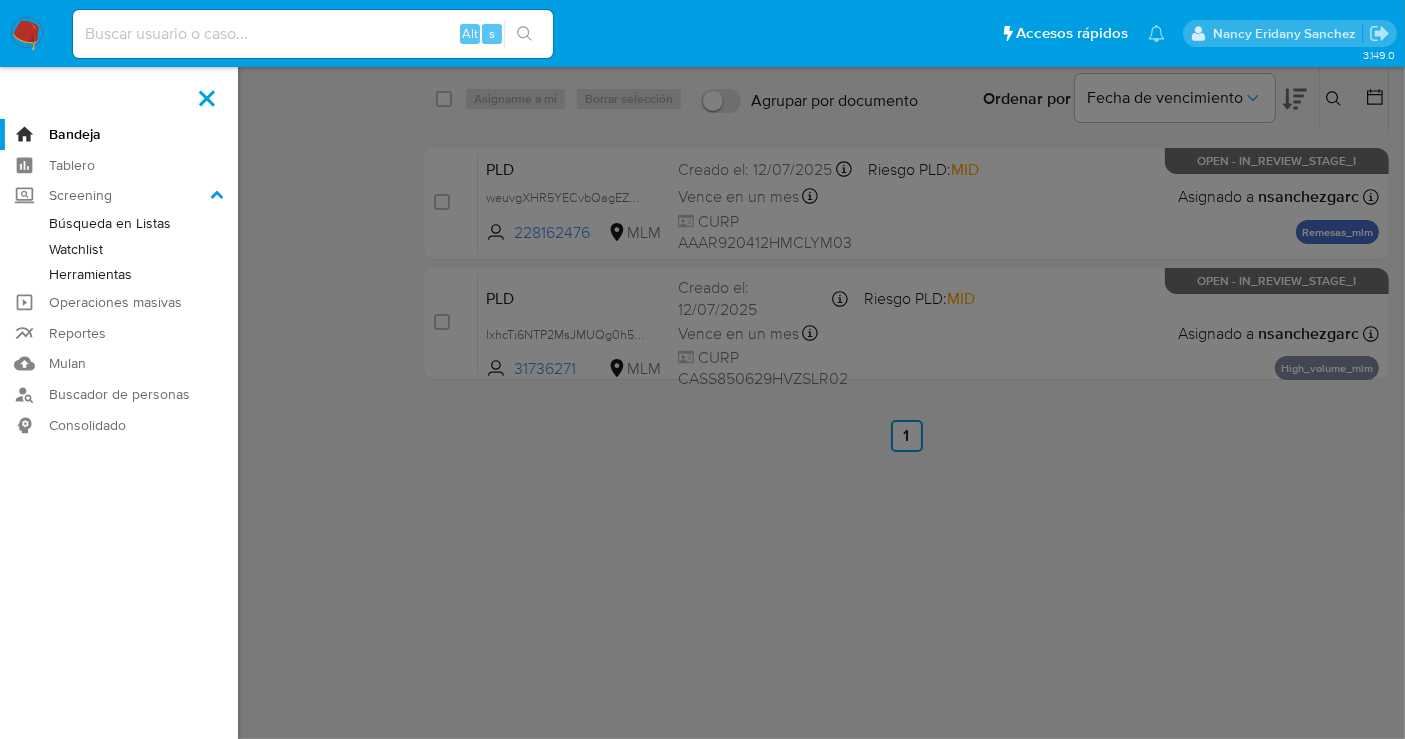 click on "Herramientas" at bounding box center (119, 274) 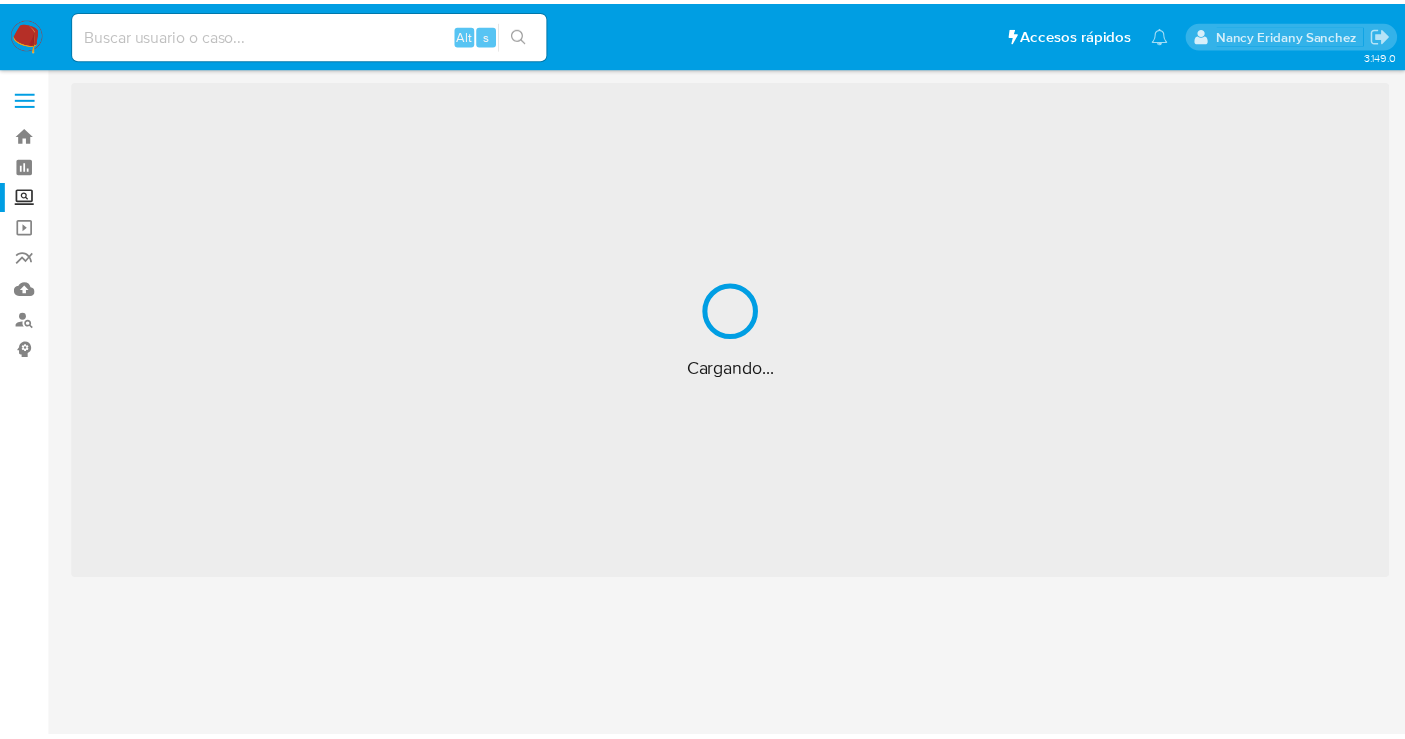 scroll, scrollTop: 0, scrollLeft: 0, axis: both 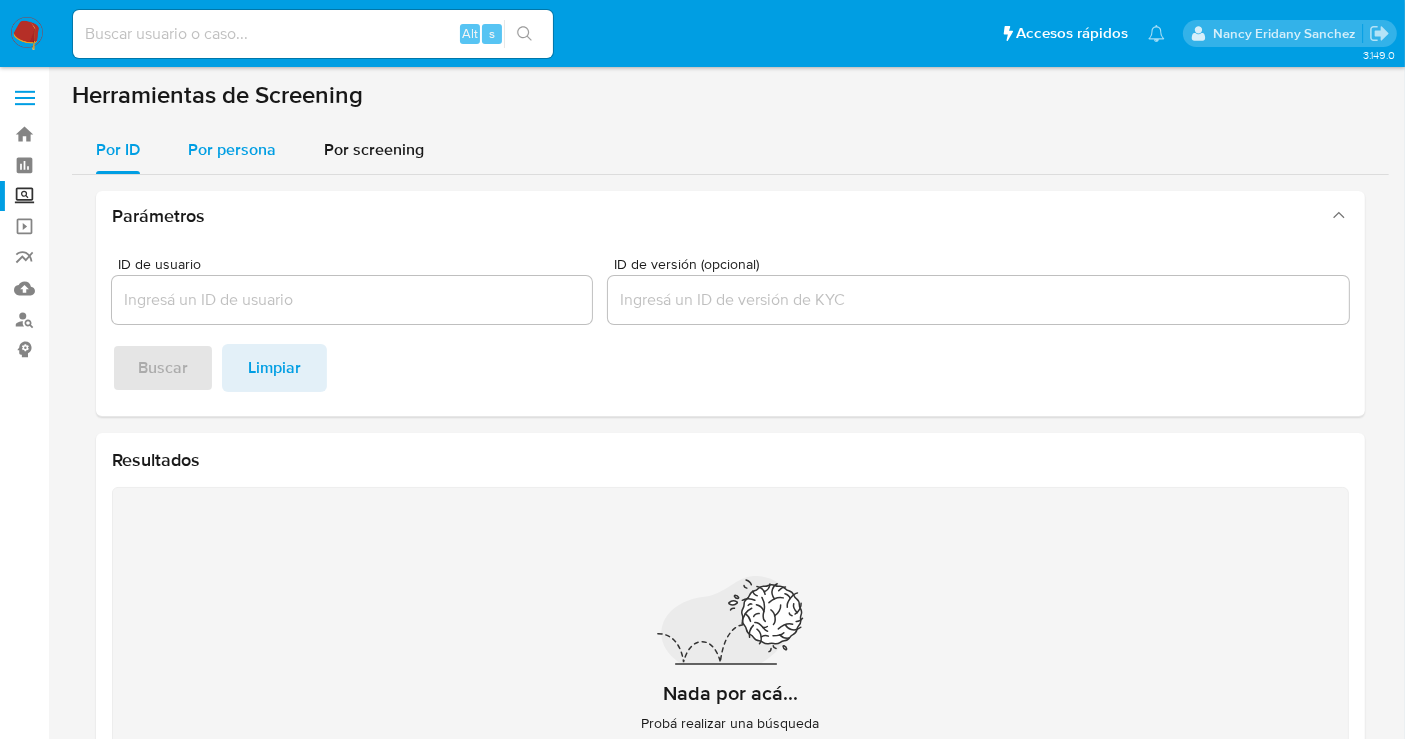 click on "Por persona" at bounding box center (232, 149) 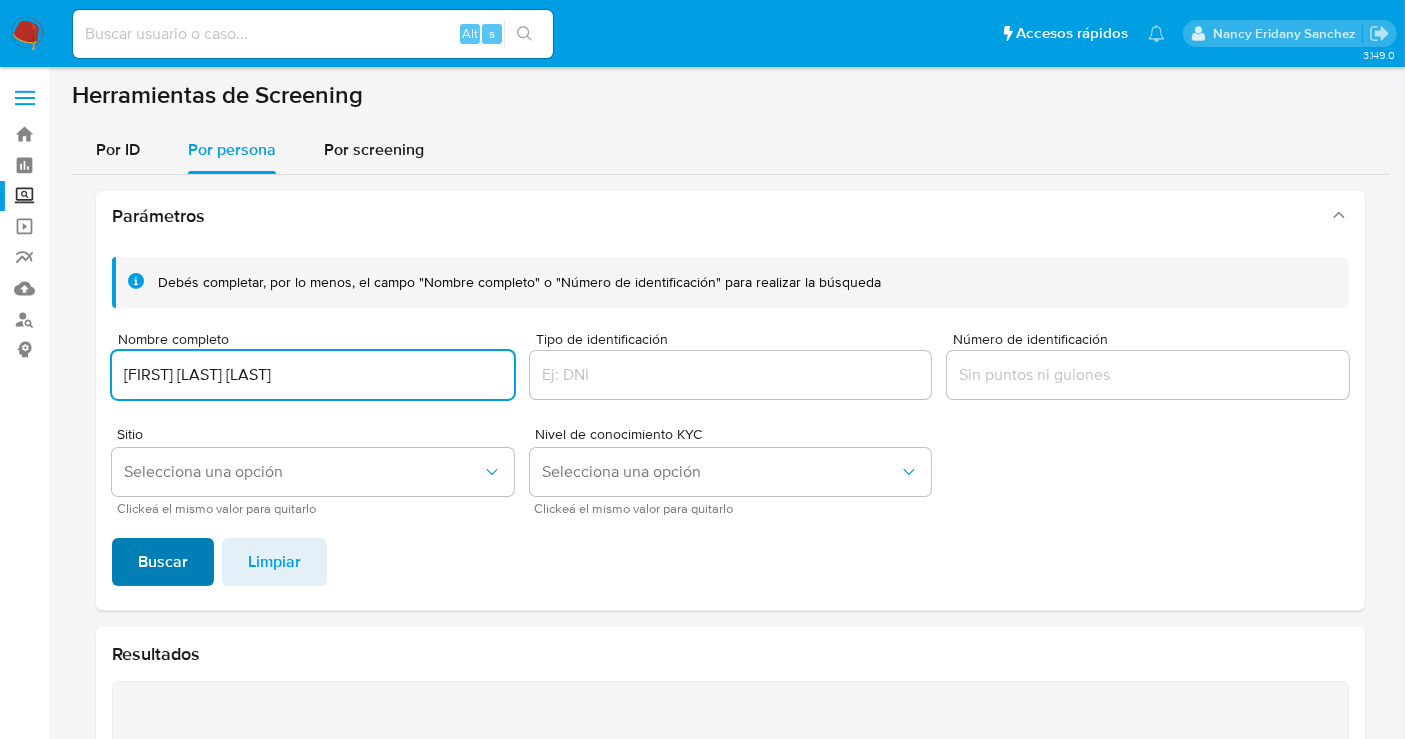 type on "[FIRST] [LAST] [LAST]" 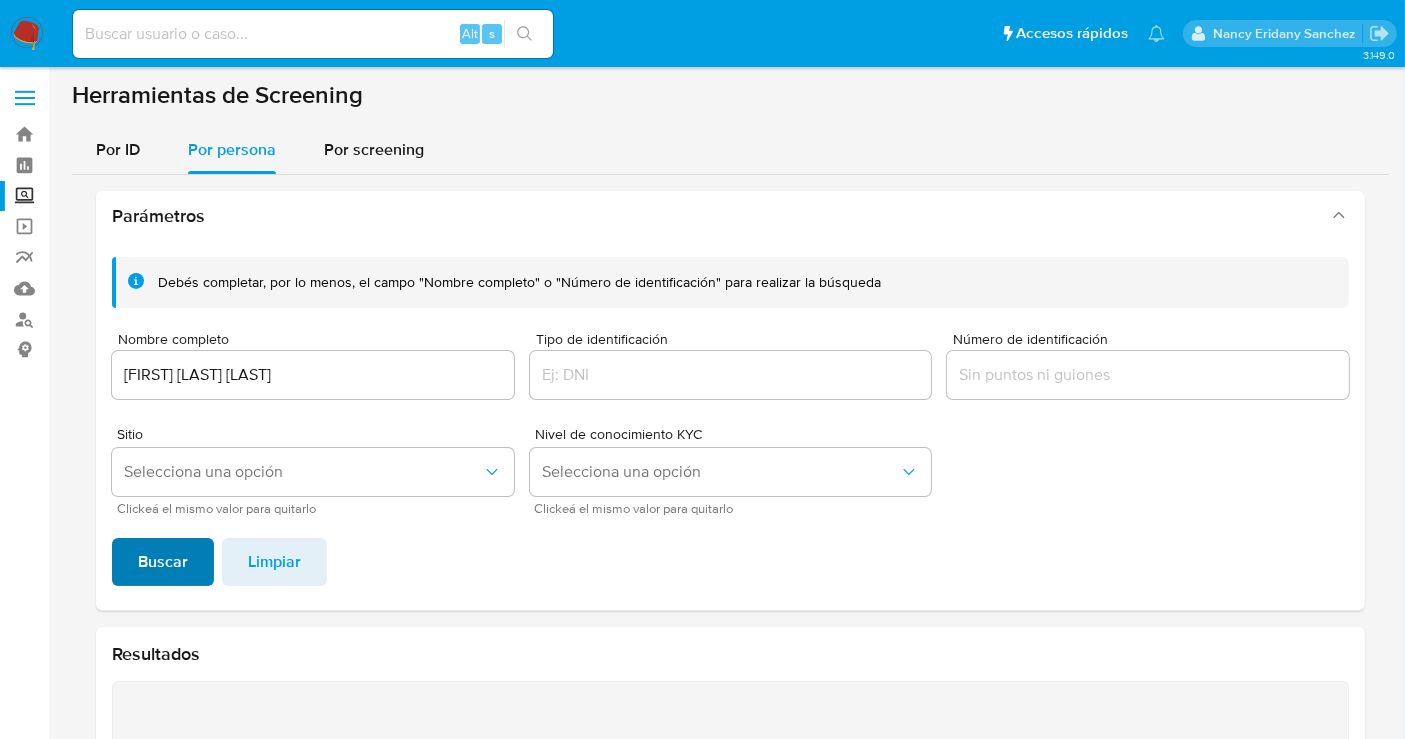click on "Buscar" at bounding box center (163, 562) 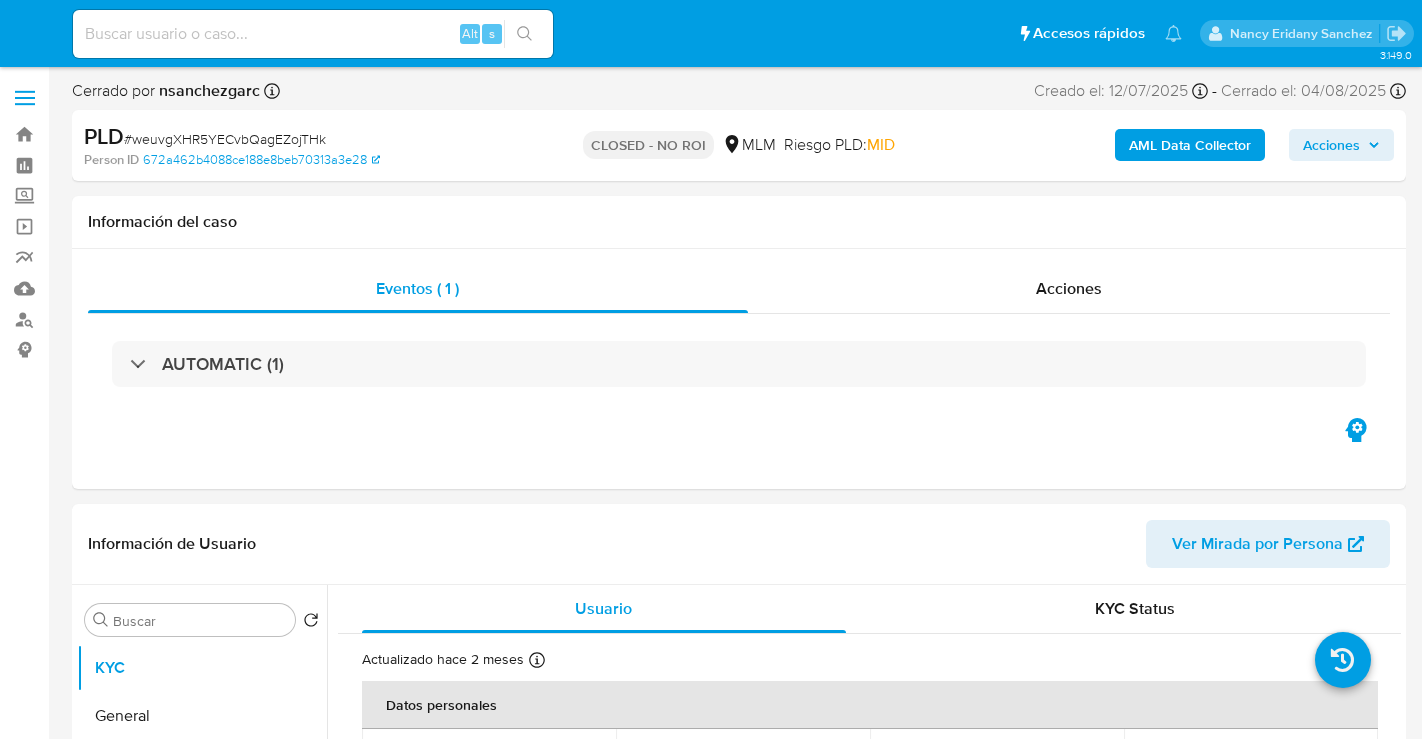 select on "10" 